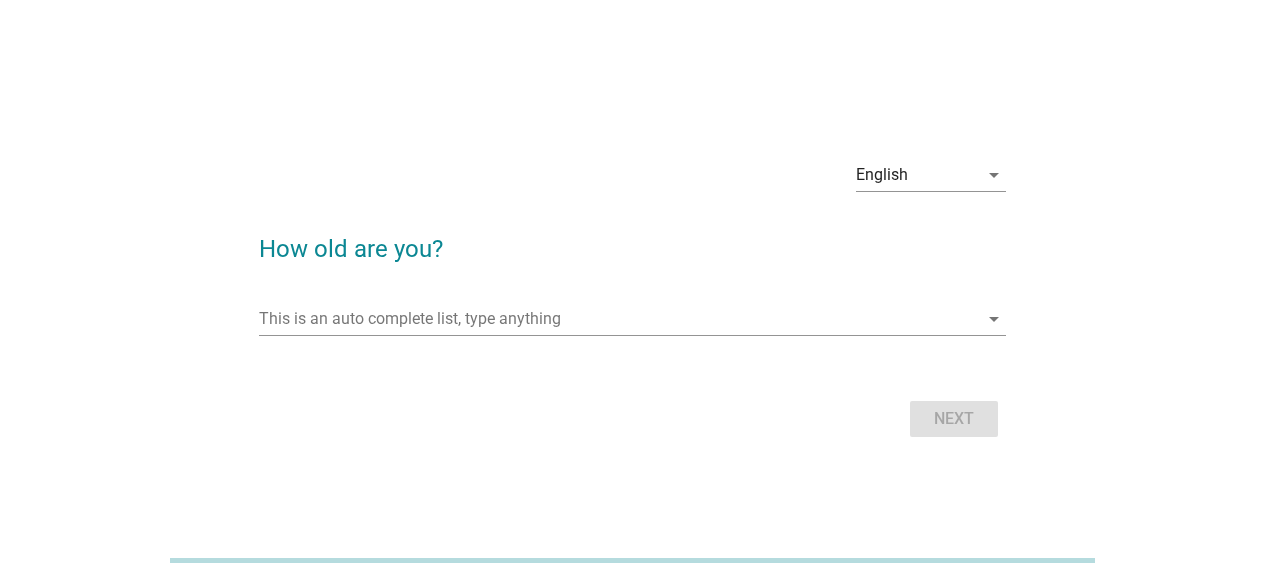 scroll, scrollTop: 0, scrollLeft: 0, axis: both 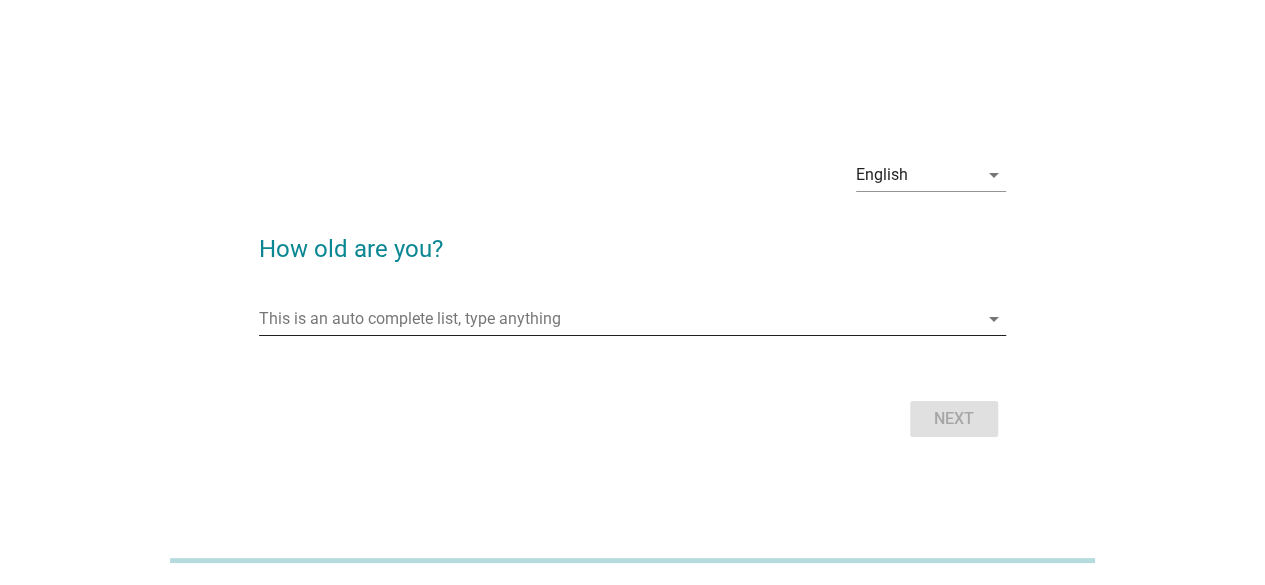 click on "This is an auto complete list, type anything arrow_drop_down" at bounding box center [632, 319] 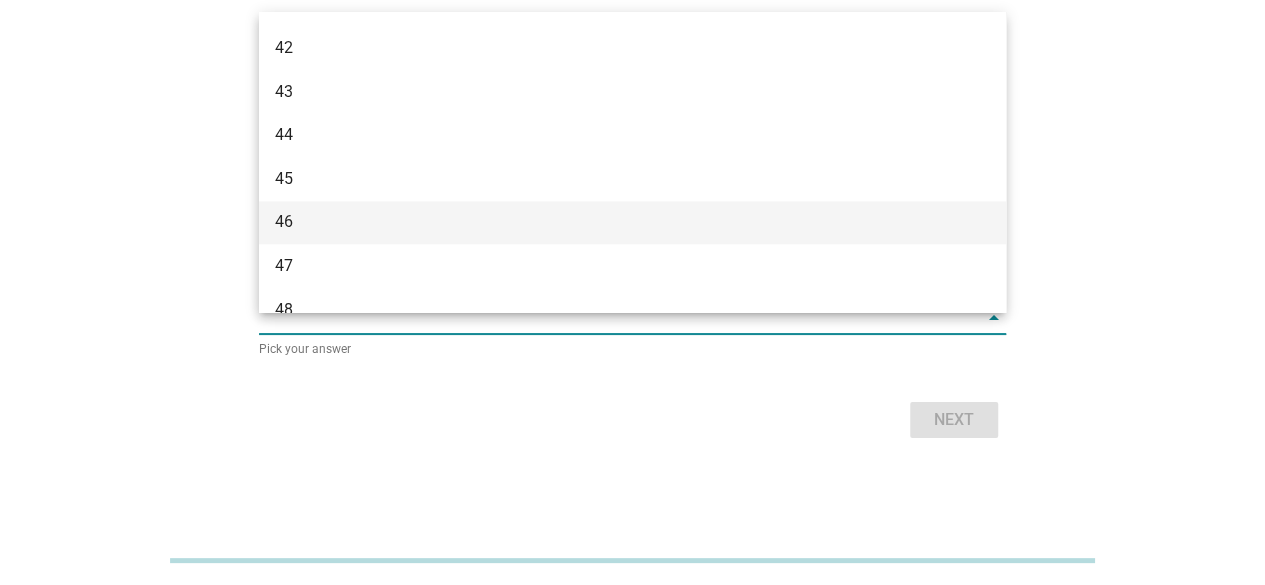 scroll, scrollTop: 1100, scrollLeft: 0, axis: vertical 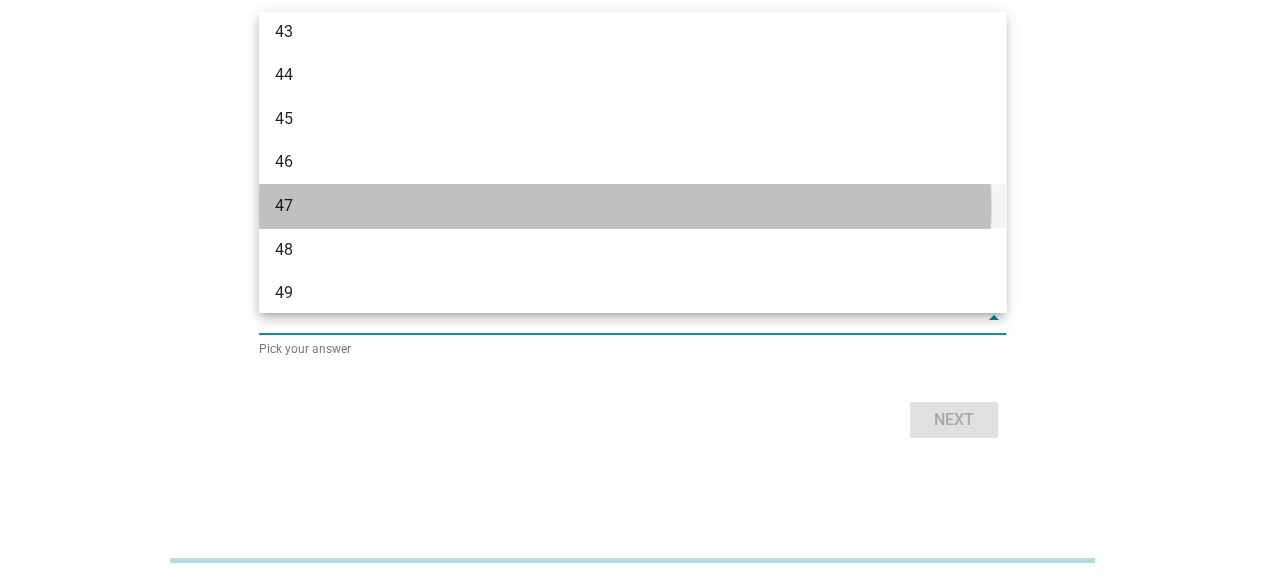 click on "47" at bounding box center (602, 206) 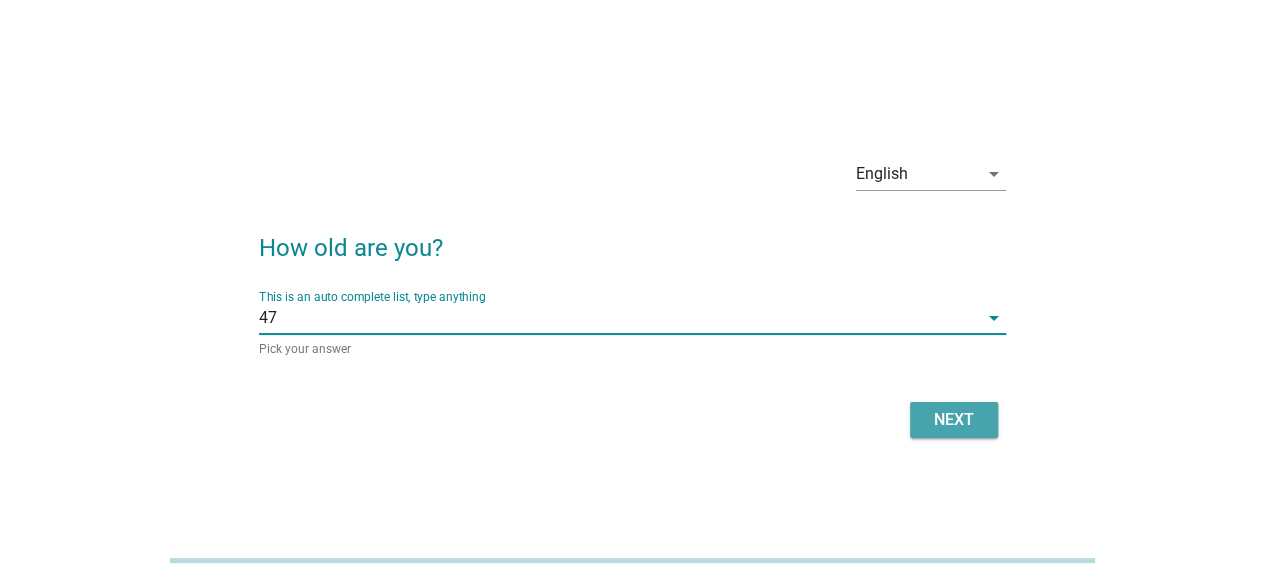click on "Next" at bounding box center (954, 420) 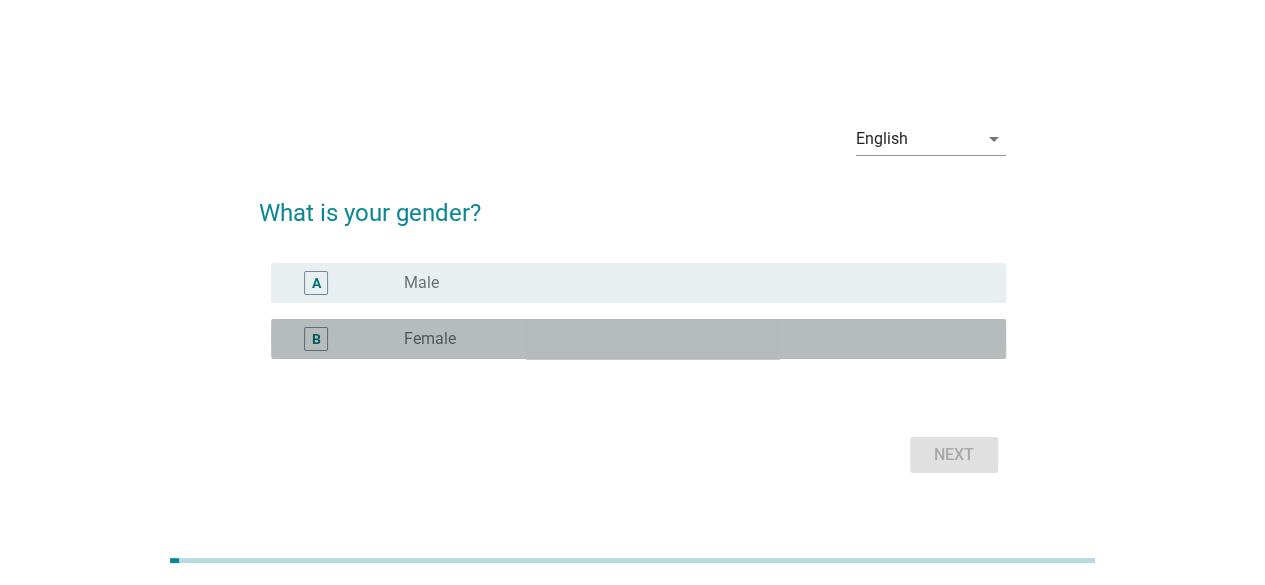click on "Female" at bounding box center (430, 339) 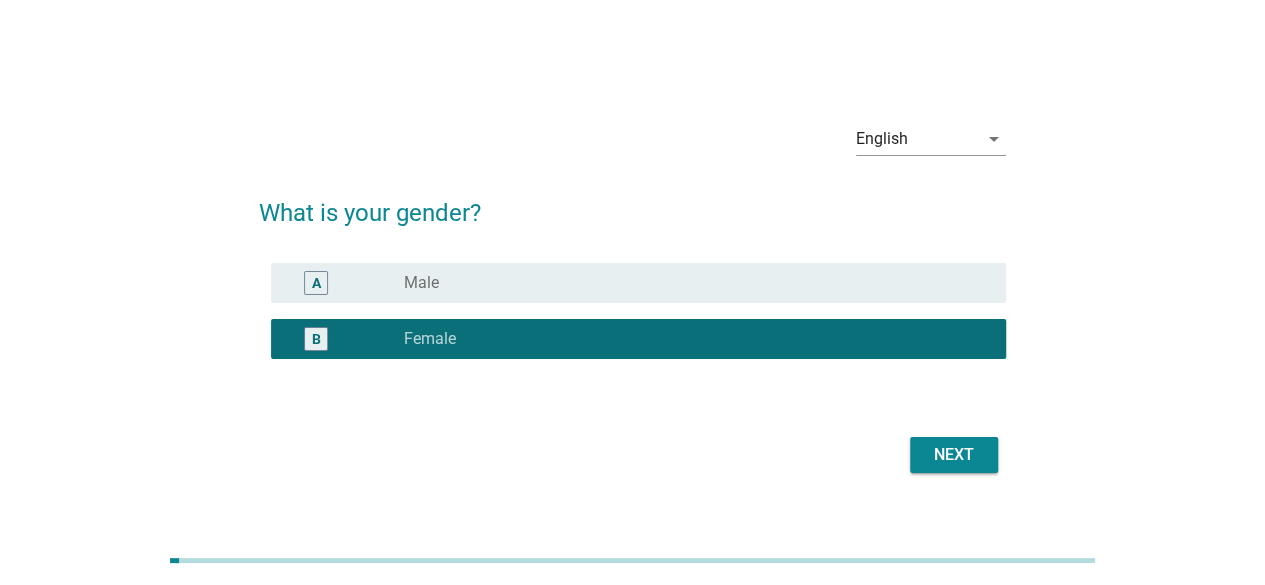 click on "Next" at bounding box center [954, 455] 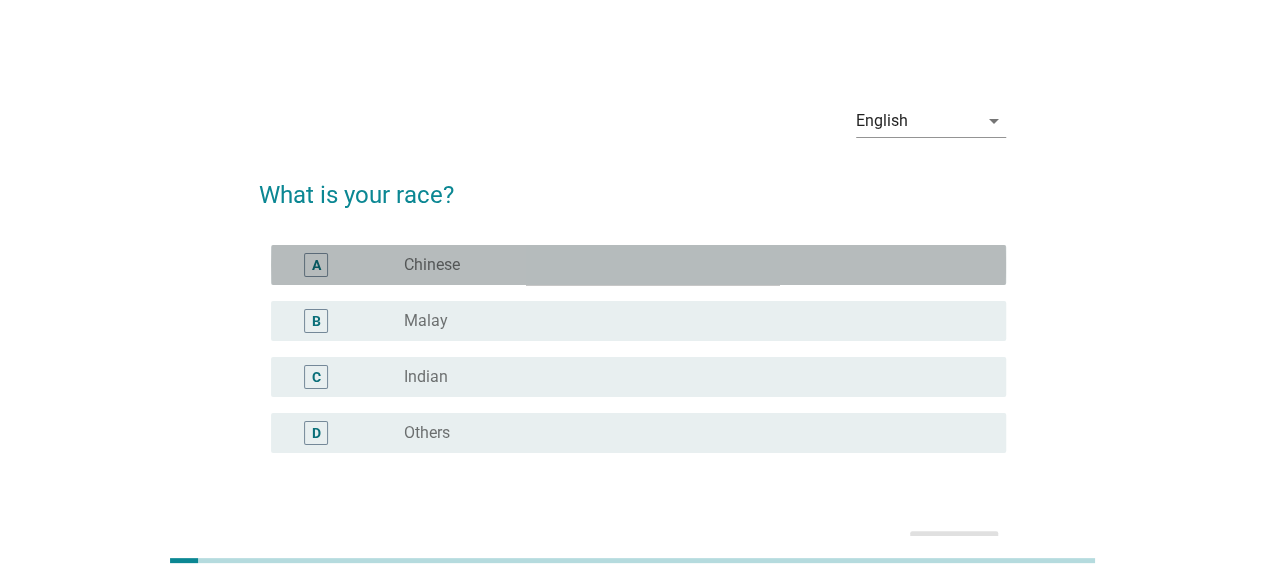 click on "A" at bounding box center (345, 265) 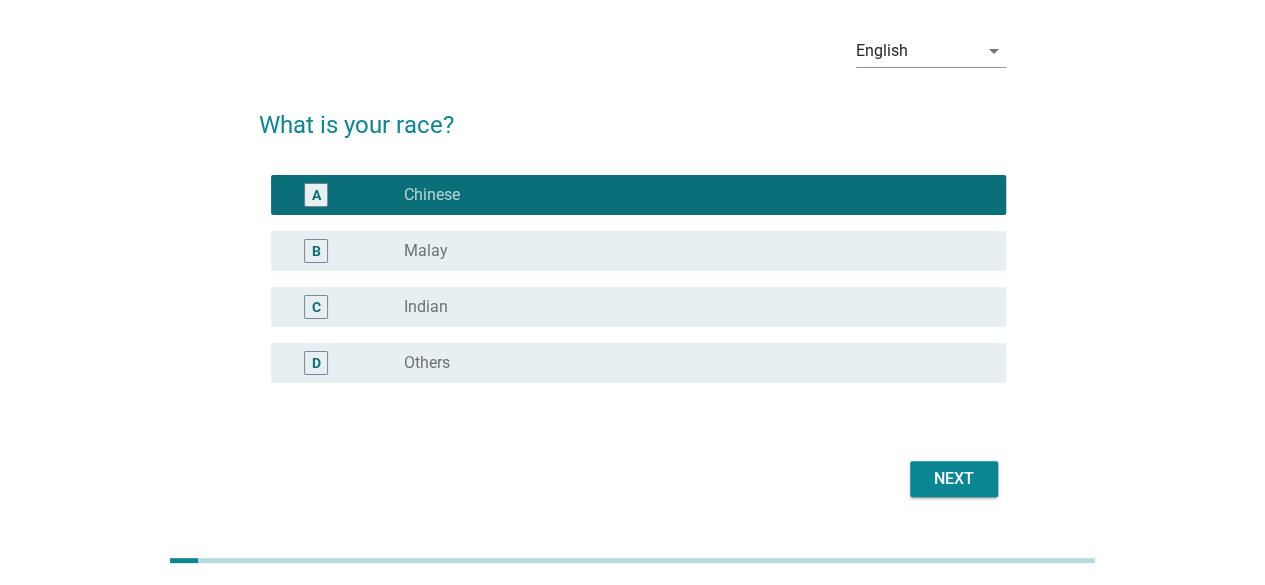 scroll, scrollTop: 100, scrollLeft: 0, axis: vertical 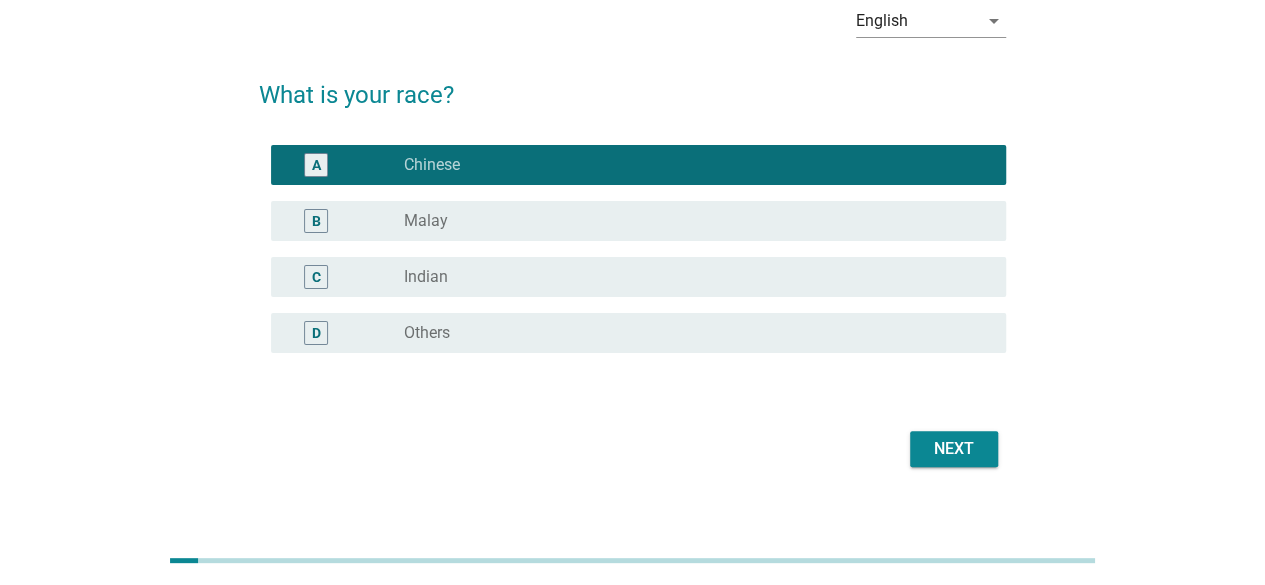 click on "Next" at bounding box center (954, 449) 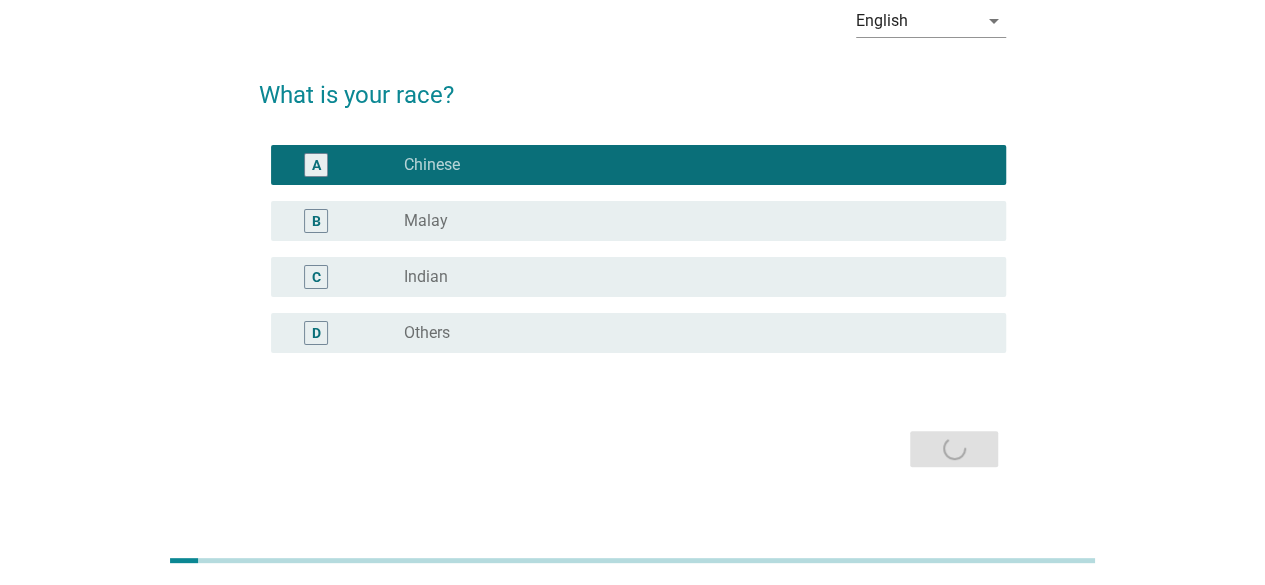 scroll, scrollTop: 0, scrollLeft: 0, axis: both 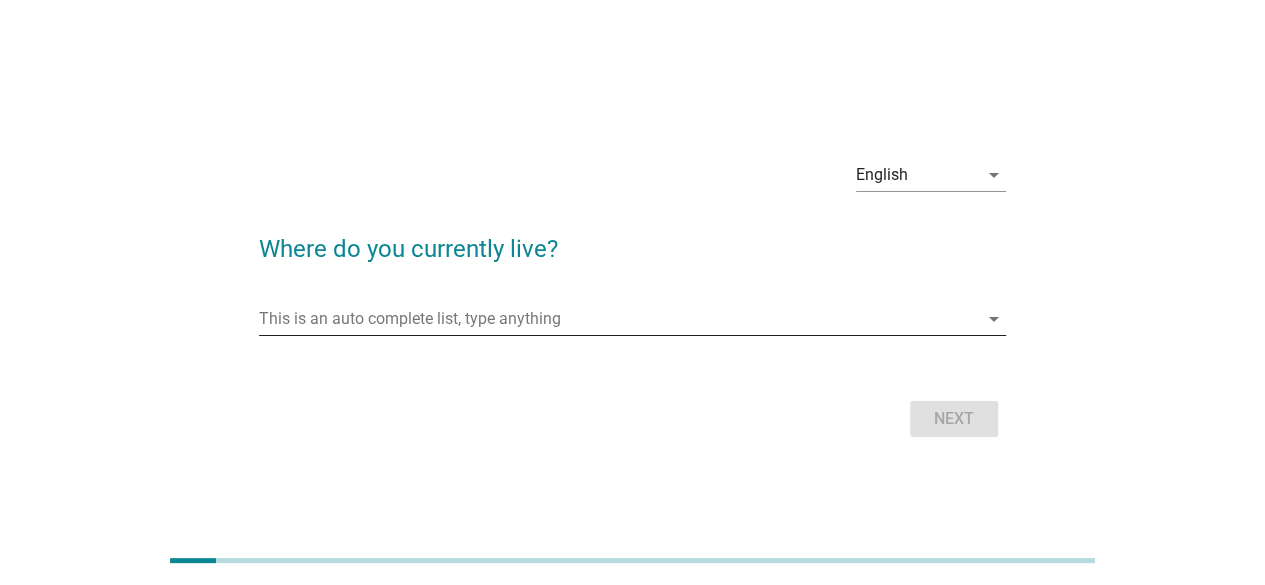 click at bounding box center [618, 319] 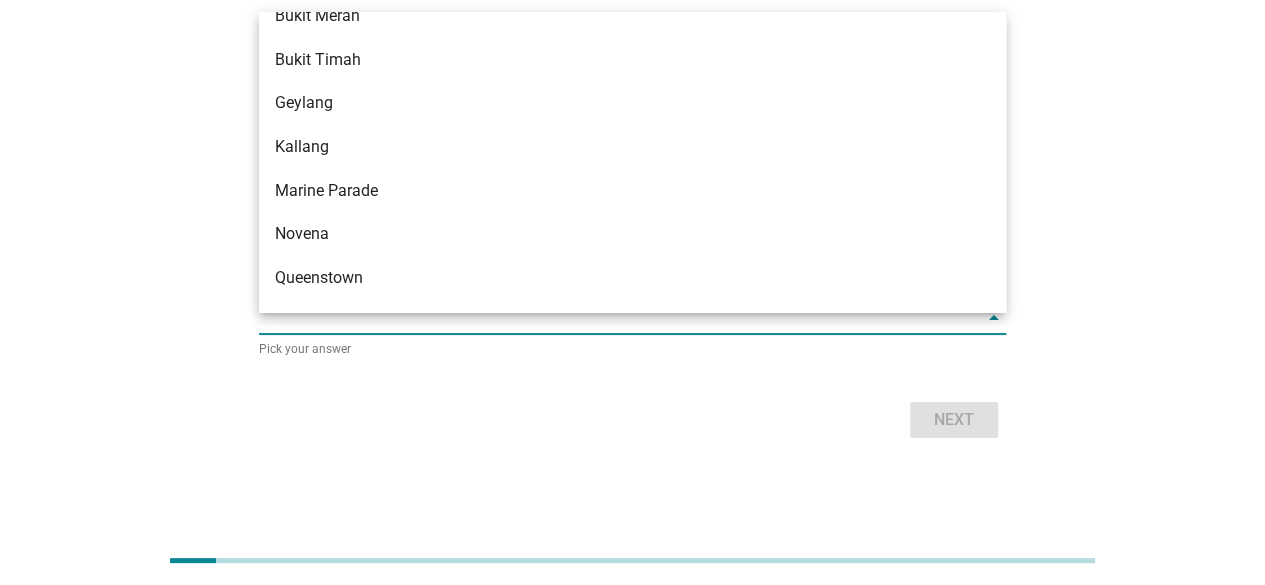 scroll, scrollTop: 300, scrollLeft: 0, axis: vertical 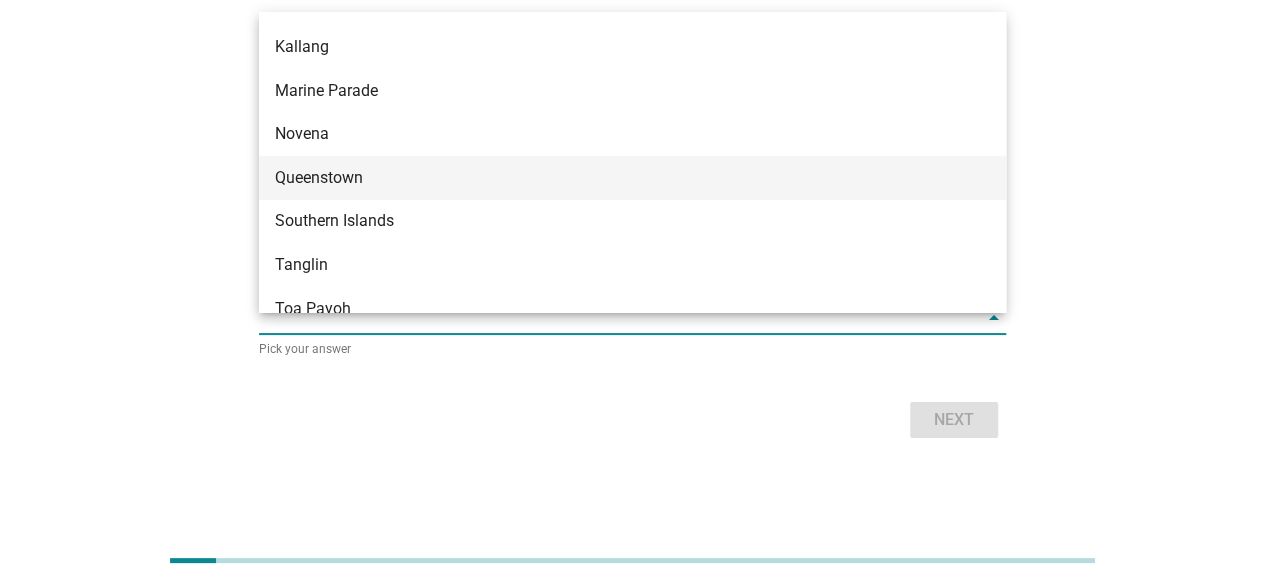 click on "Queenstown" at bounding box center [602, 178] 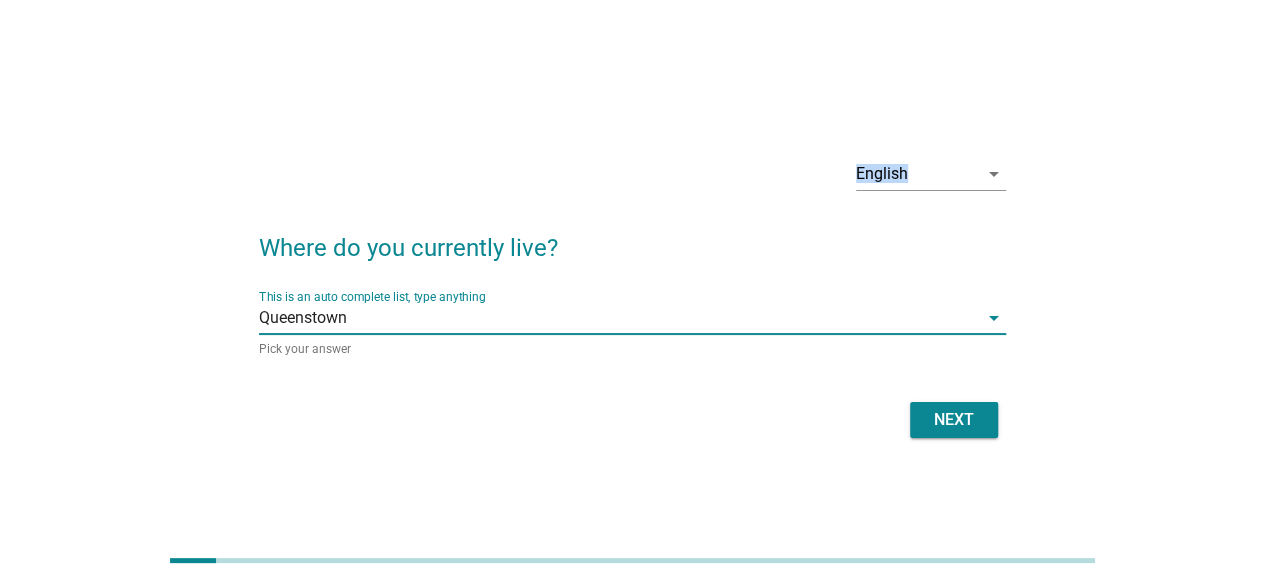 click on "English arrow_drop_down" at bounding box center [632, 176] 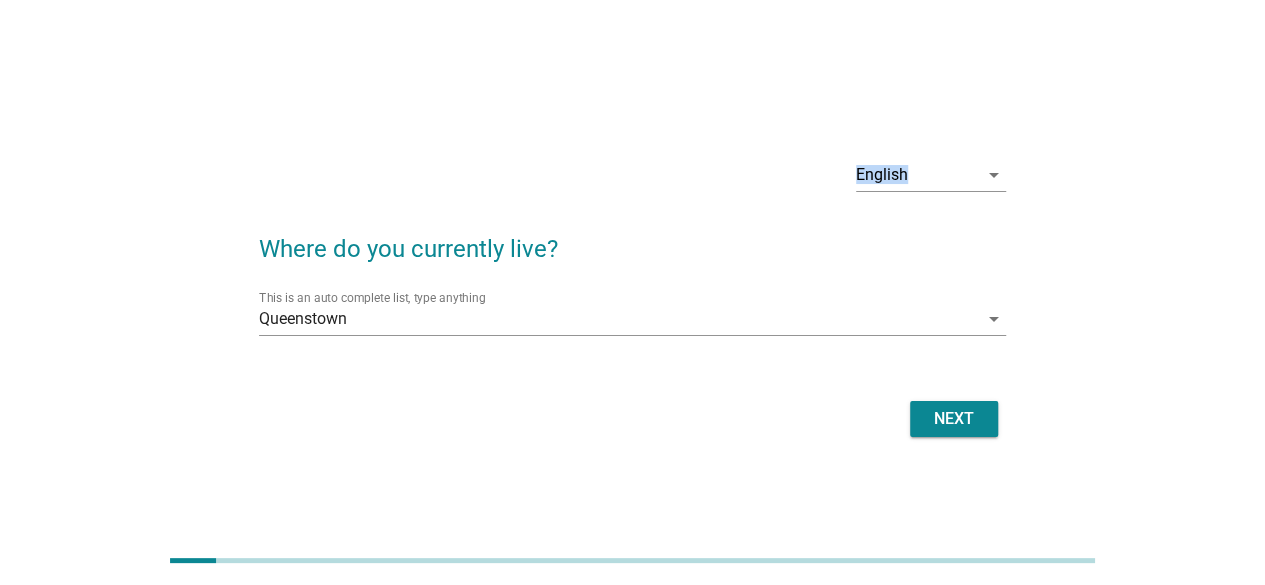 click on "Next" at bounding box center (954, 419) 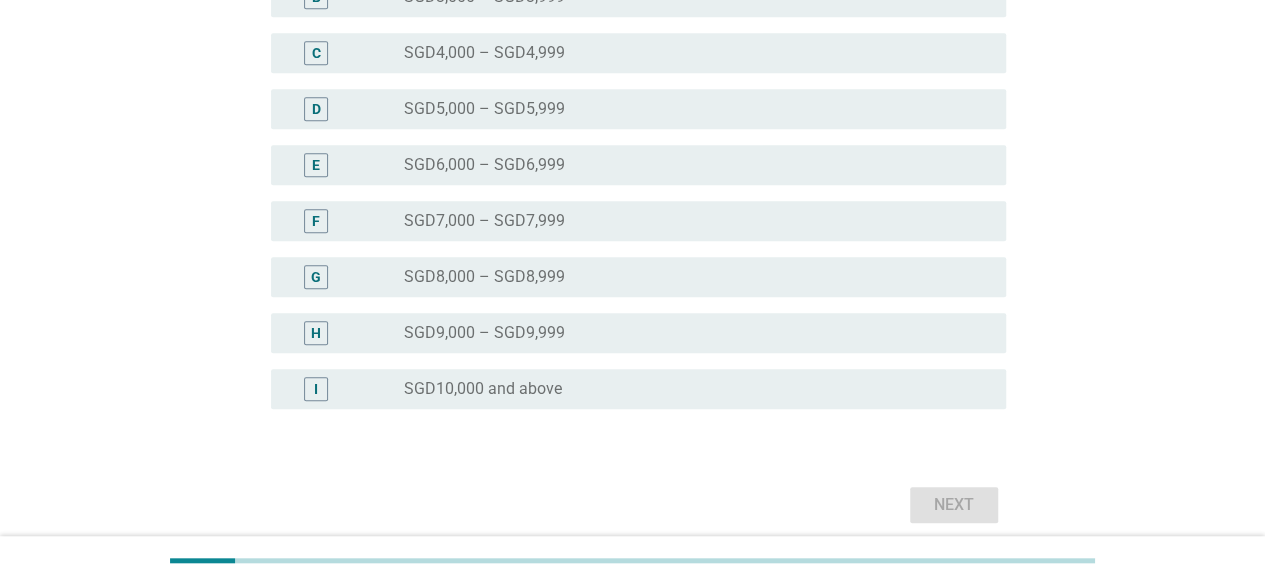 scroll, scrollTop: 500, scrollLeft: 0, axis: vertical 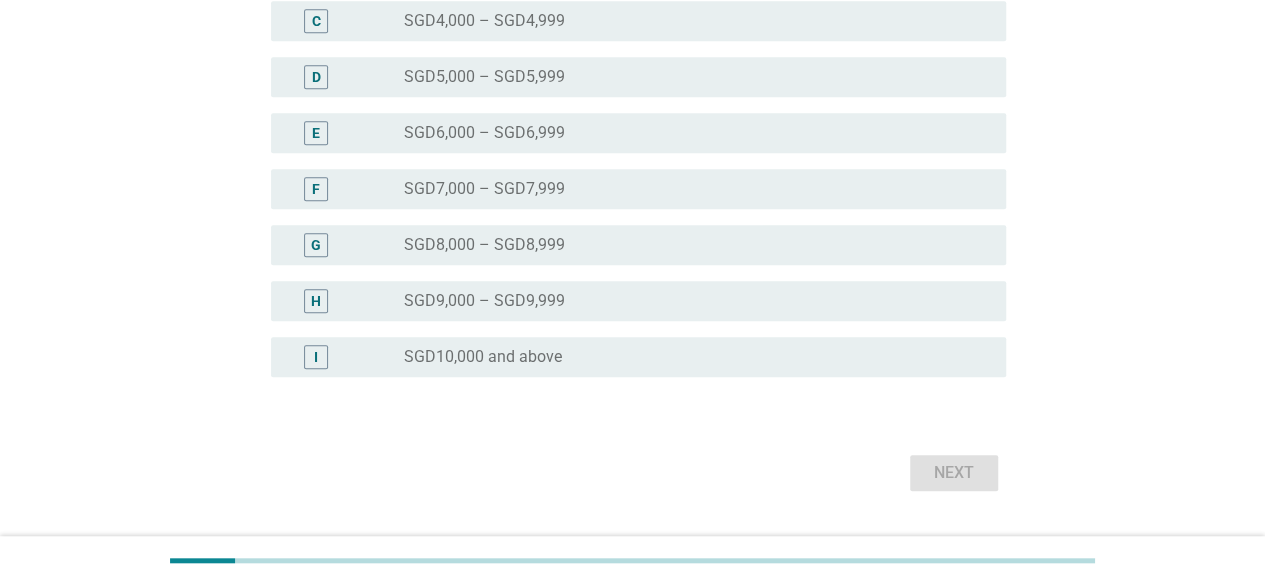 click on "radio_button_unchecked SGD10,000 and above" at bounding box center [689, 357] 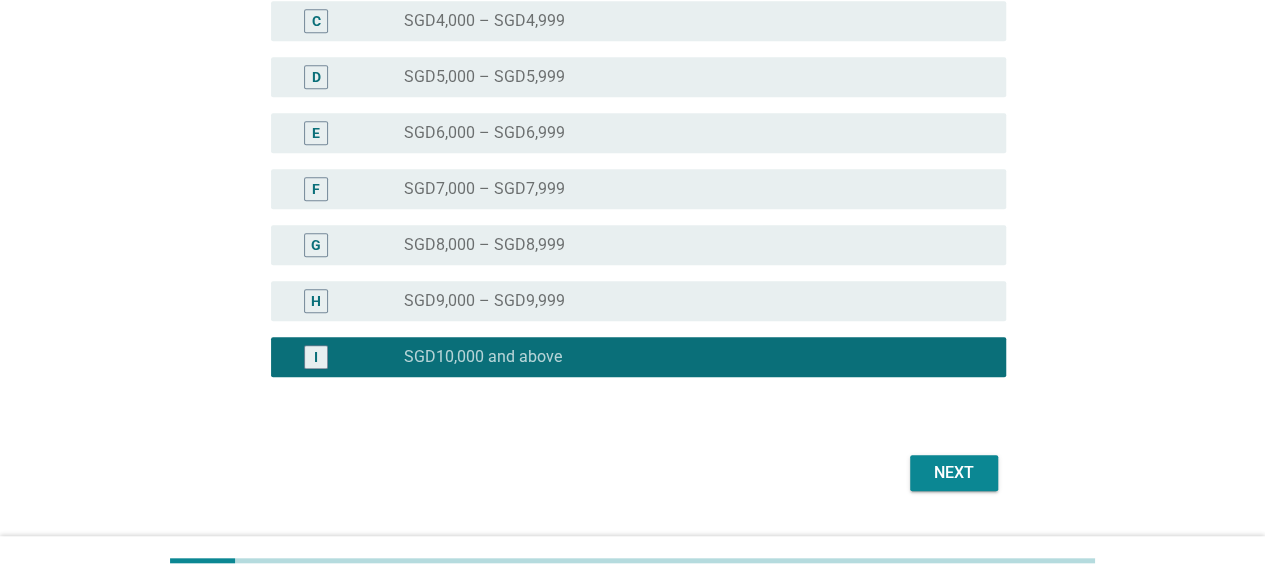 click on "Next" at bounding box center (954, 473) 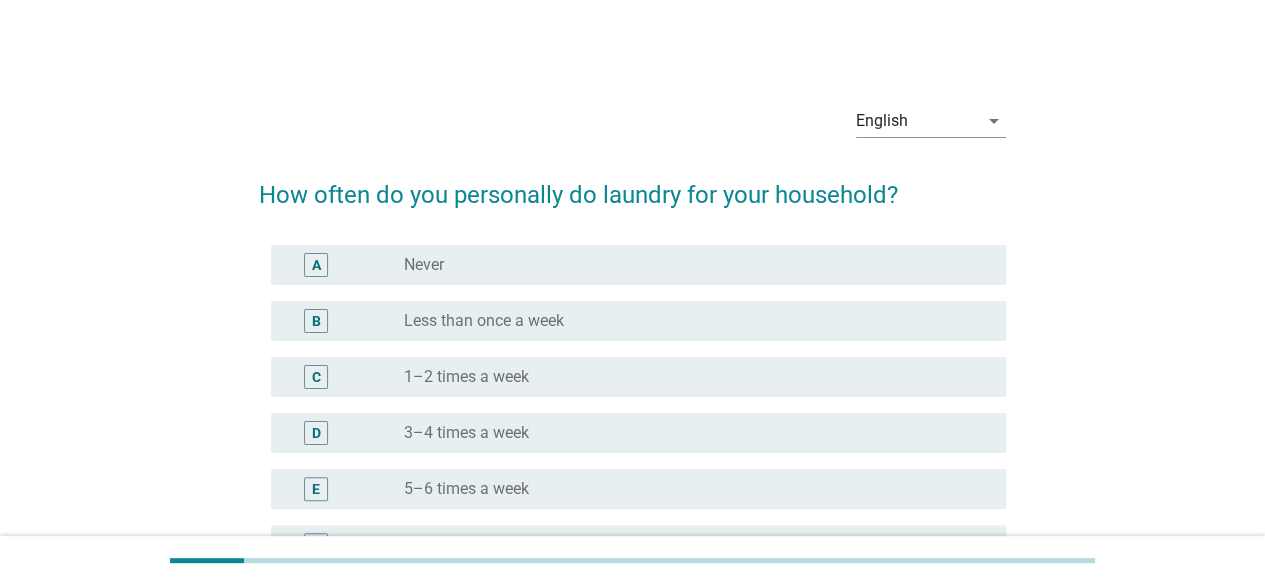 scroll, scrollTop: 100, scrollLeft: 0, axis: vertical 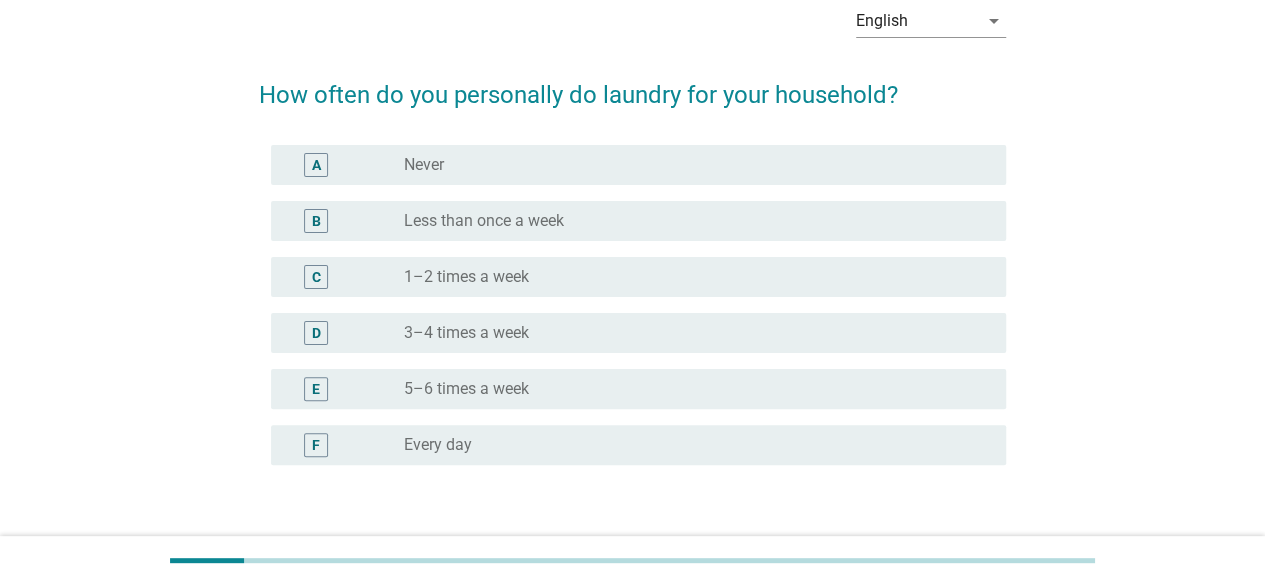 click on "radio_button_unchecked 3–4 times a week" at bounding box center [689, 333] 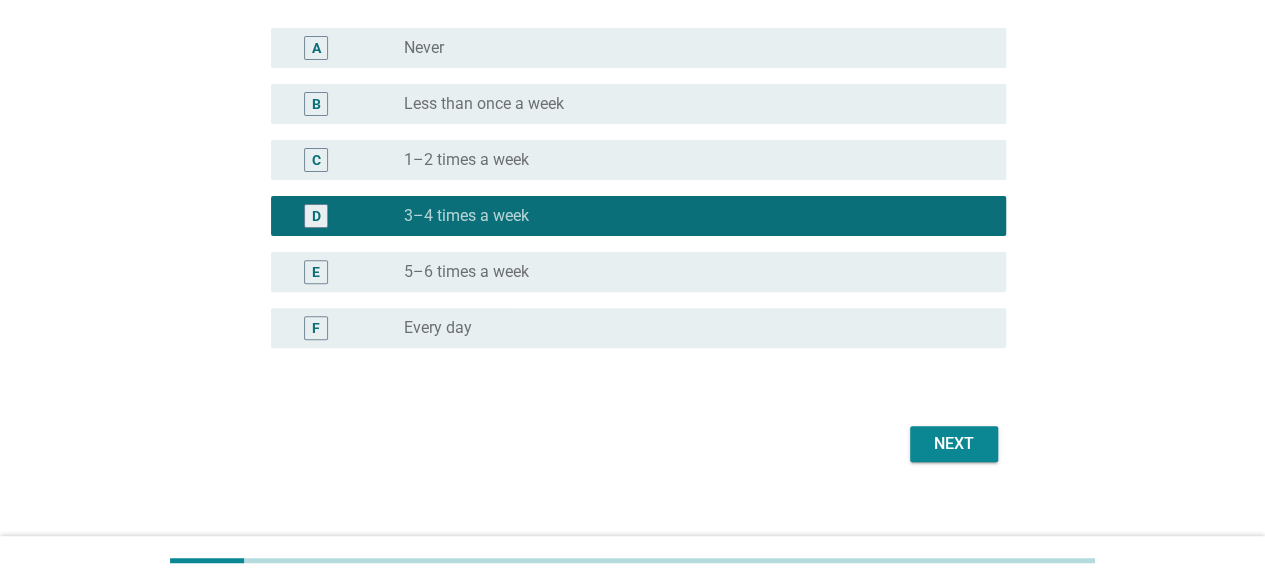 scroll, scrollTop: 236, scrollLeft: 0, axis: vertical 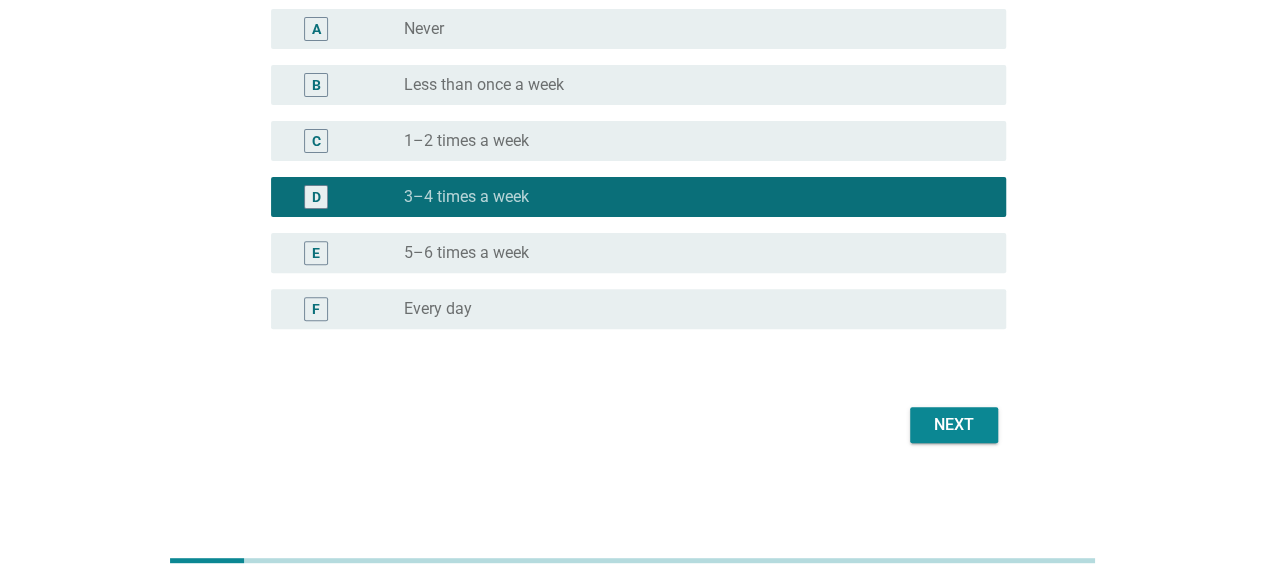 click on "Next" at bounding box center (954, 425) 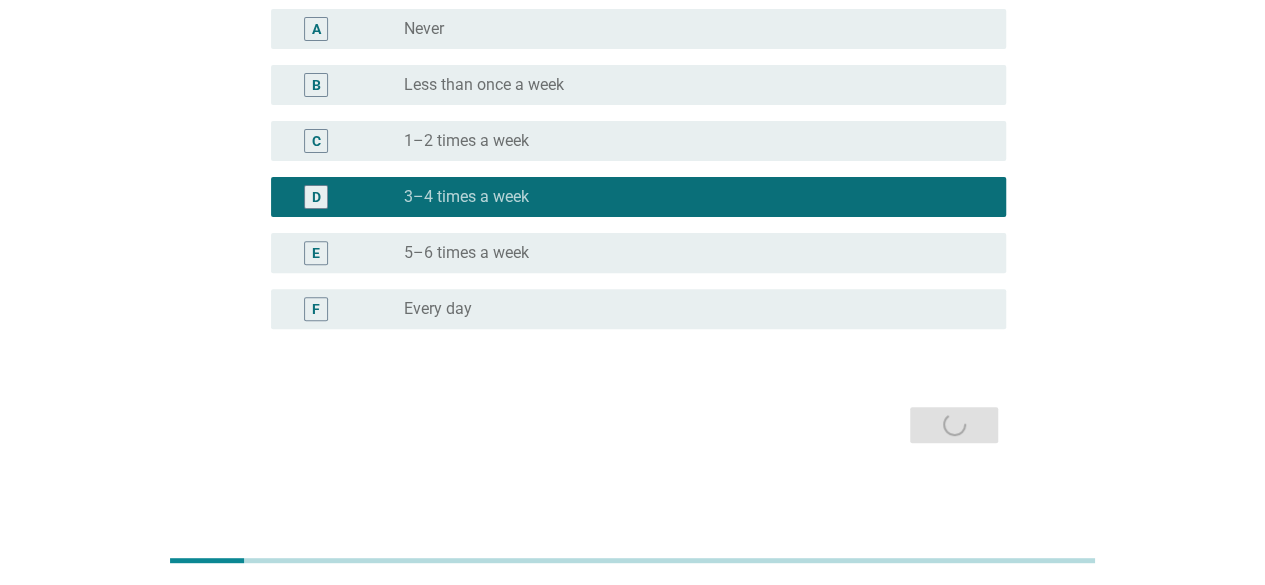 scroll, scrollTop: 0, scrollLeft: 0, axis: both 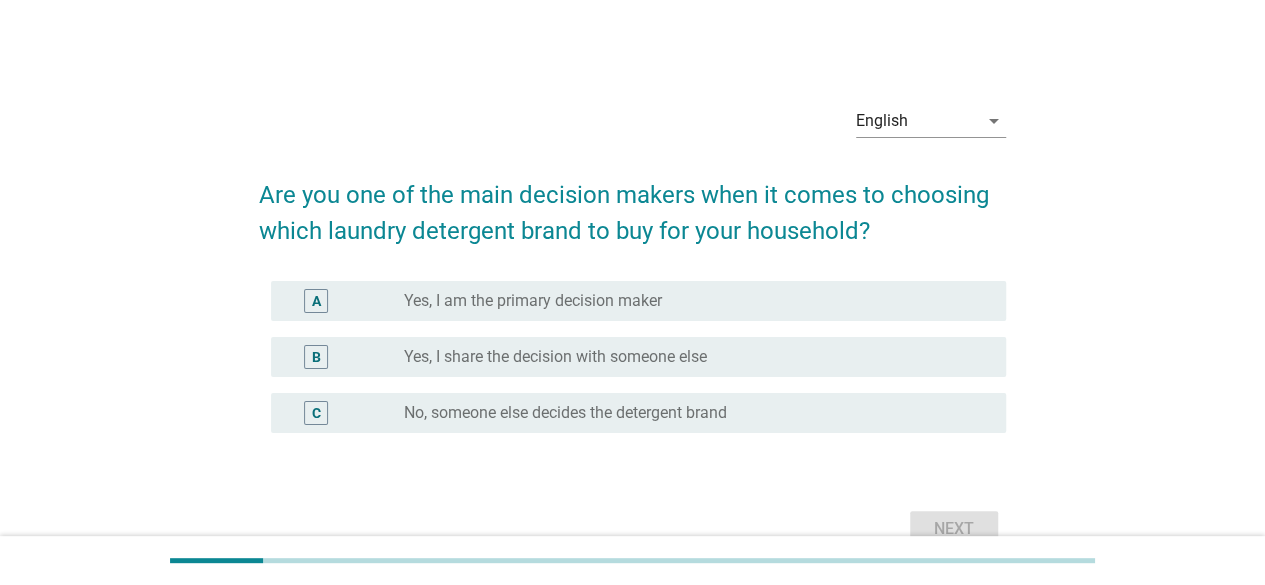 click on "Yes, I am the primary decision maker" at bounding box center [533, 301] 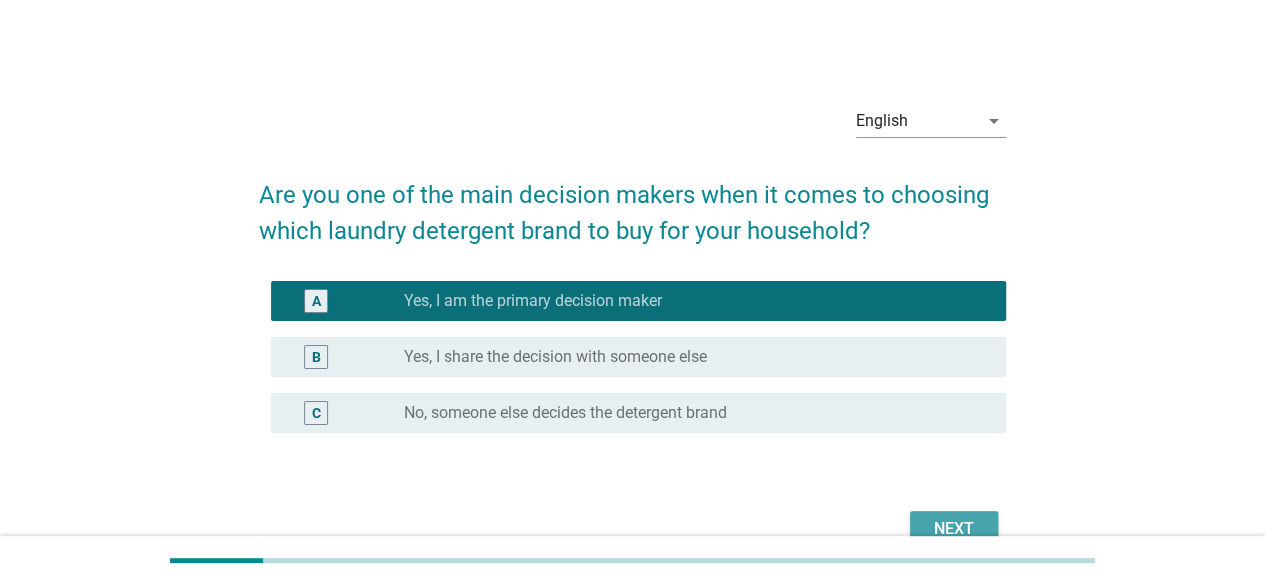 click on "Next" at bounding box center (954, 529) 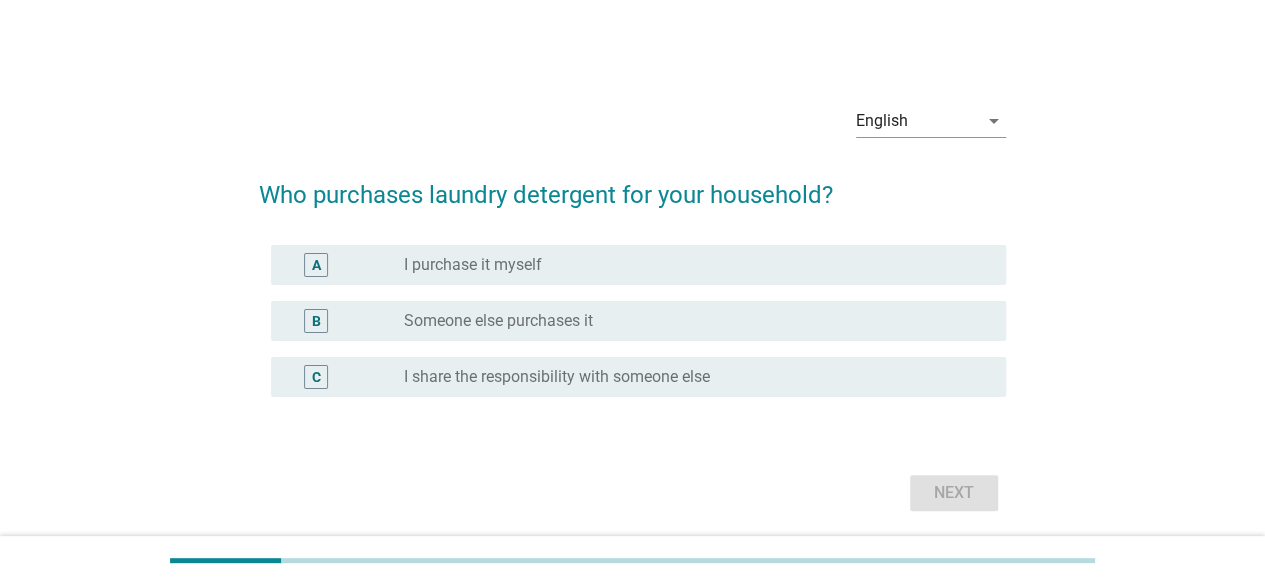 click on "radio_button_unchecked I purchase it myself" at bounding box center (689, 265) 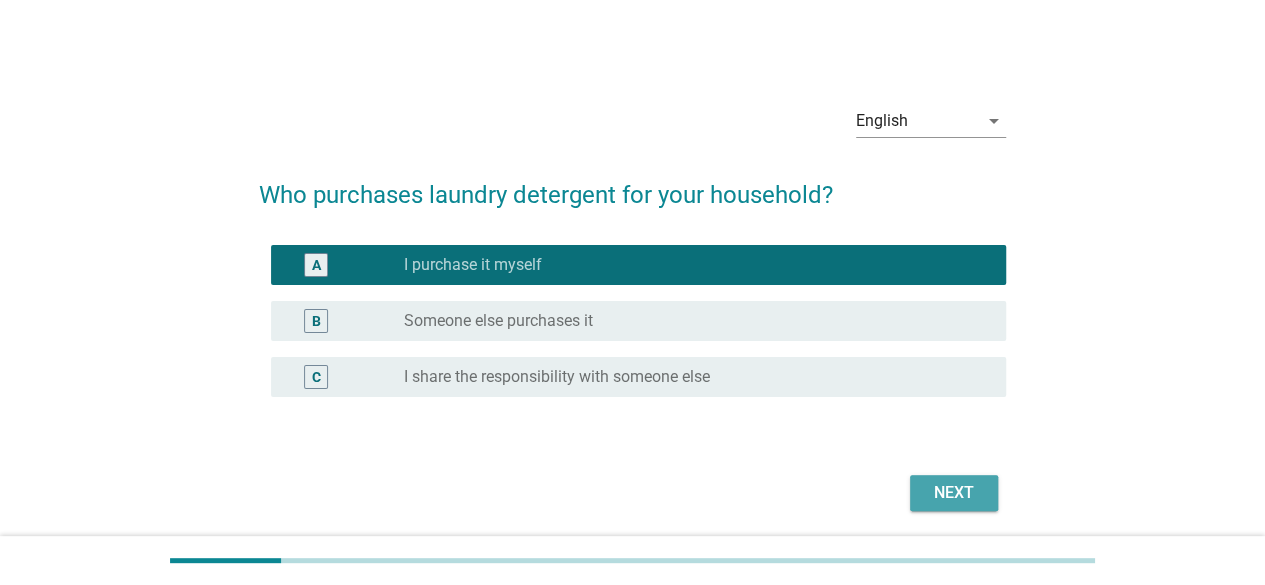 click on "Next" at bounding box center [954, 493] 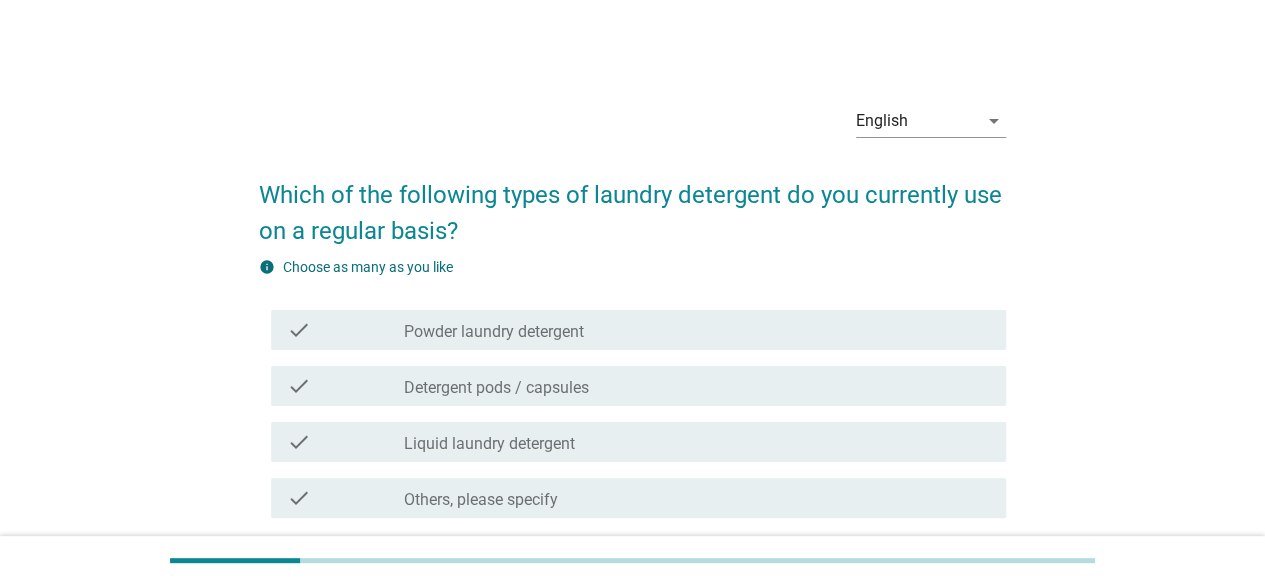 scroll, scrollTop: 100, scrollLeft: 0, axis: vertical 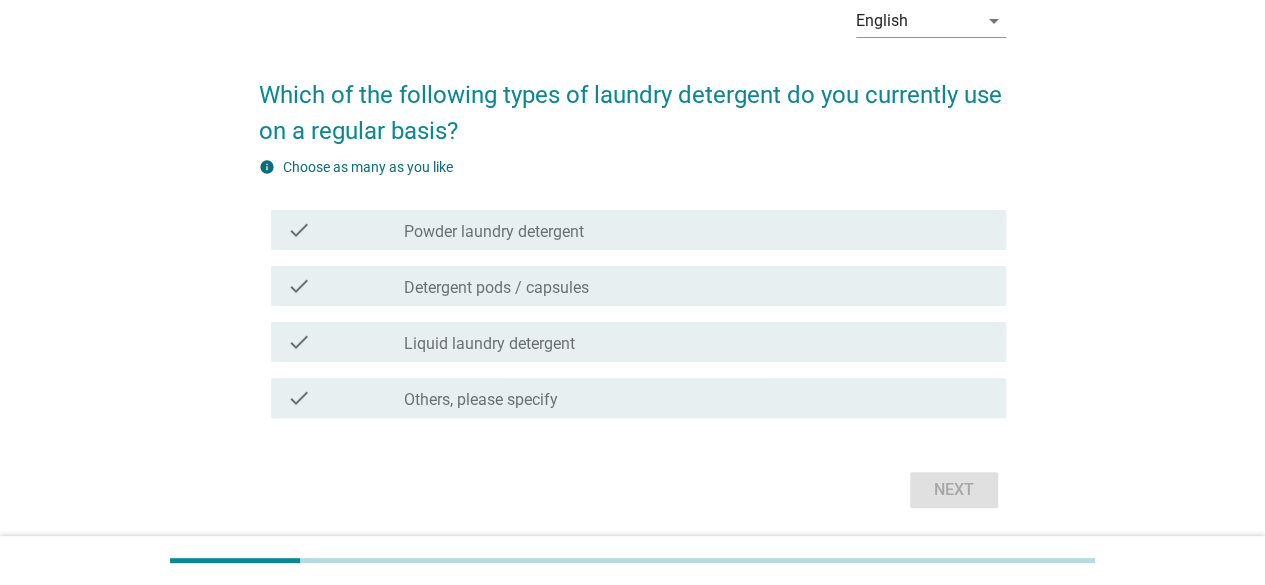 click on "Liquid laundry detergent" at bounding box center (489, 344) 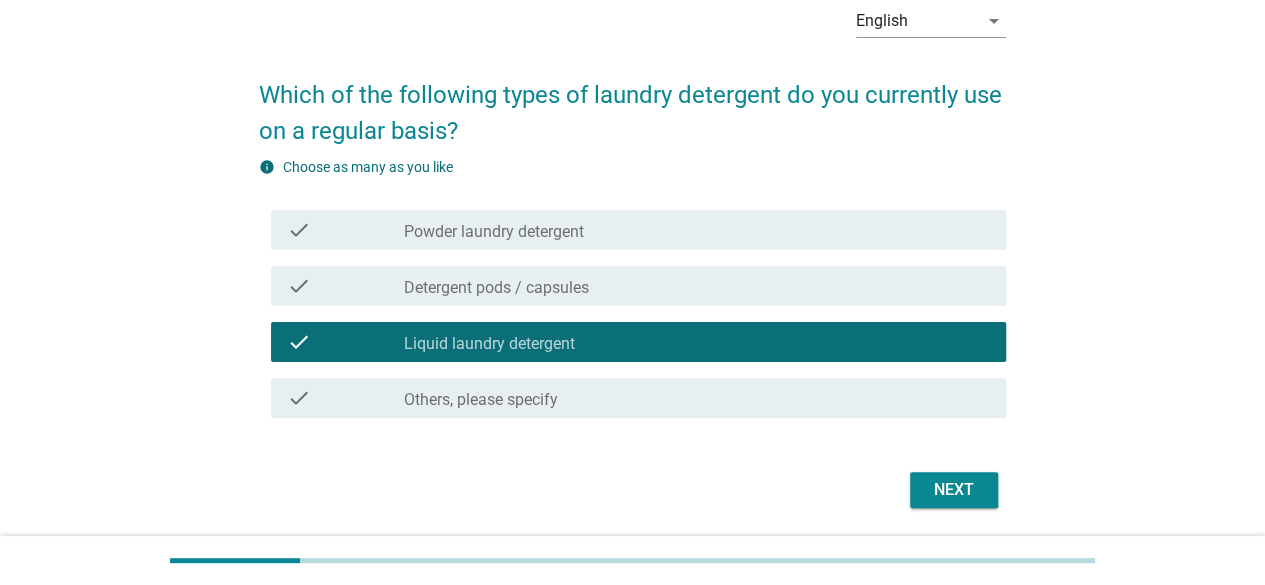 click on "Next" at bounding box center (954, 490) 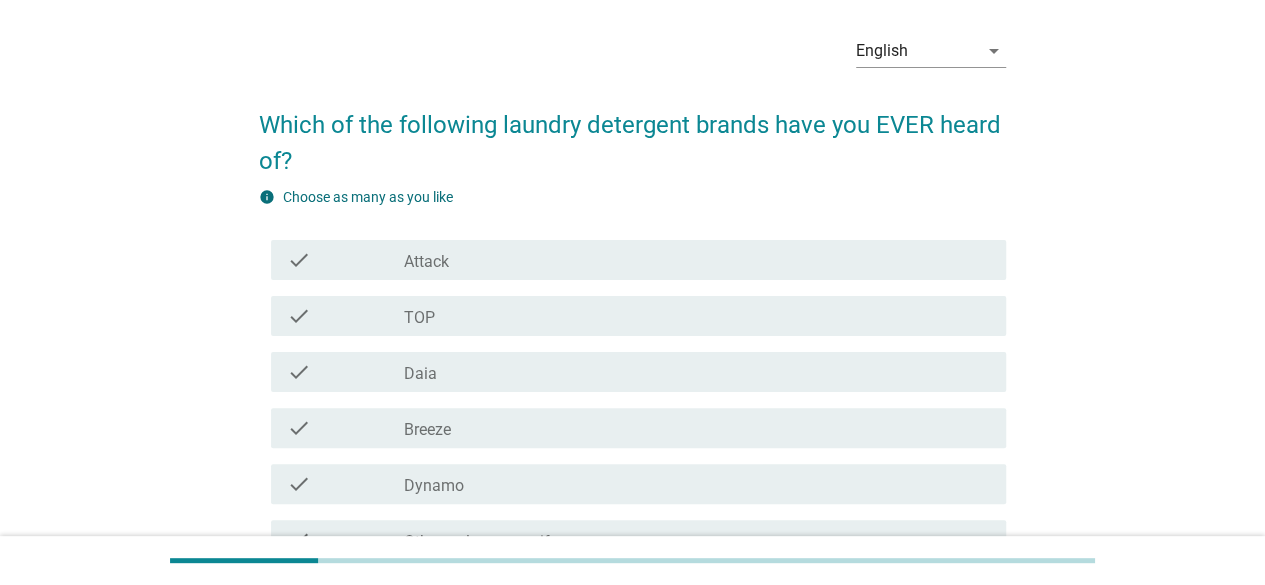 scroll, scrollTop: 100, scrollLeft: 0, axis: vertical 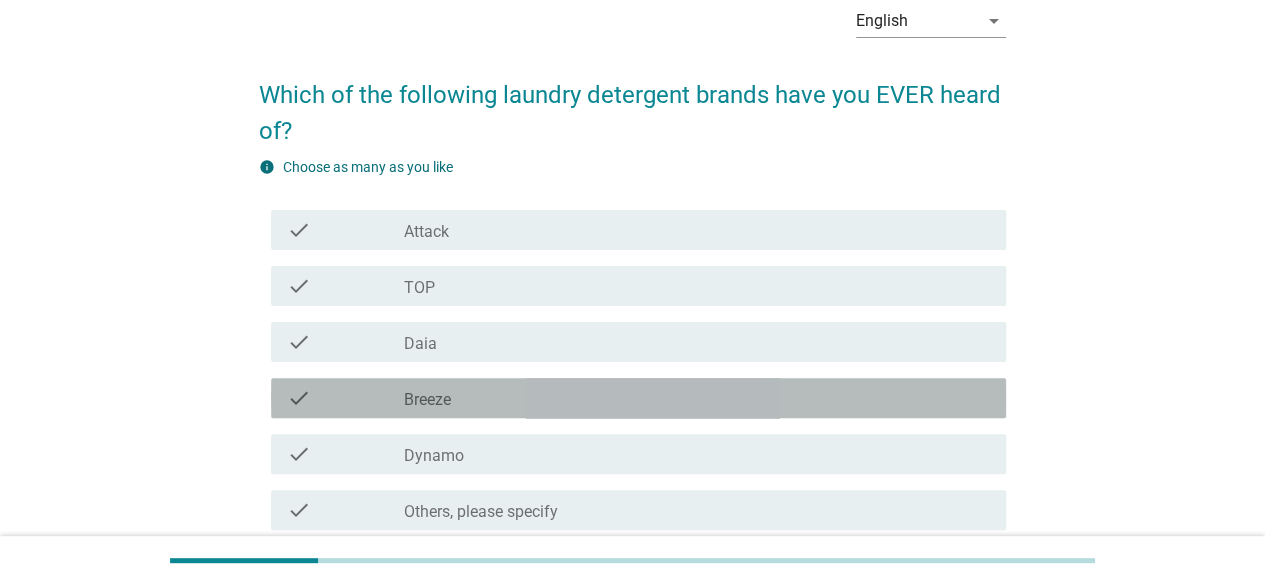 click on "check_box_outline_blank Breeze" at bounding box center (697, 398) 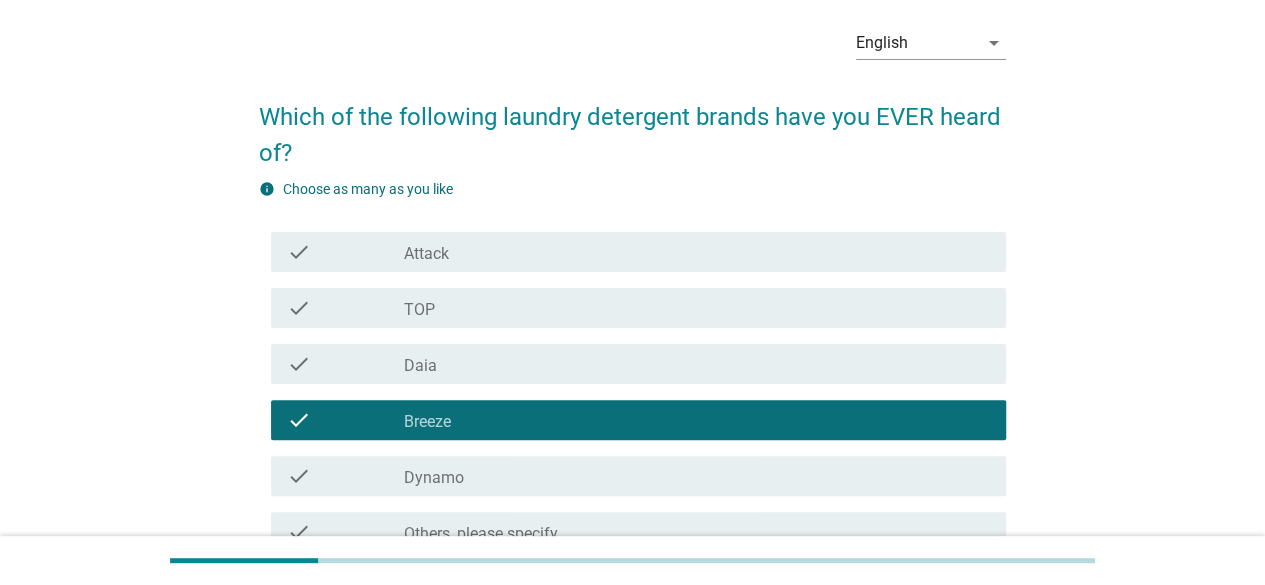 scroll, scrollTop: 0, scrollLeft: 0, axis: both 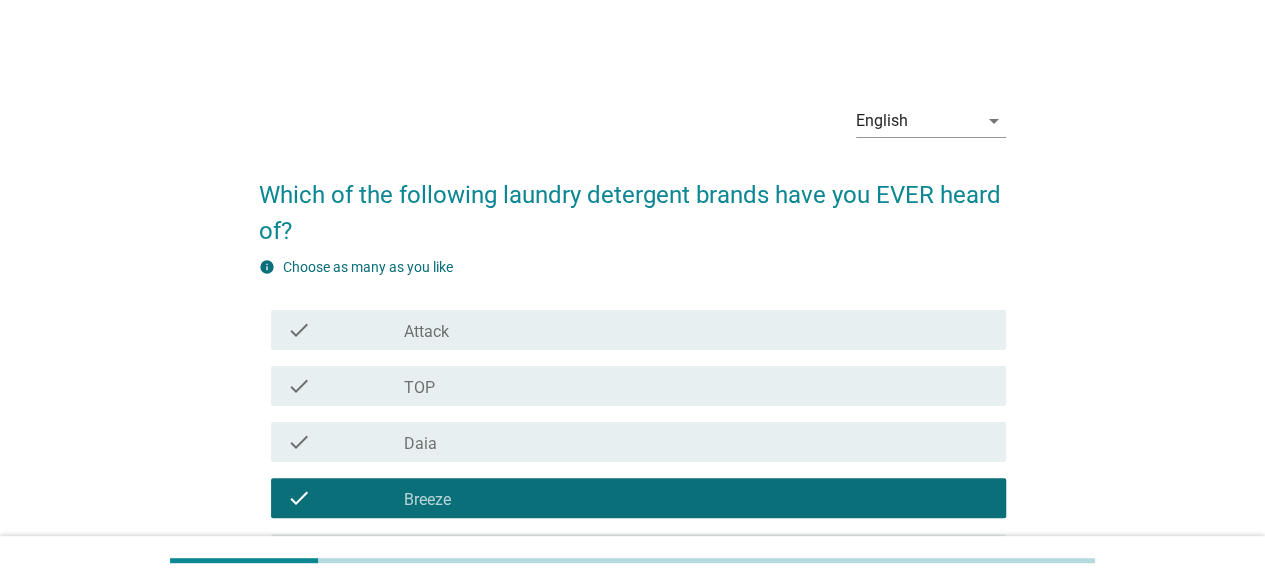 click on "check_box_outline_blank Attack" at bounding box center [697, 330] 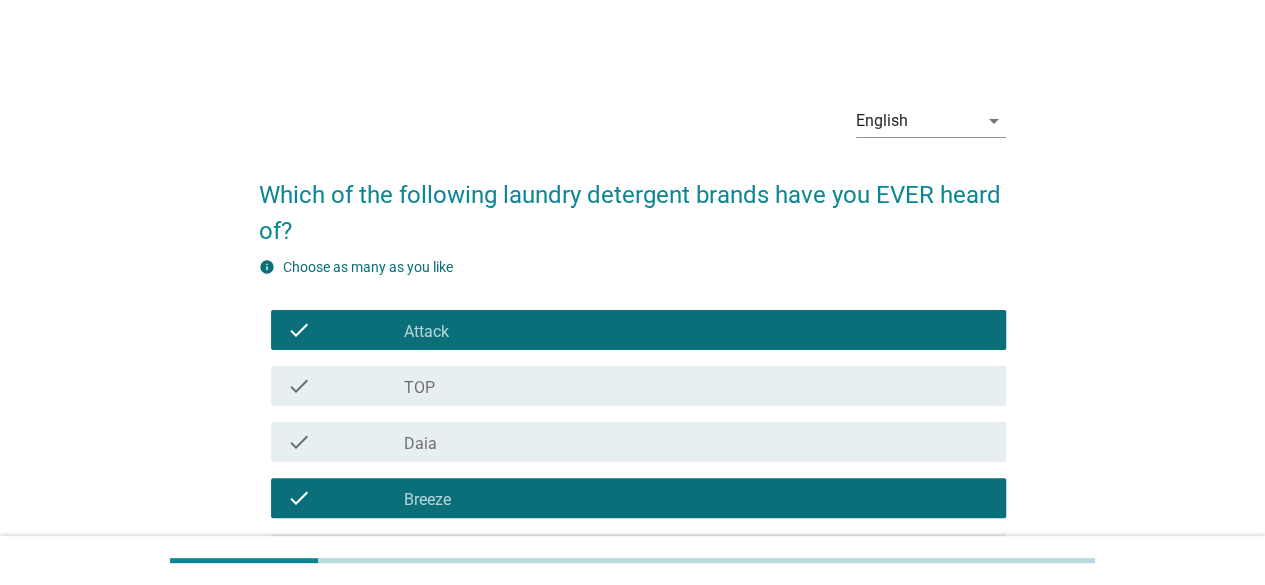 click on "check_box_outline_blank TOP" at bounding box center (697, 386) 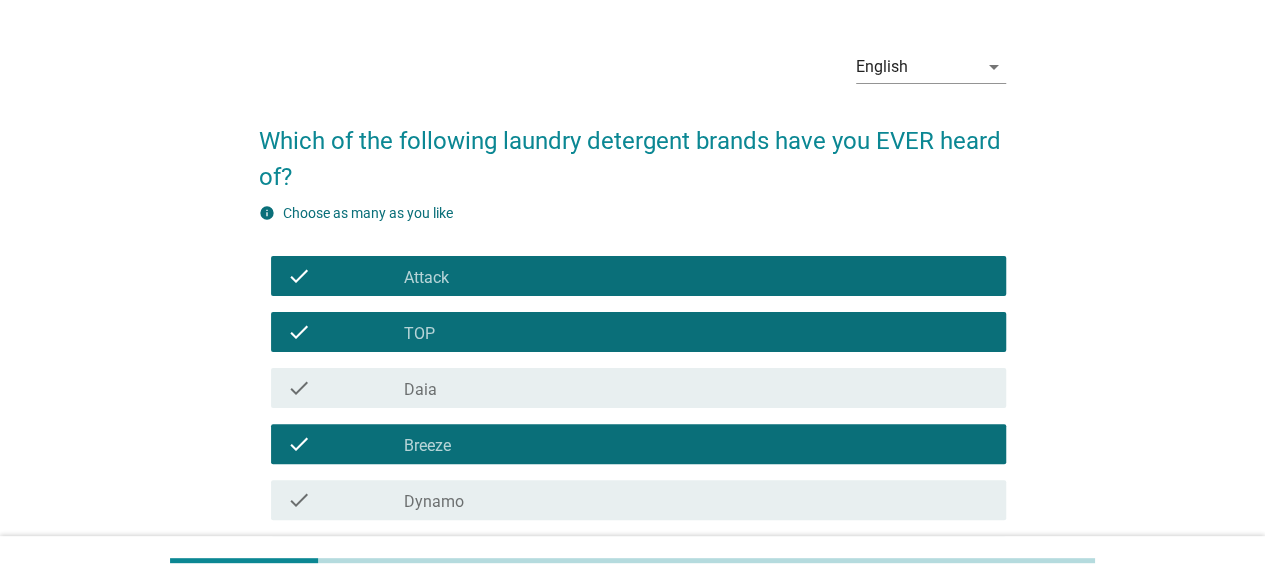 scroll, scrollTop: 100, scrollLeft: 0, axis: vertical 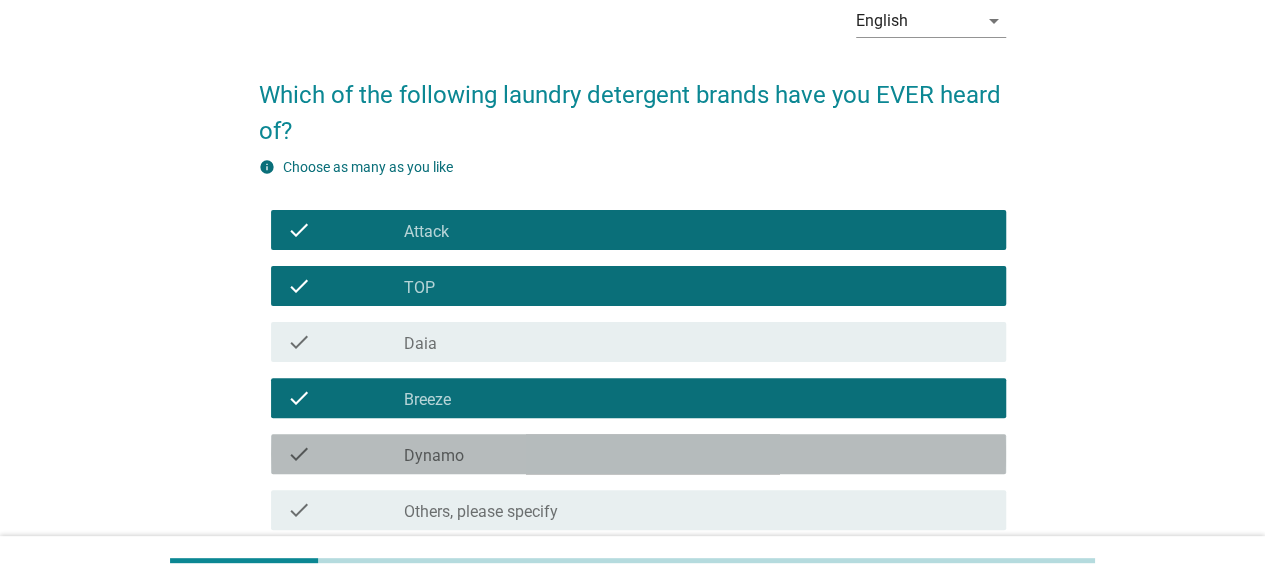 click on "check_box_outline_blank Dynamo" at bounding box center (697, 454) 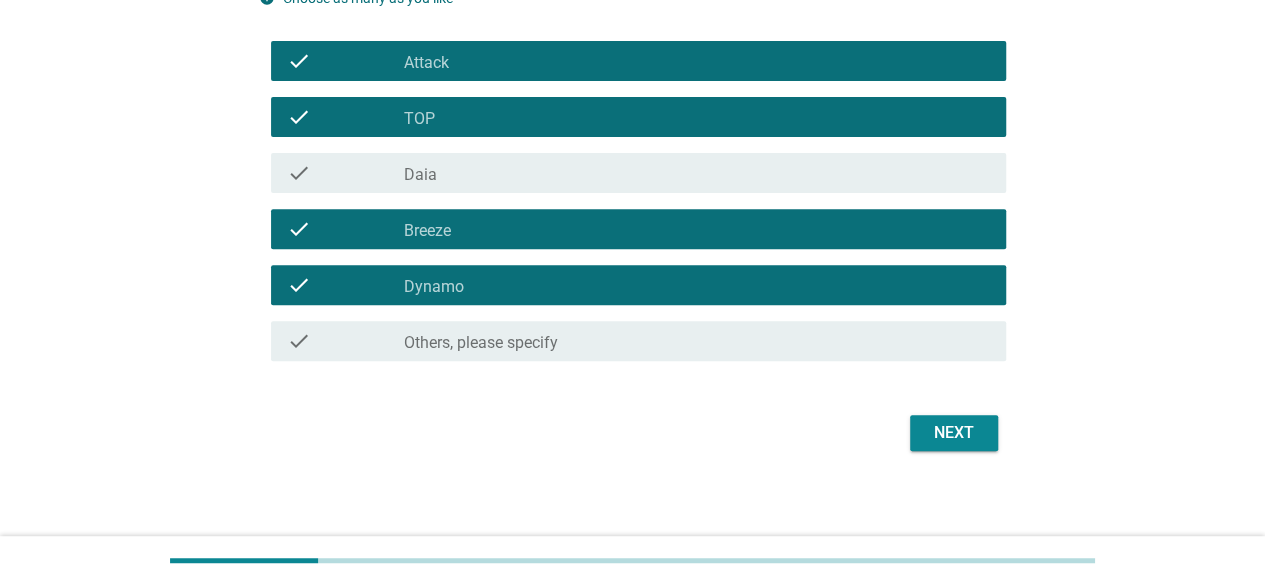 scroll, scrollTop: 278, scrollLeft: 0, axis: vertical 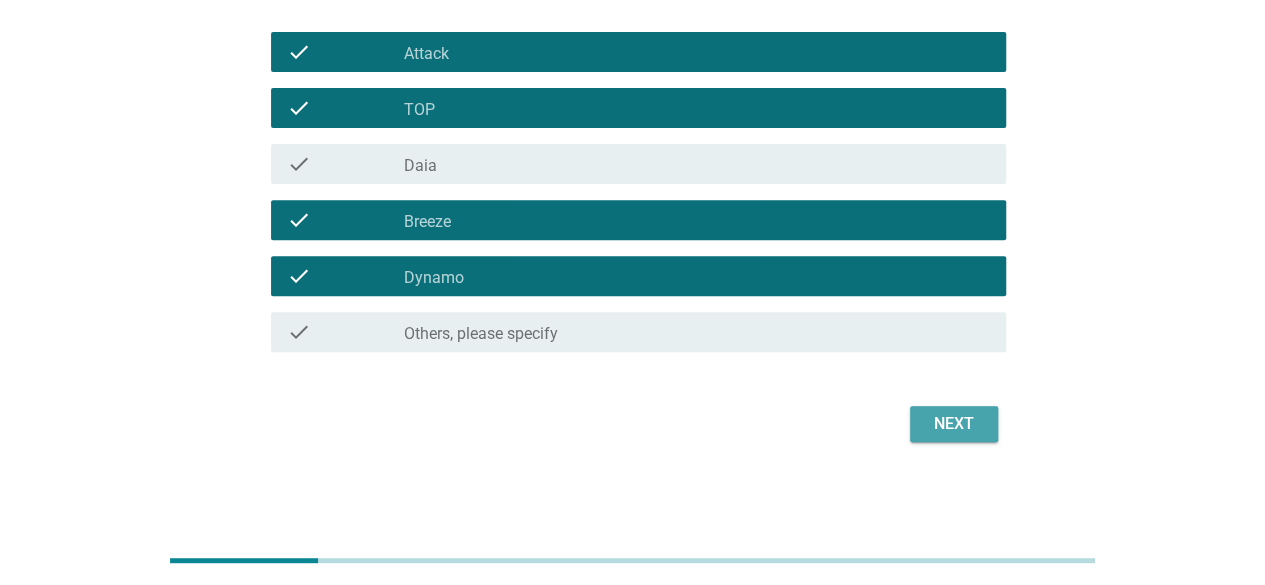 click on "Next" at bounding box center (954, 424) 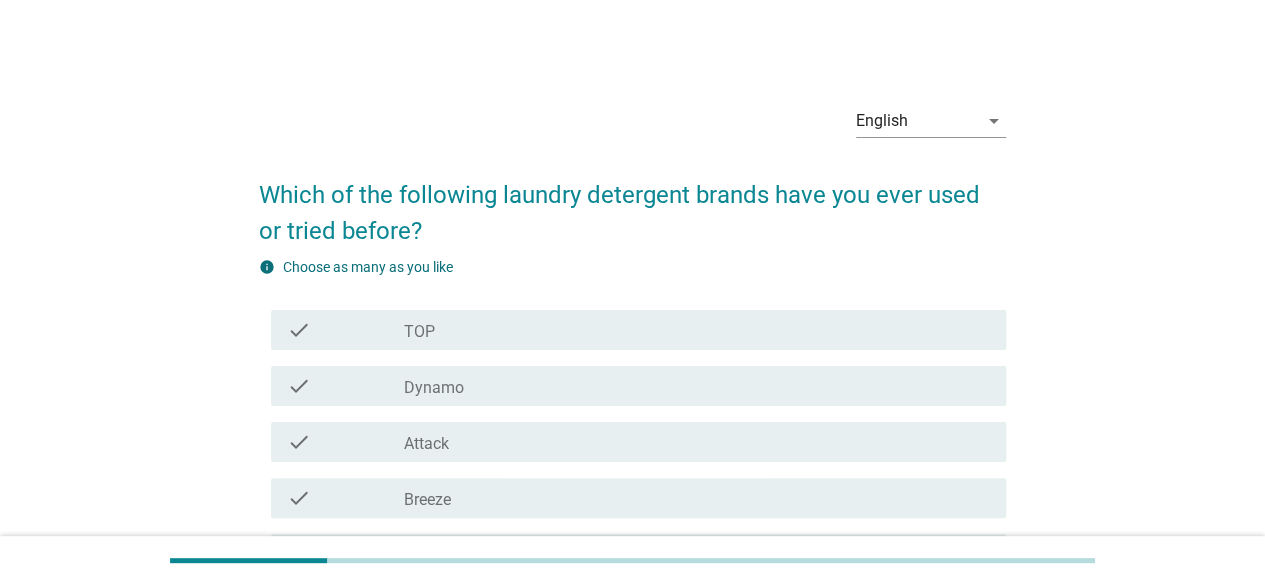 scroll, scrollTop: 100, scrollLeft: 0, axis: vertical 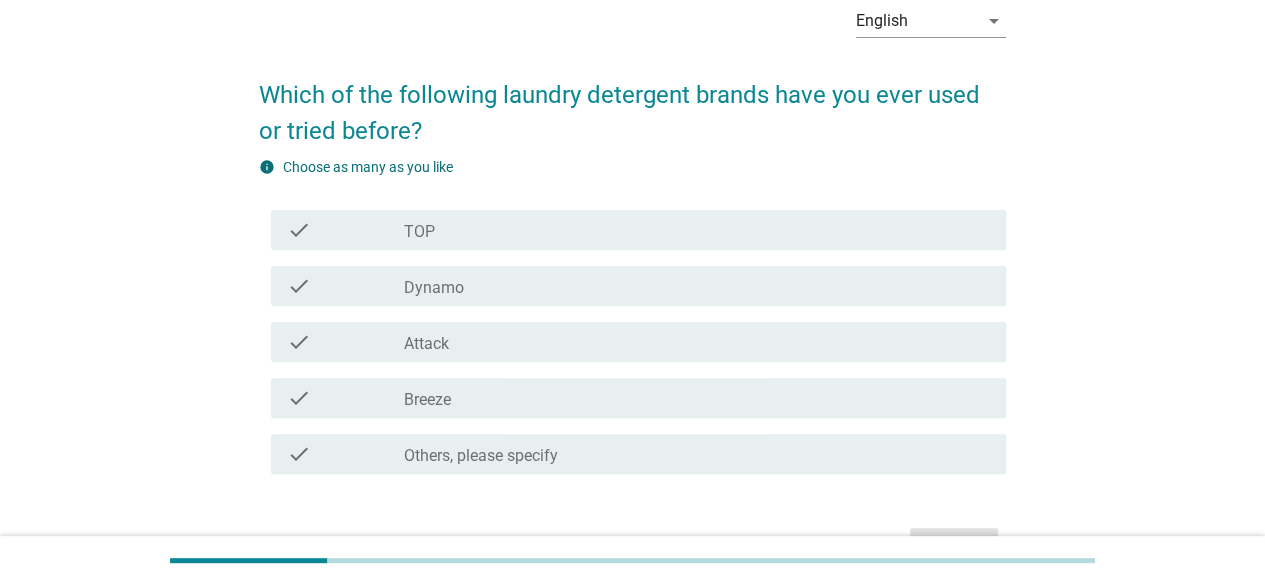 click on "TOP" at bounding box center [419, 232] 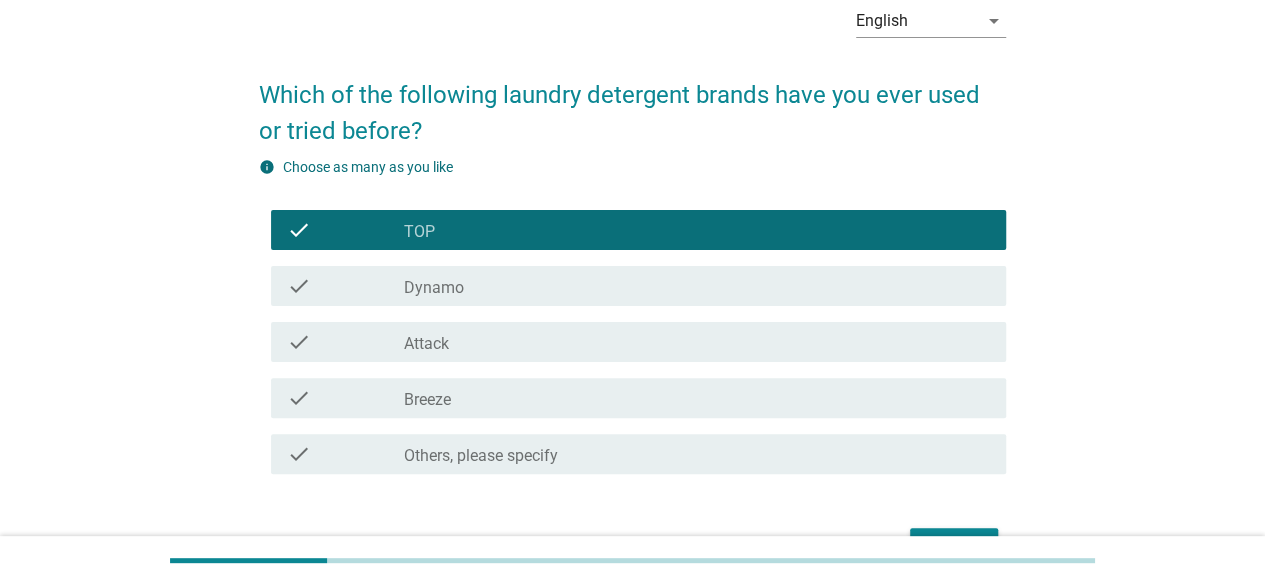click on "Dynamo" at bounding box center [434, 288] 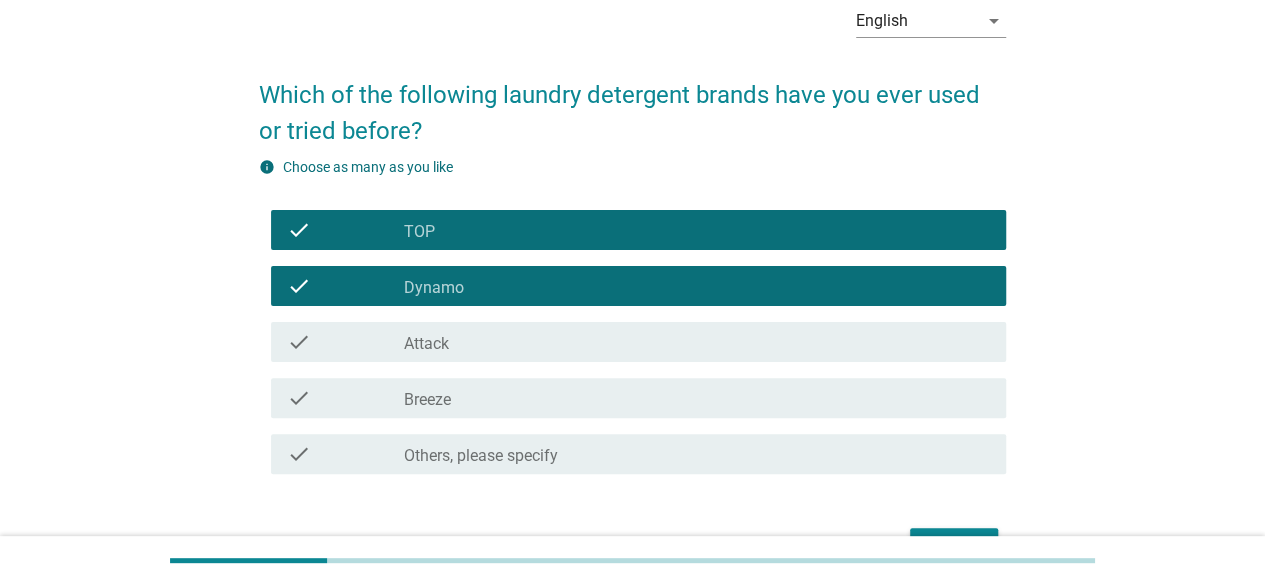 click on "check_box_outline_blank Breeze" at bounding box center (697, 398) 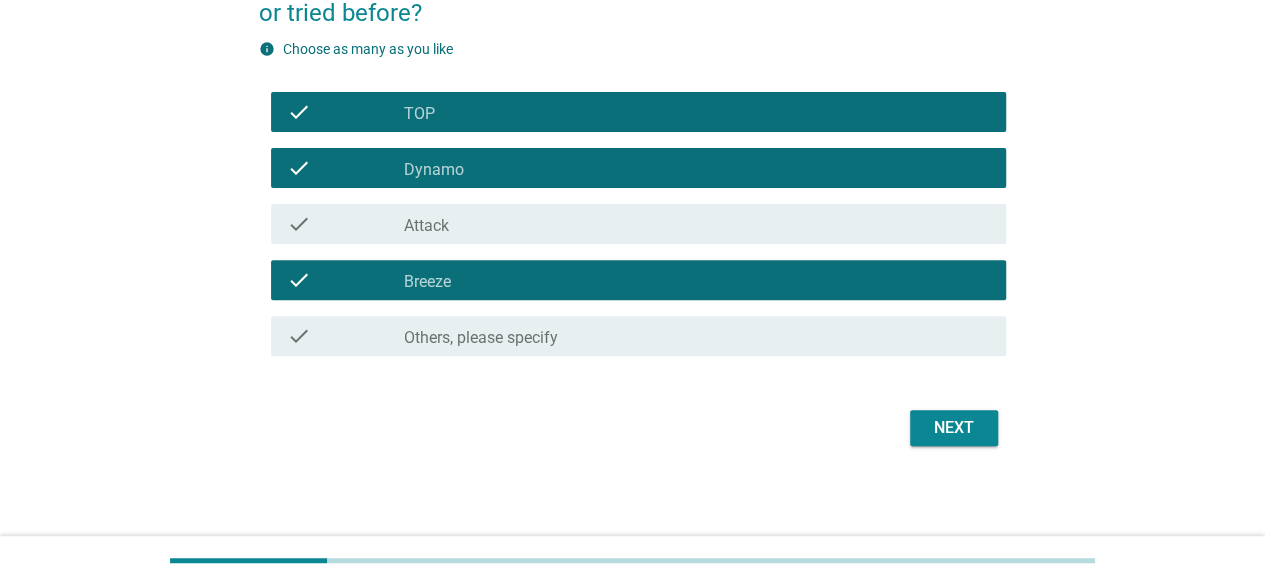 scroll, scrollTop: 222, scrollLeft: 0, axis: vertical 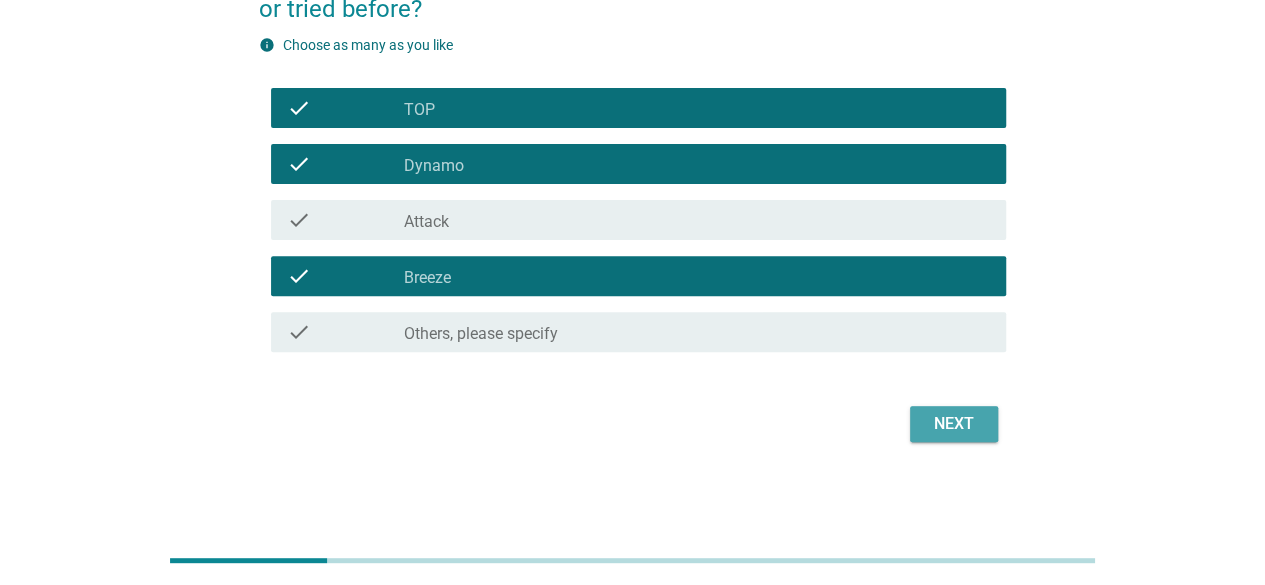 click on "Next" at bounding box center (954, 424) 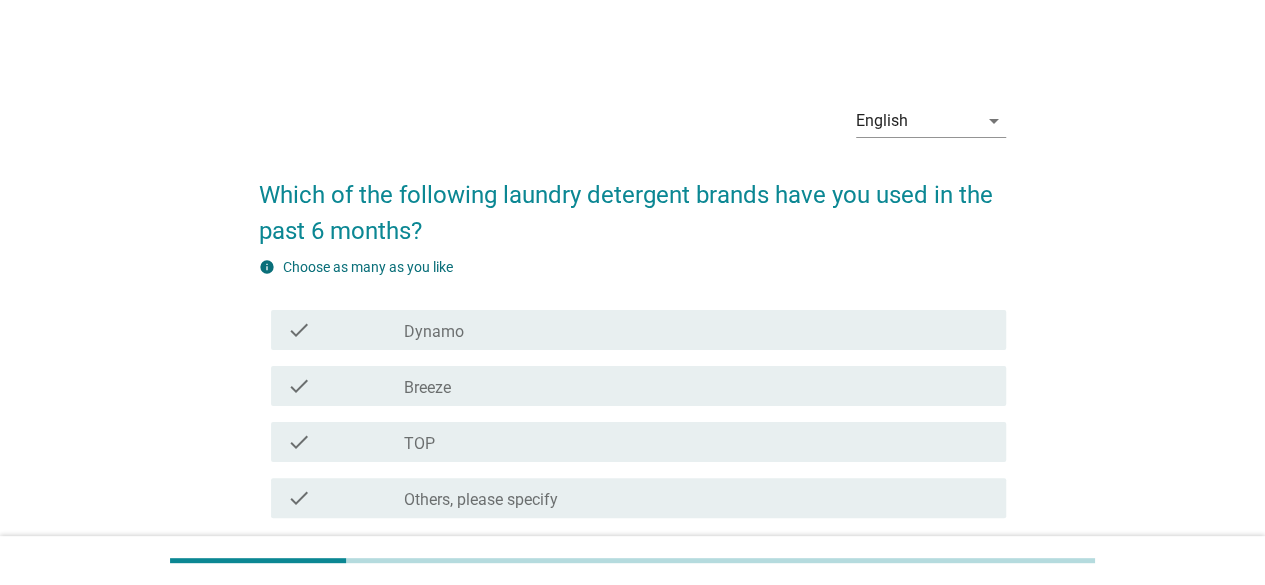 scroll, scrollTop: 100, scrollLeft: 0, axis: vertical 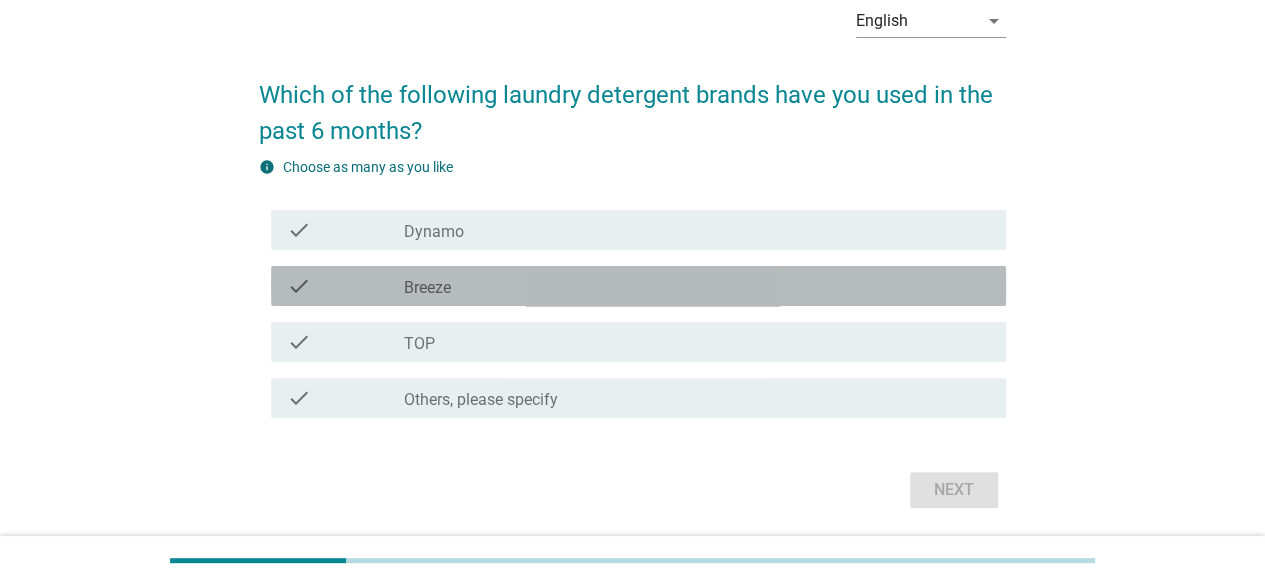 click on "Breeze" at bounding box center (427, 288) 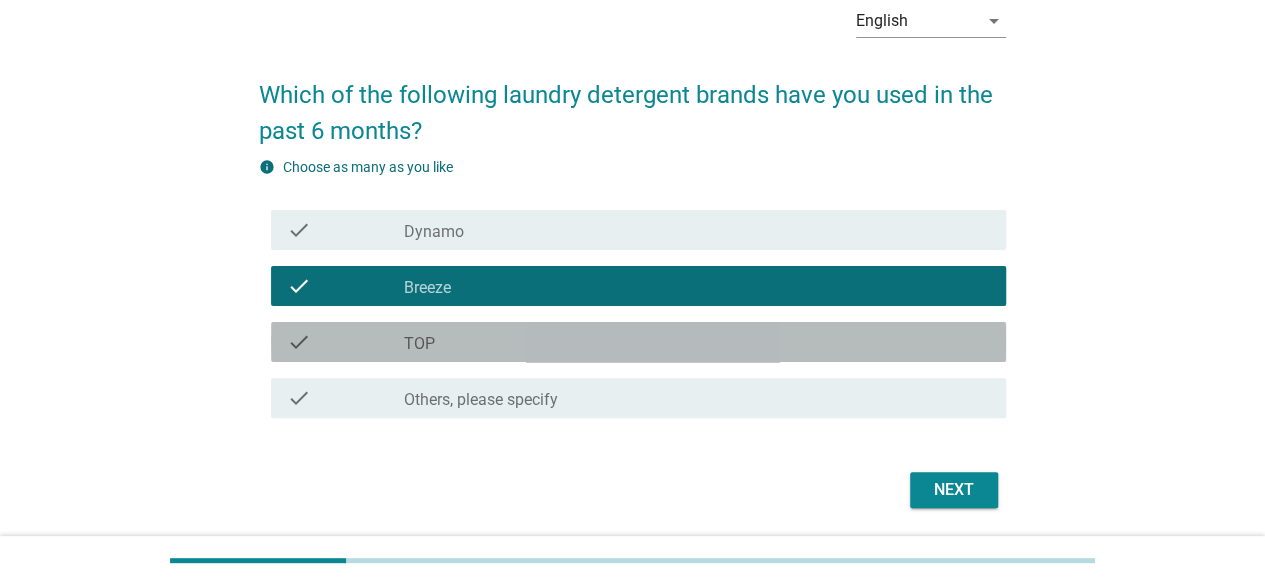 click on "TOP" at bounding box center [419, 344] 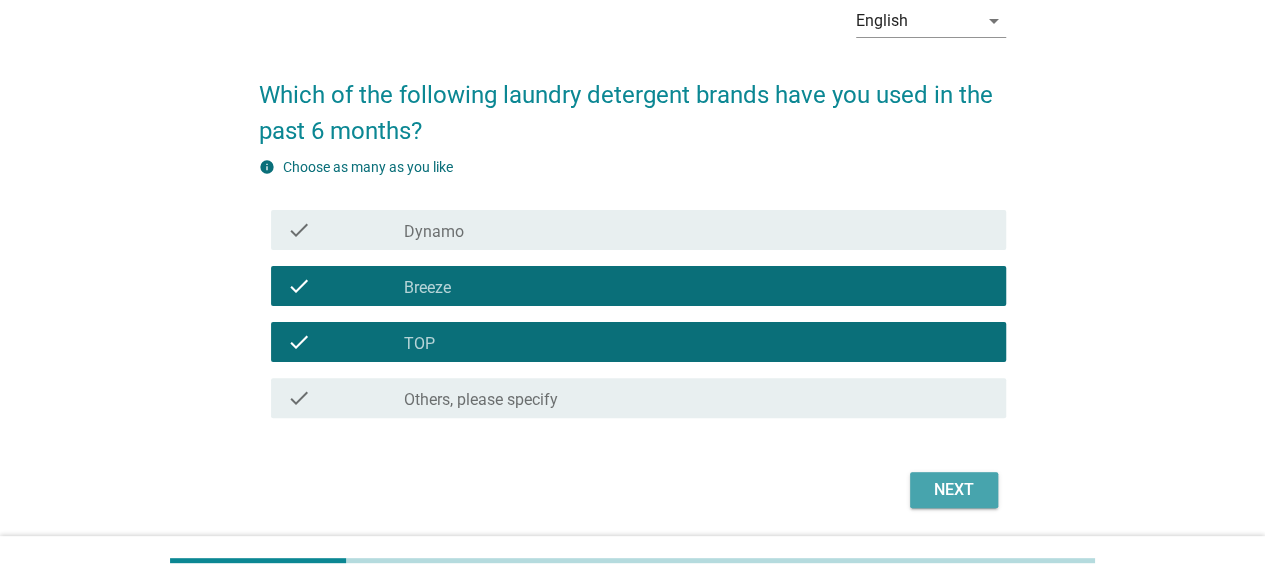 click on "Next" at bounding box center (954, 490) 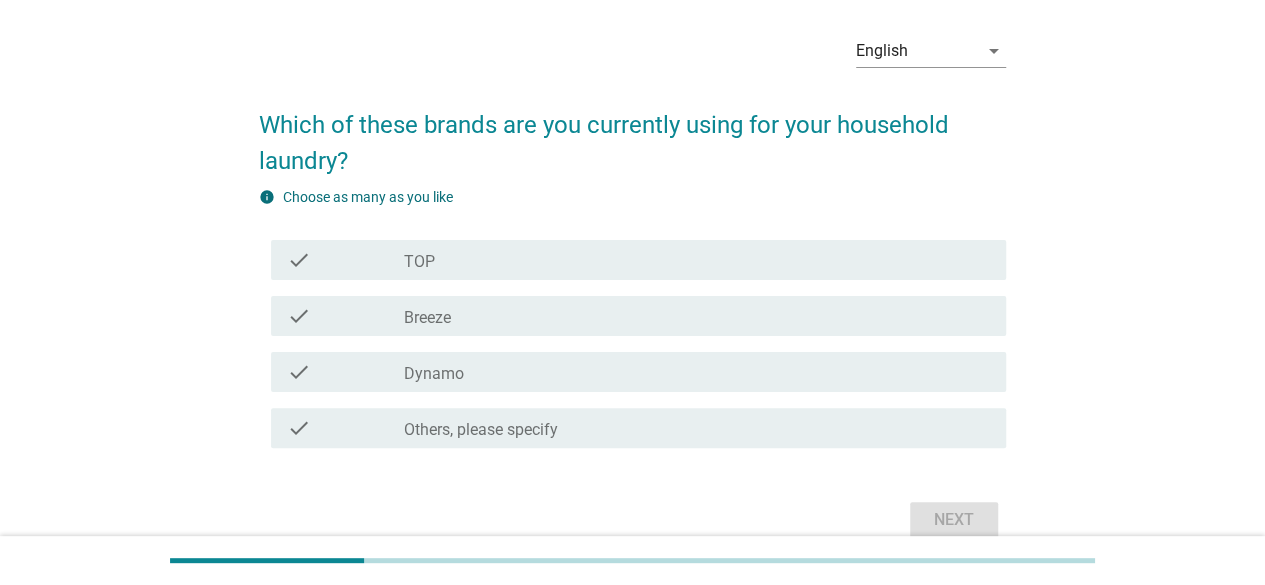 scroll, scrollTop: 100, scrollLeft: 0, axis: vertical 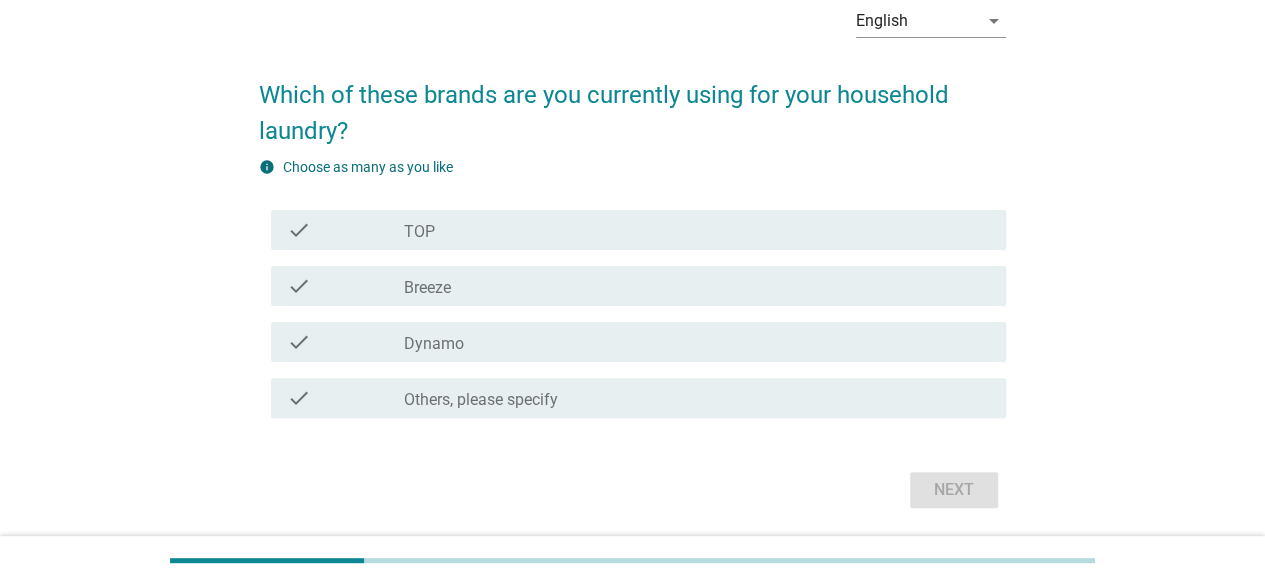 click on "Breeze" at bounding box center [427, 288] 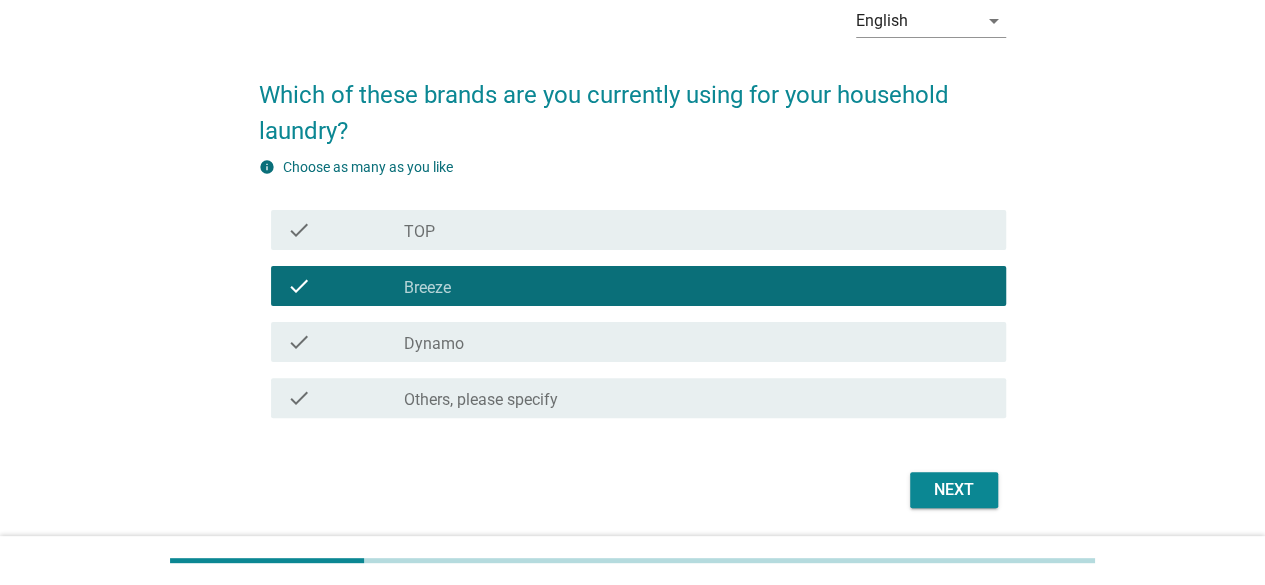 click on "Next" at bounding box center (954, 490) 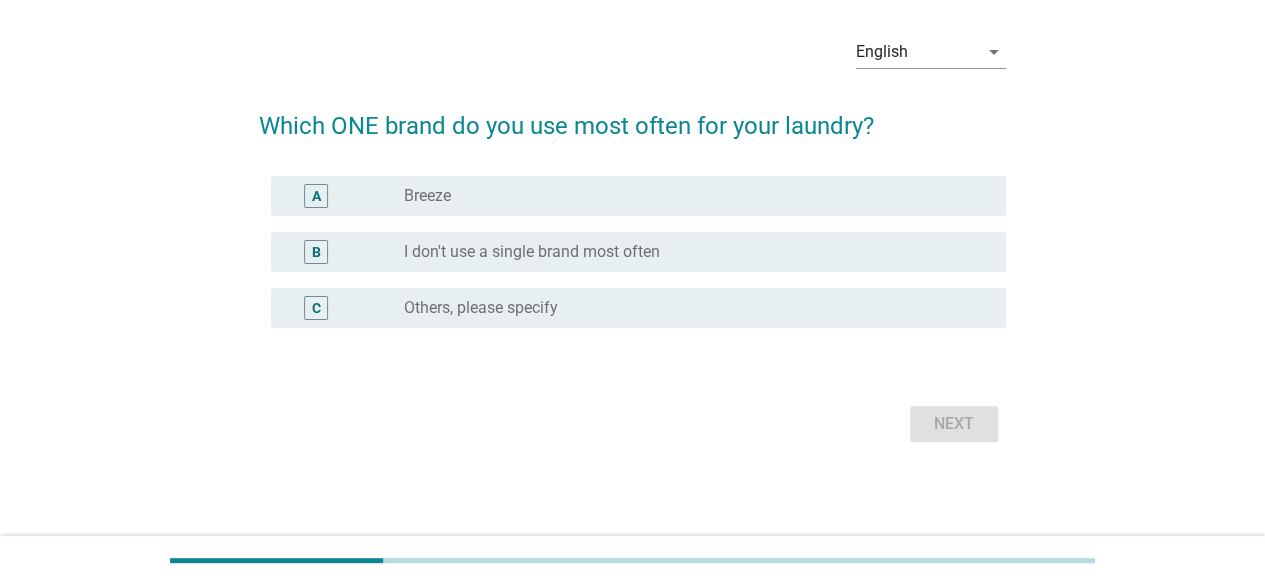 scroll, scrollTop: 0, scrollLeft: 0, axis: both 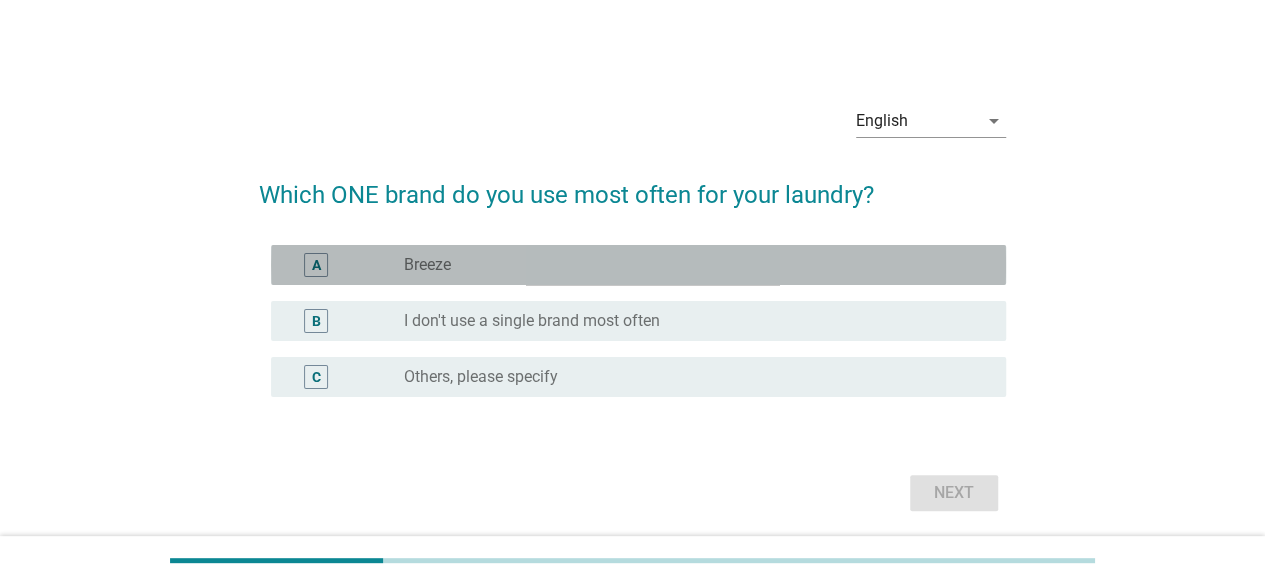 click on "radio_button_unchecked Breeze" at bounding box center [689, 265] 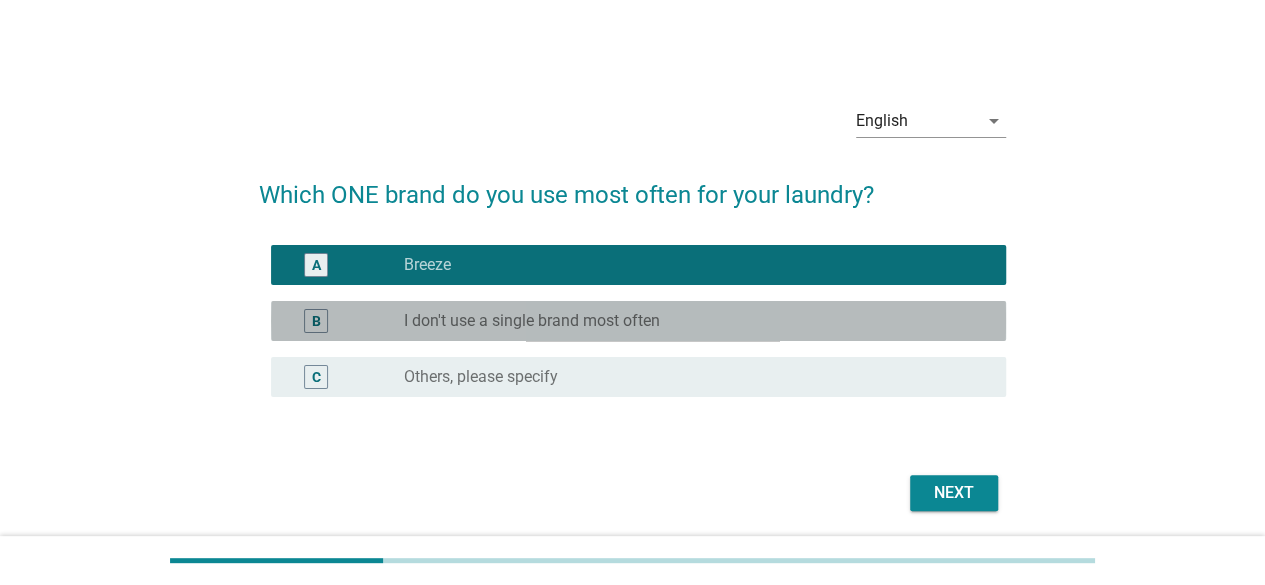 click on "I don't use a single brand most often" at bounding box center [532, 321] 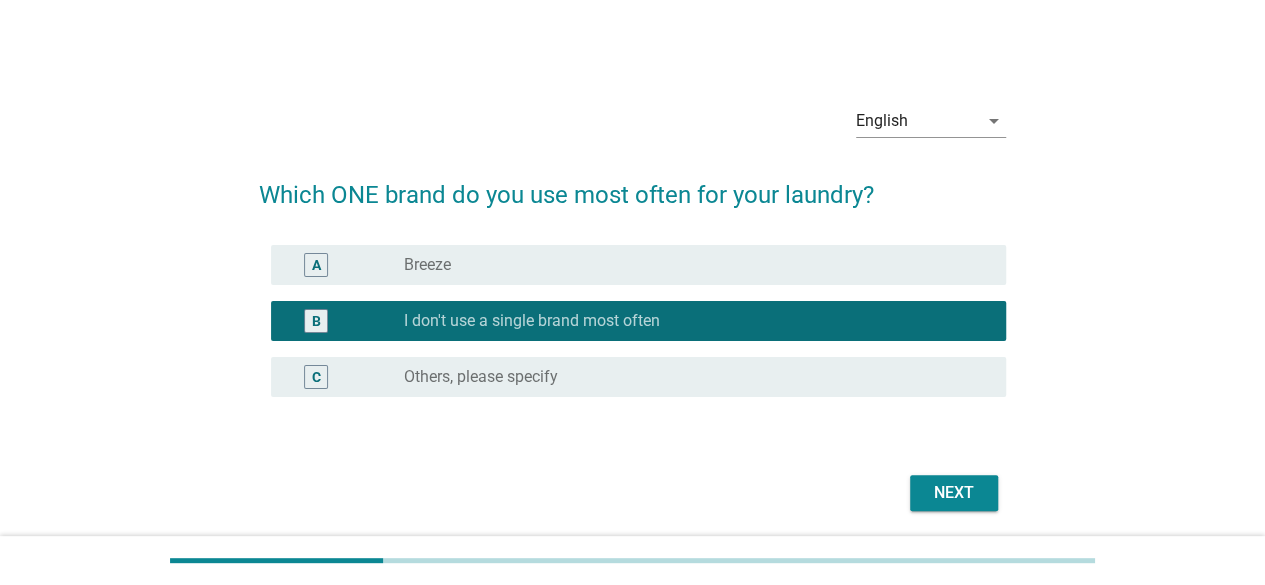 click on "Next" at bounding box center (954, 493) 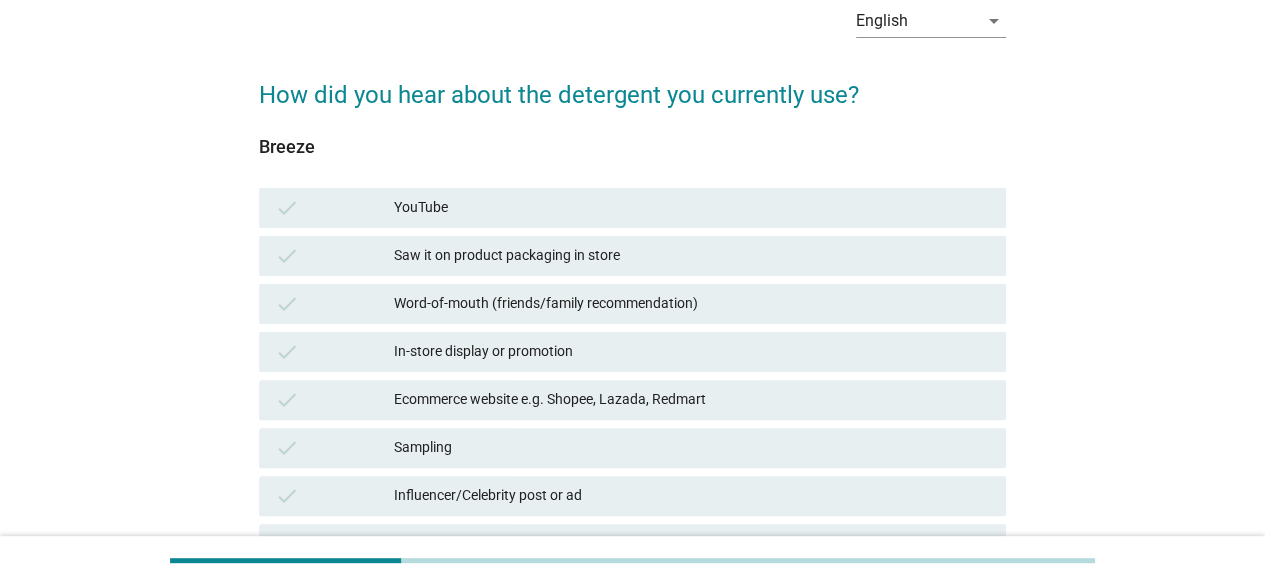 scroll, scrollTop: 200, scrollLeft: 0, axis: vertical 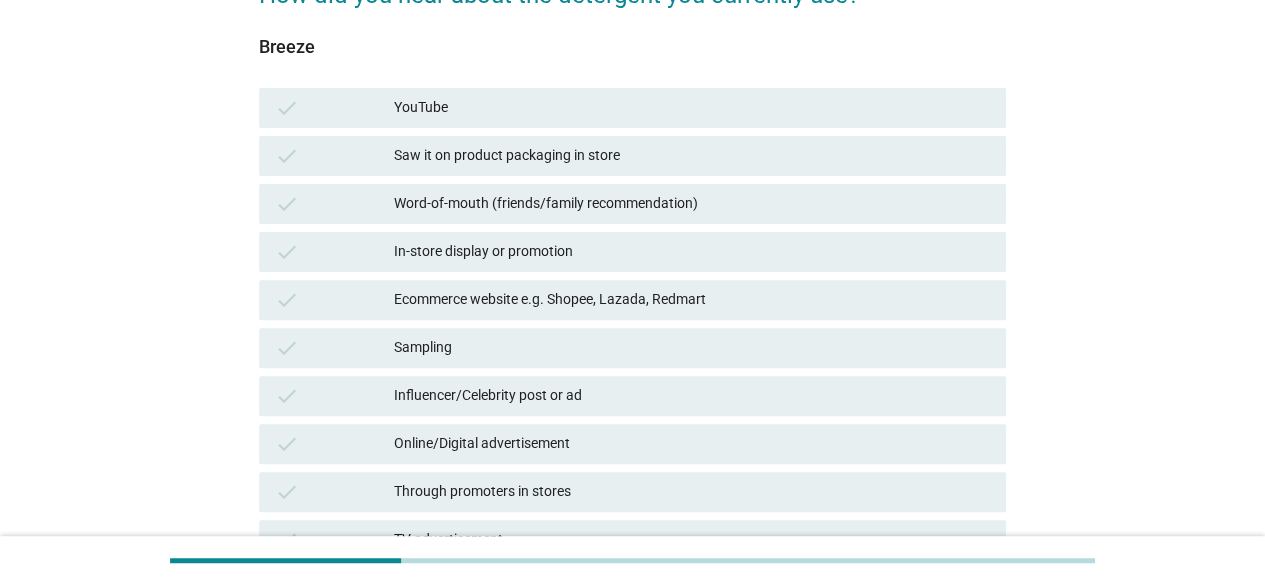 click on "In-store display or promotion" at bounding box center [692, 252] 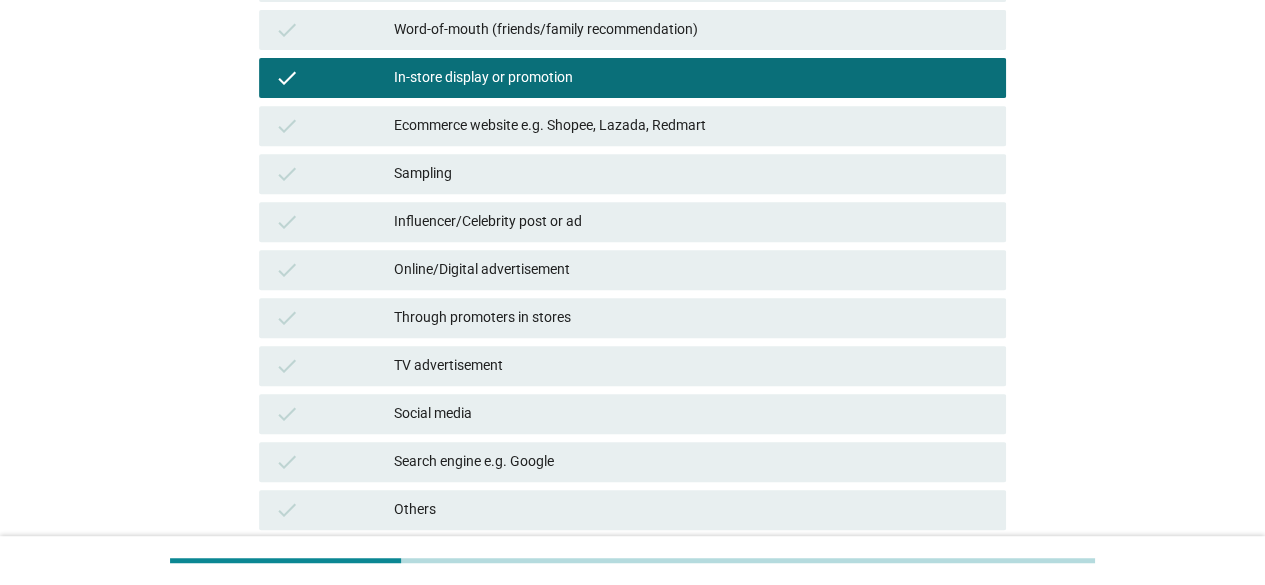 scroll, scrollTop: 584, scrollLeft: 0, axis: vertical 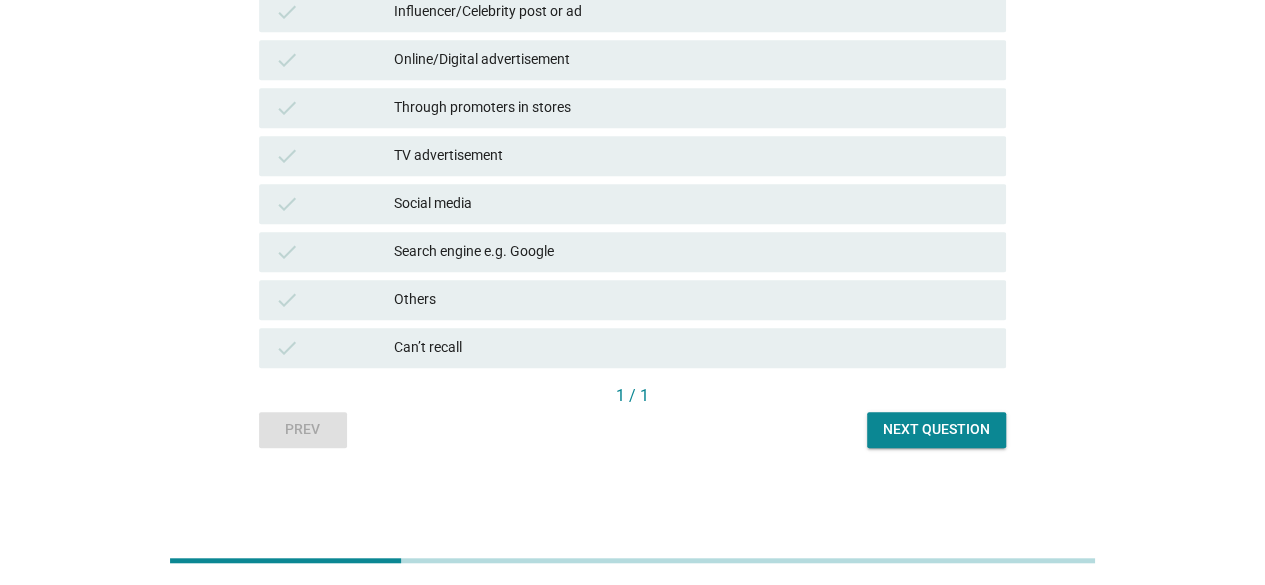 click on "Next question" at bounding box center (936, 429) 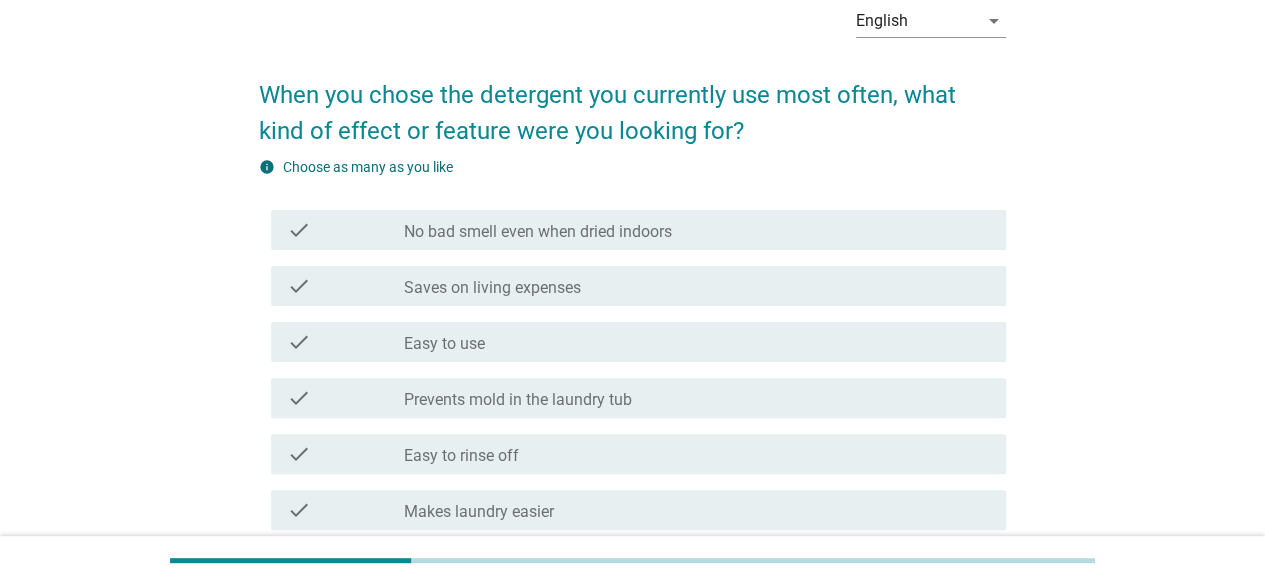 scroll, scrollTop: 200, scrollLeft: 0, axis: vertical 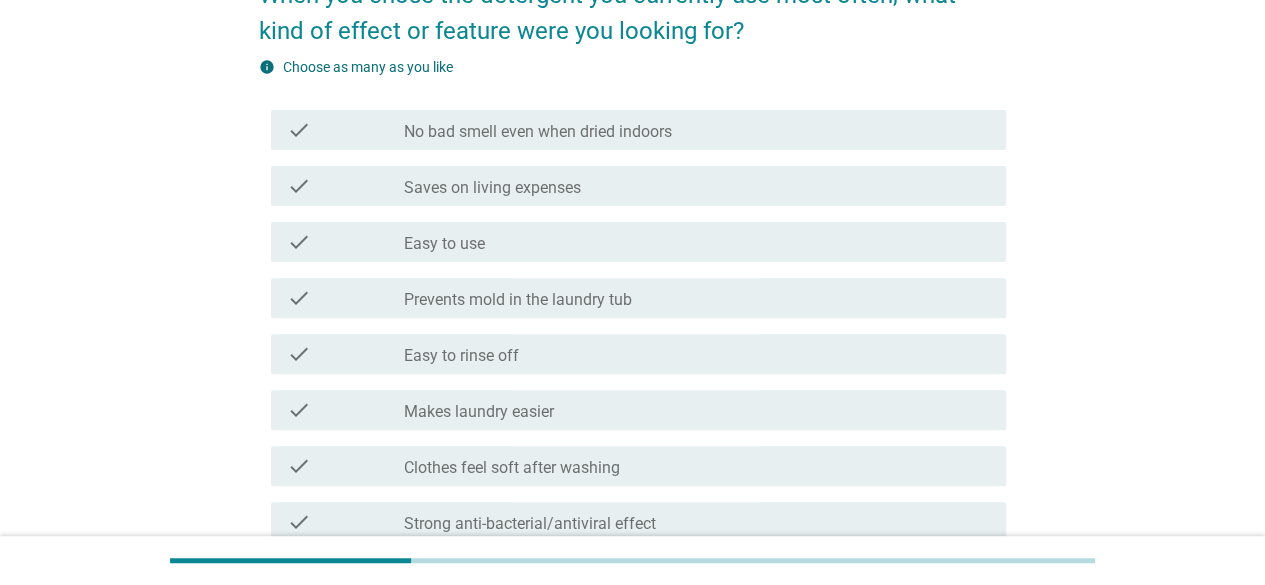 click on "Saves on living expenses" at bounding box center [492, 188] 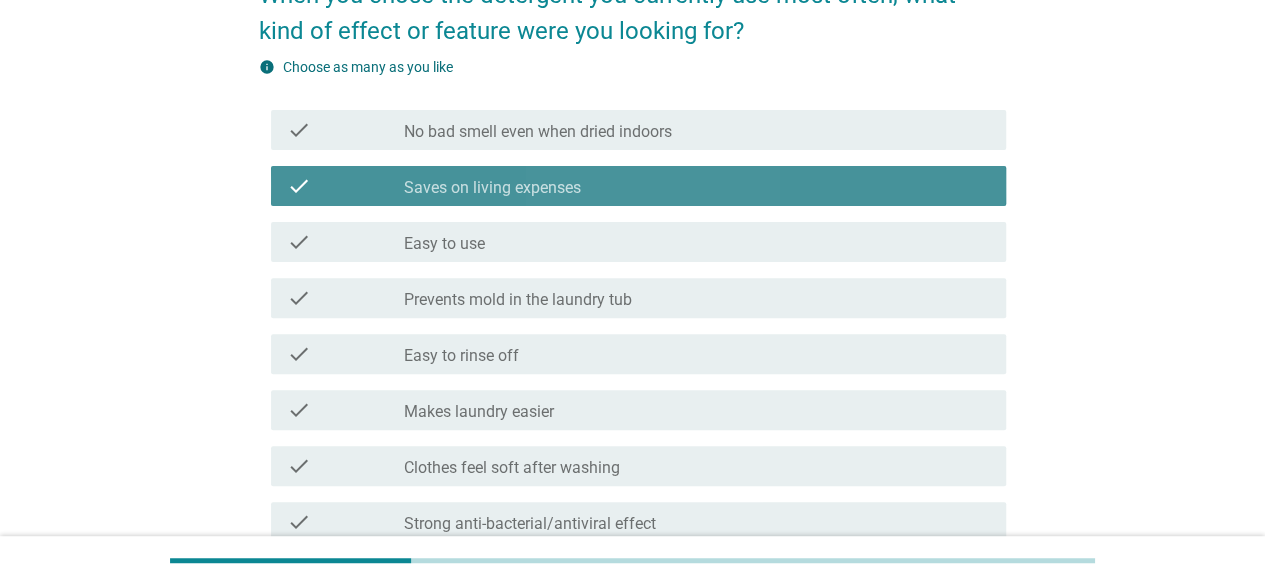 click on "Saves on living expenses" at bounding box center (492, 188) 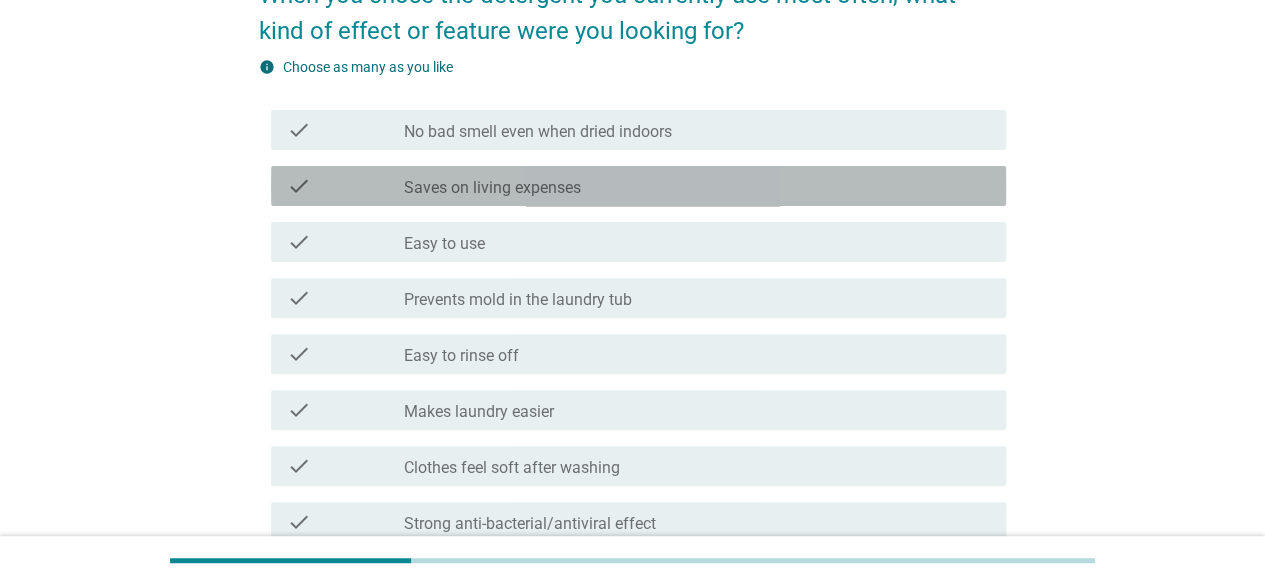 click on "check_box_outline_blank Saves on living expenses" at bounding box center (697, 186) 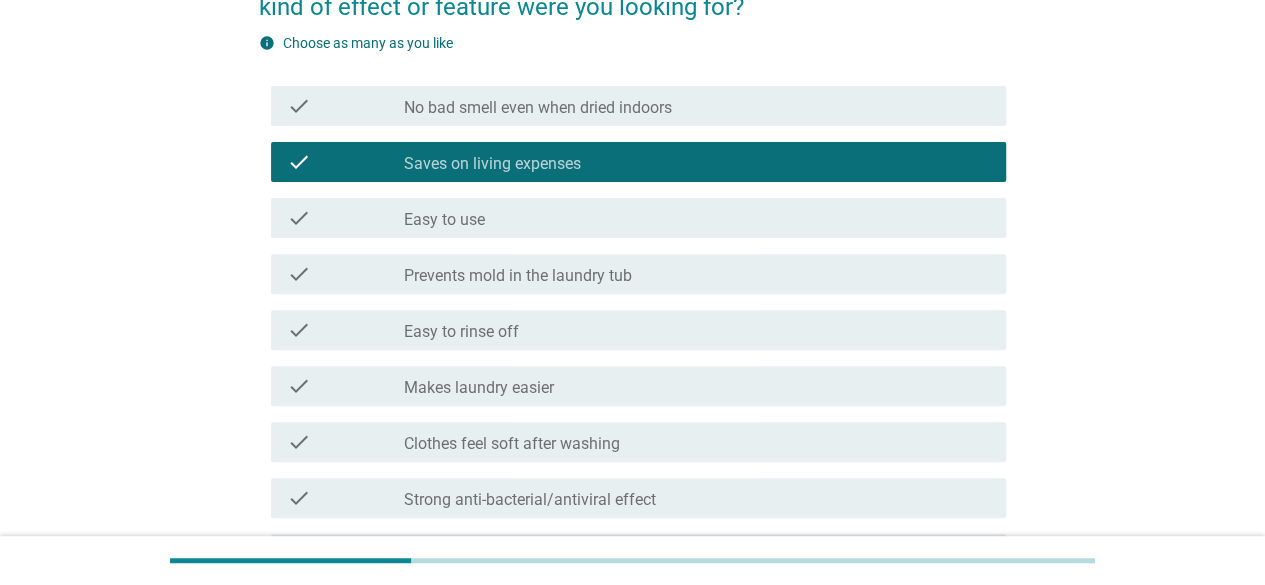 scroll, scrollTop: 200, scrollLeft: 0, axis: vertical 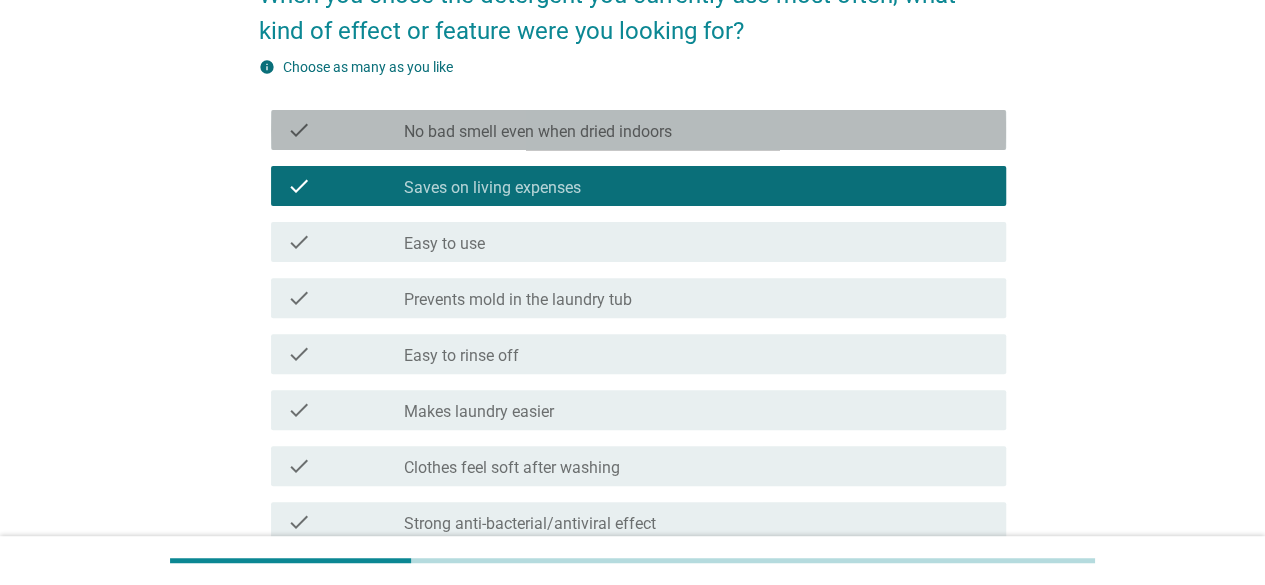 click on "check     check_box_outline_blank No bad smell even when dried indoors" at bounding box center (638, 130) 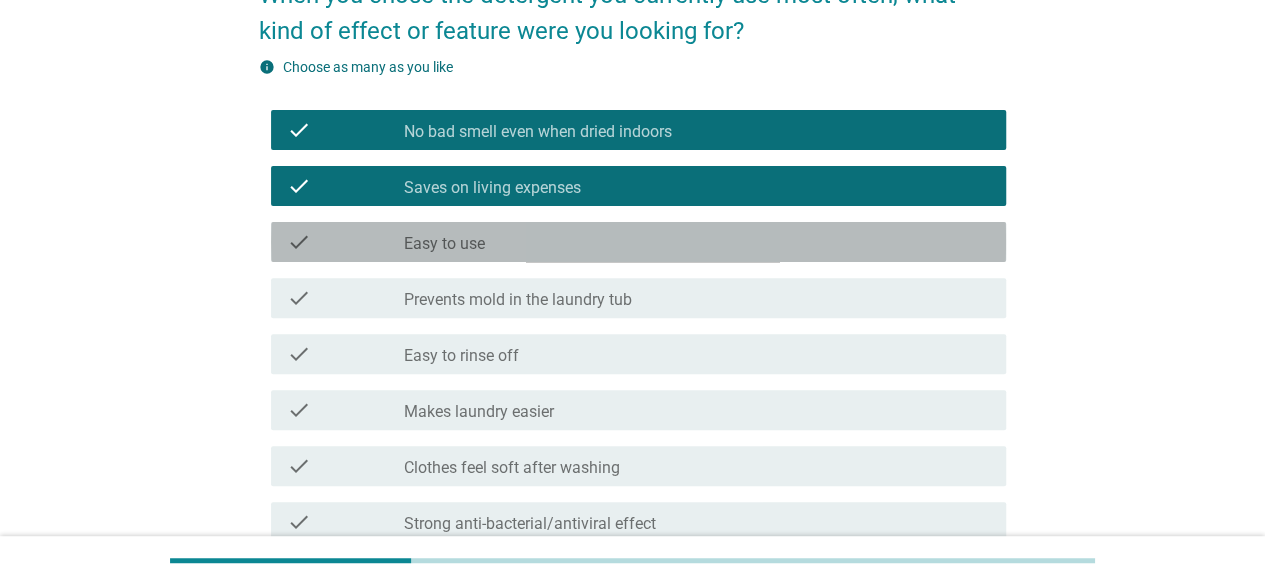 click on "check_box_outline_blank Easy to use" at bounding box center (697, 242) 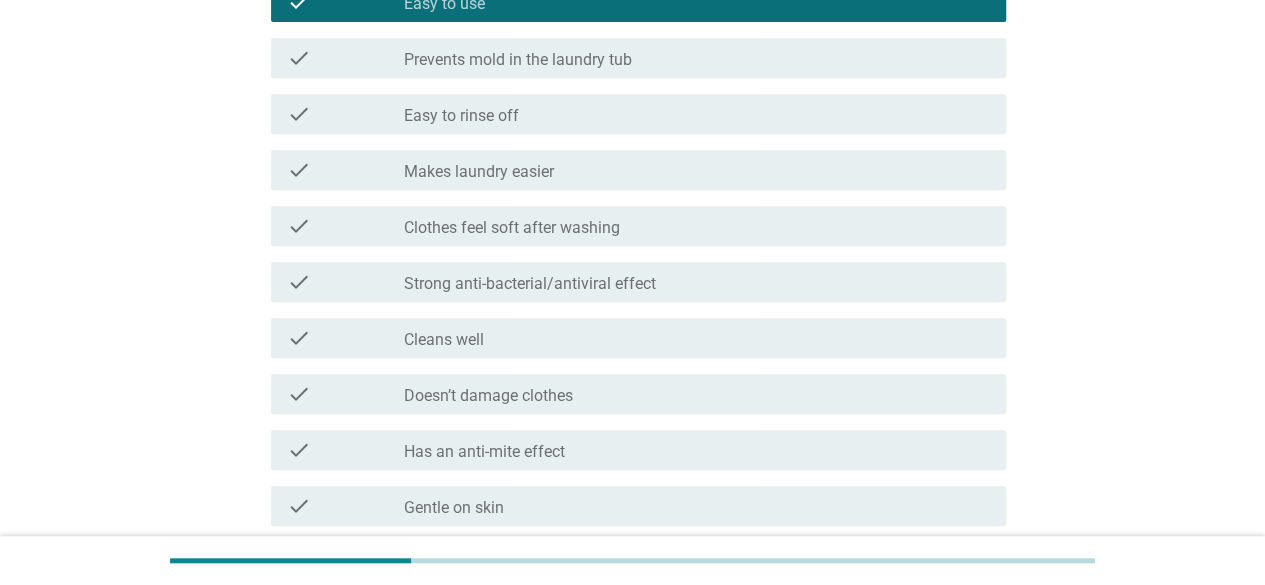 scroll, scrollTop: 500, scrollLeft: 0, axis: vertical 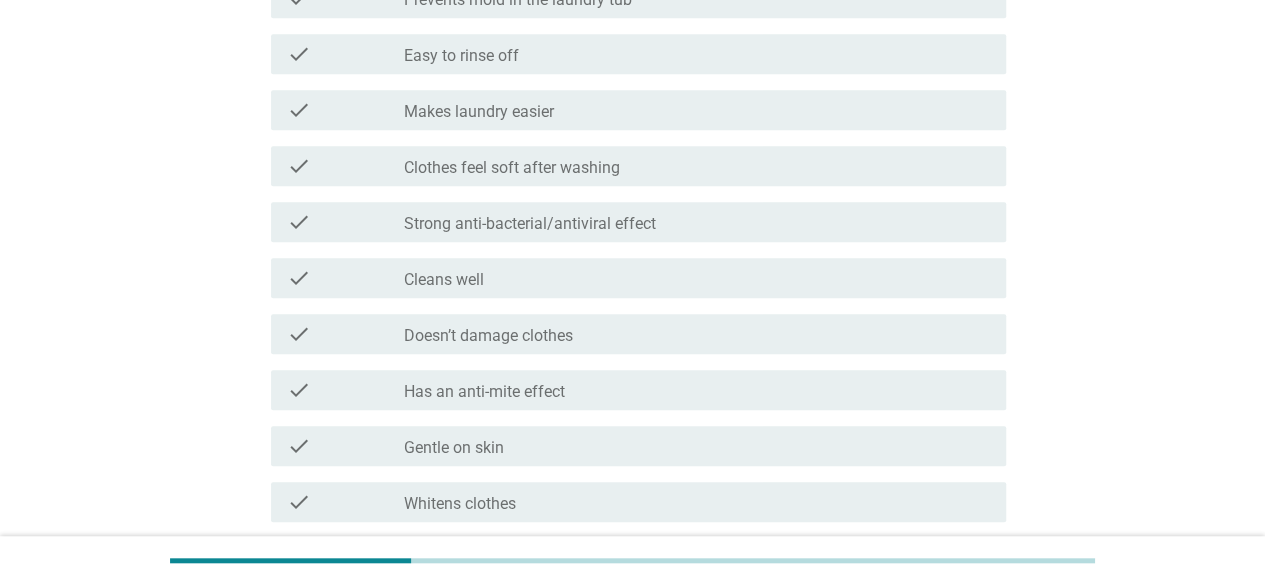 click on "Strong anti-bacterial/antiviral effect" at bounding box center [530, 224] 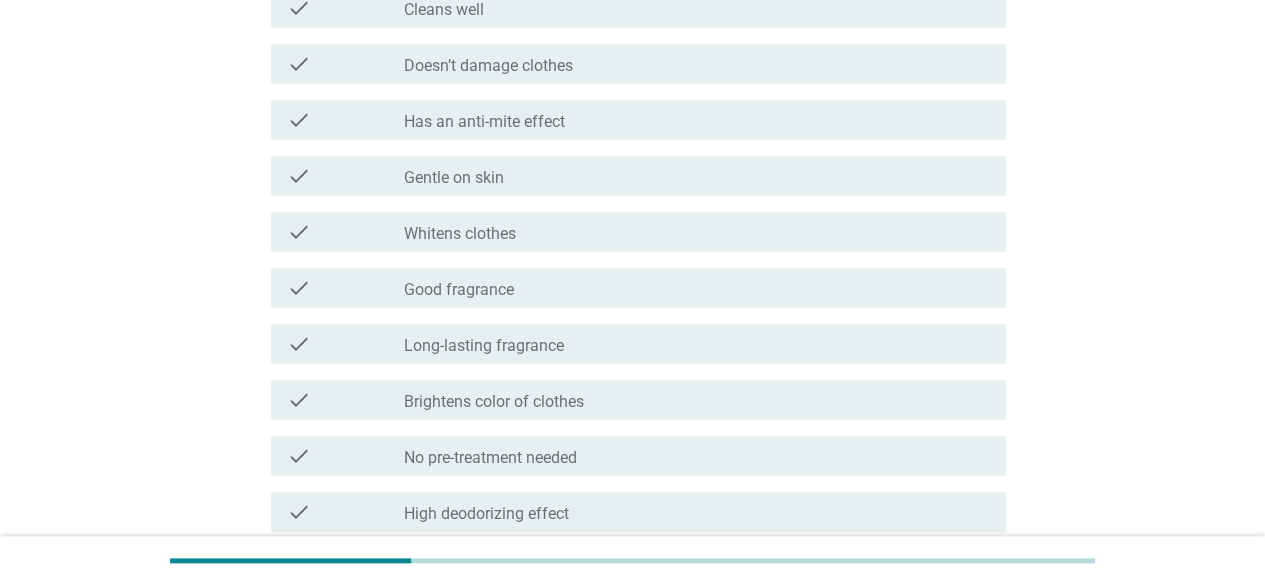scroll, scrollTop: 800, scrollLeft: 0, axis: vertical 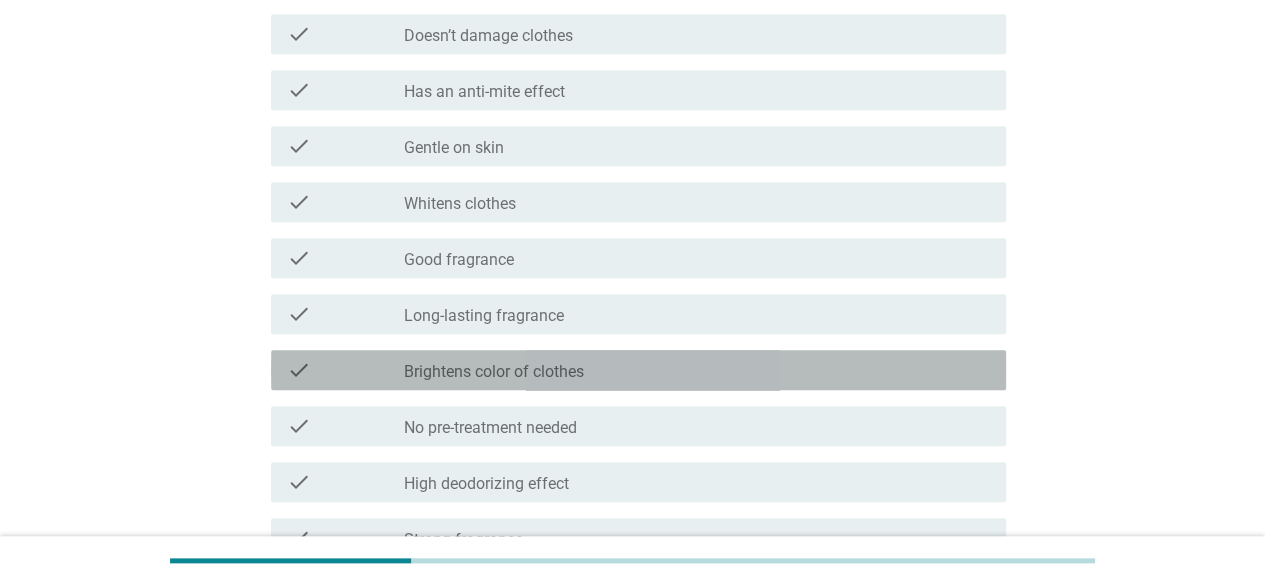 click on "Brightens color of clothes" at bounding box center [494, 372] 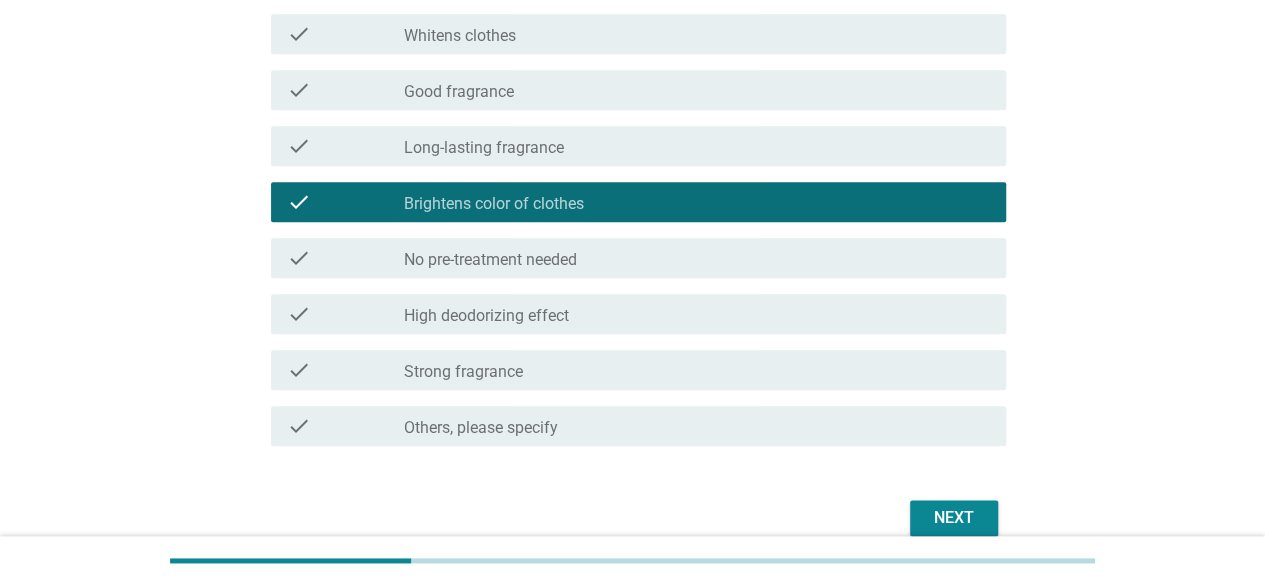 scroll, scrollTop: 1000, scrollLeft: 0, axis: vertical 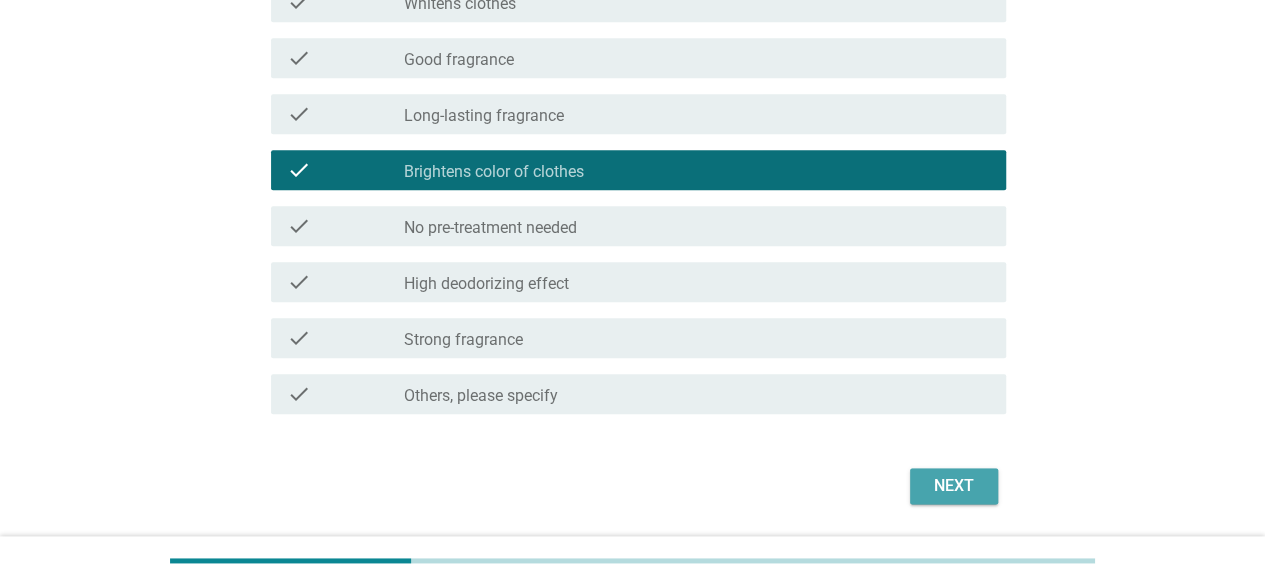 click on "Next" at bounding box center (954, 486) 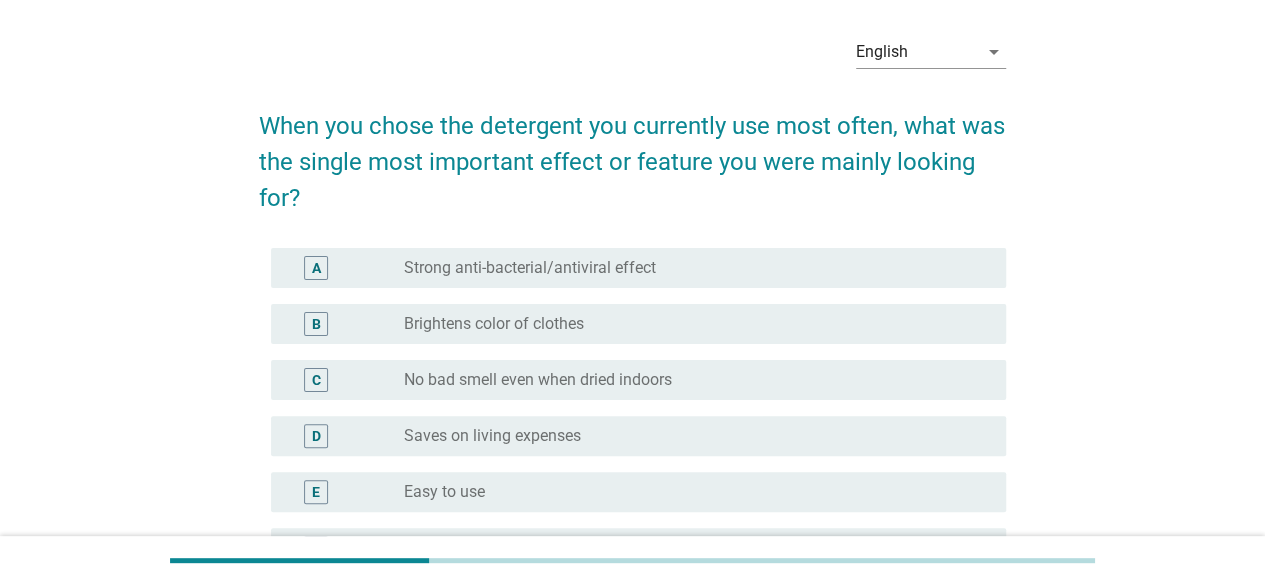 scroll, scrollTop: 100, scrollLeft: 0, axis: vertical 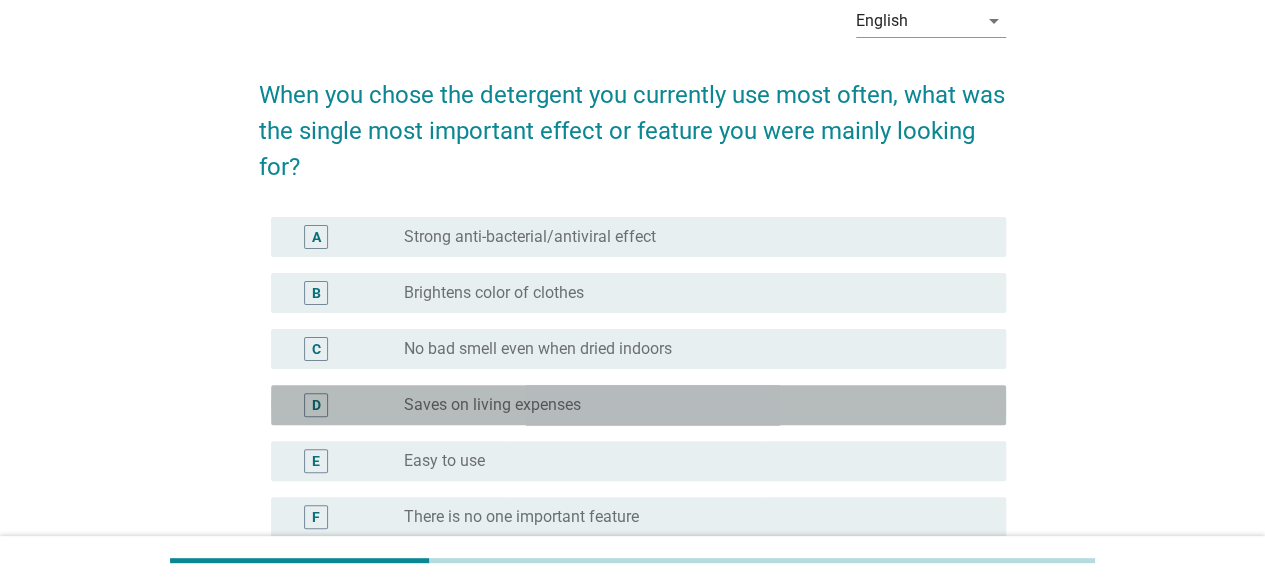 click on "radio_button_unchecked Saves on living expenses" at bounding box center [689, 405] 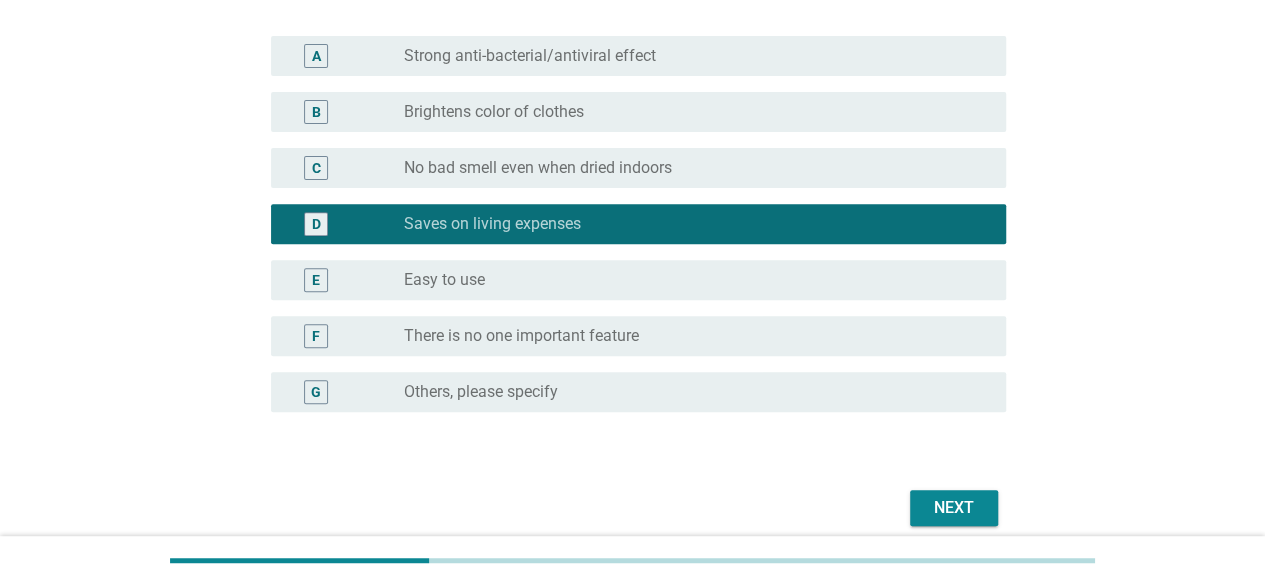 scroll, scrollTop: 364, scrollLeft: 0, axis: vertical 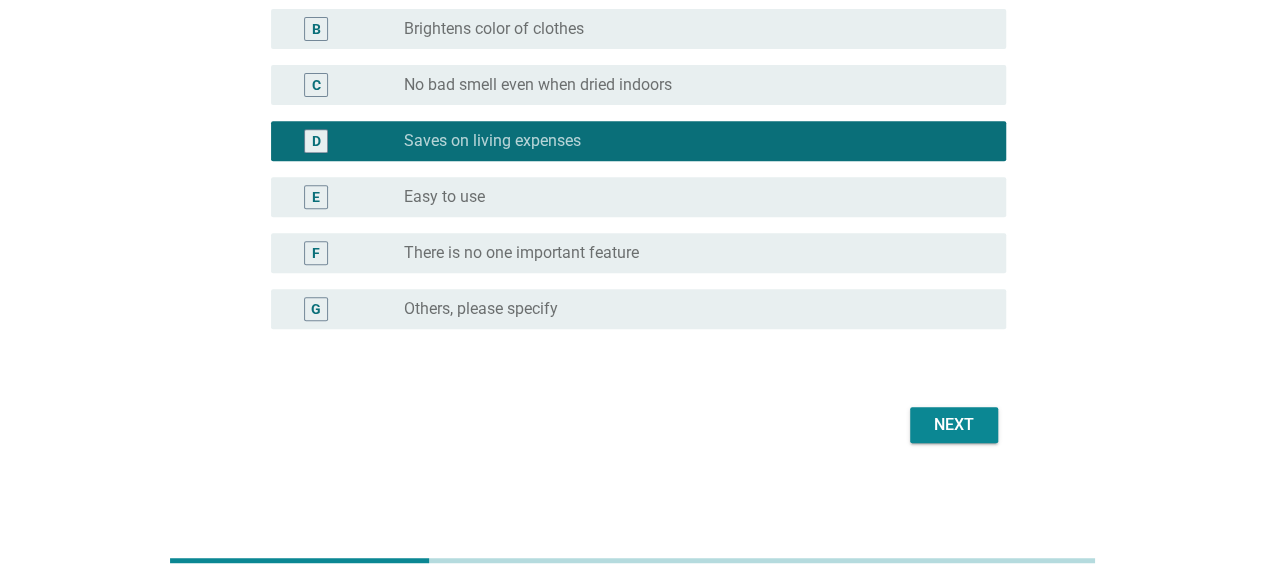click on "Next" at bounding box center [954, 425] 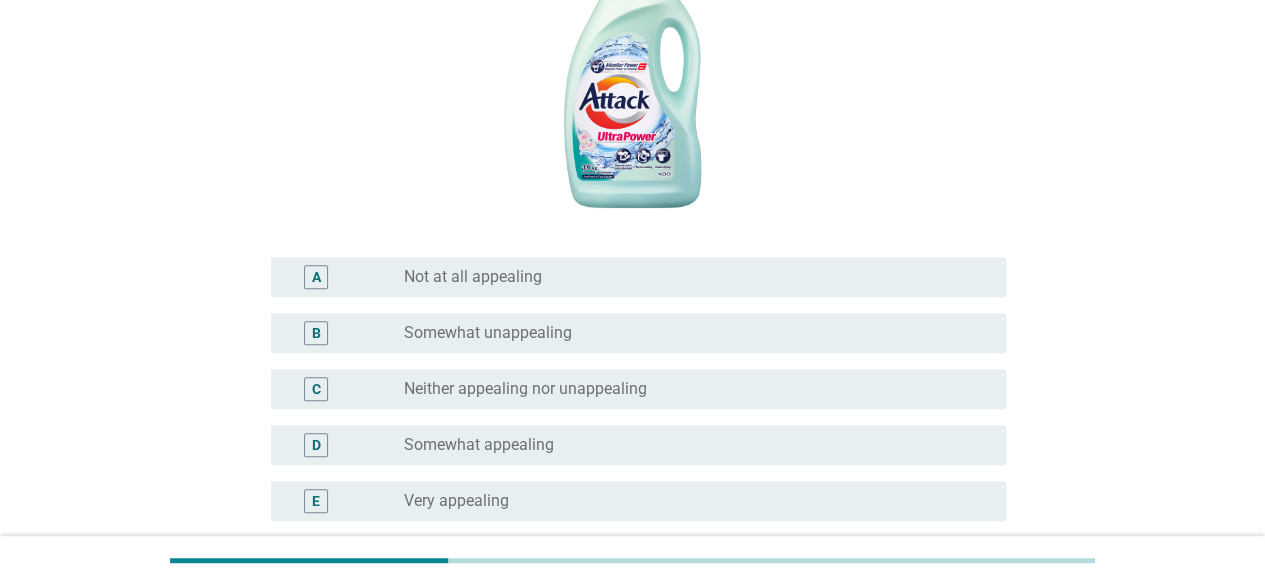 scroll, scrollTop: 400, scrollLeft: 0, axis: vertical 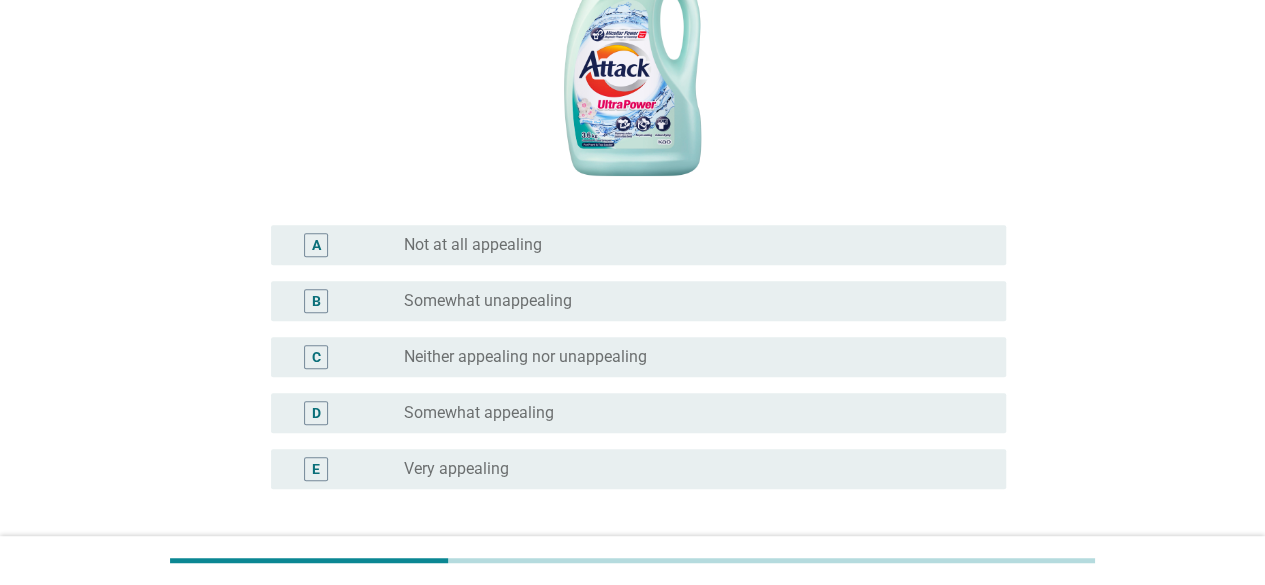 click on "Somewhat appealing" at bounding box center [479, 413] 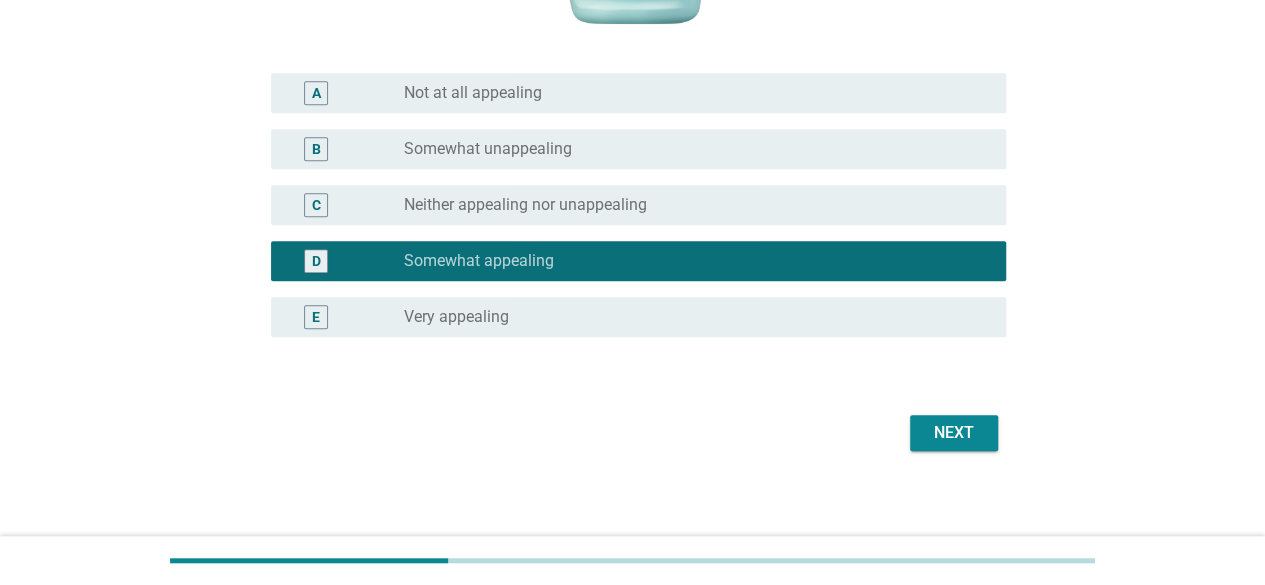 scroll, scrollTop: 561, scrollLeft: 0, axis: vertical 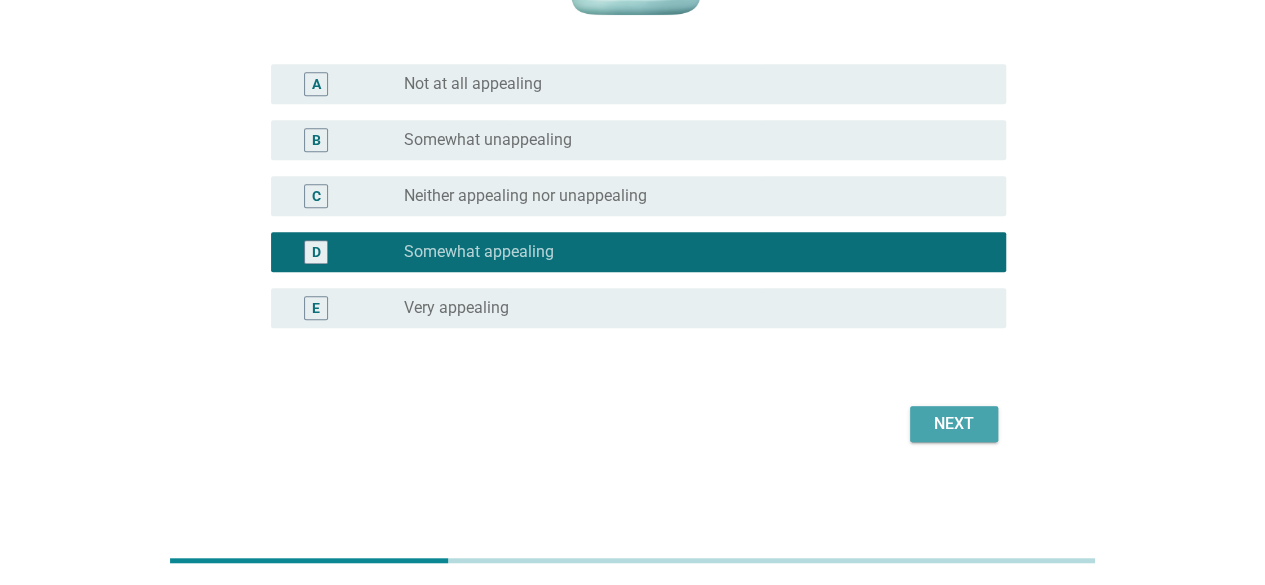 click on "Next" at bounding box center [954, 424] 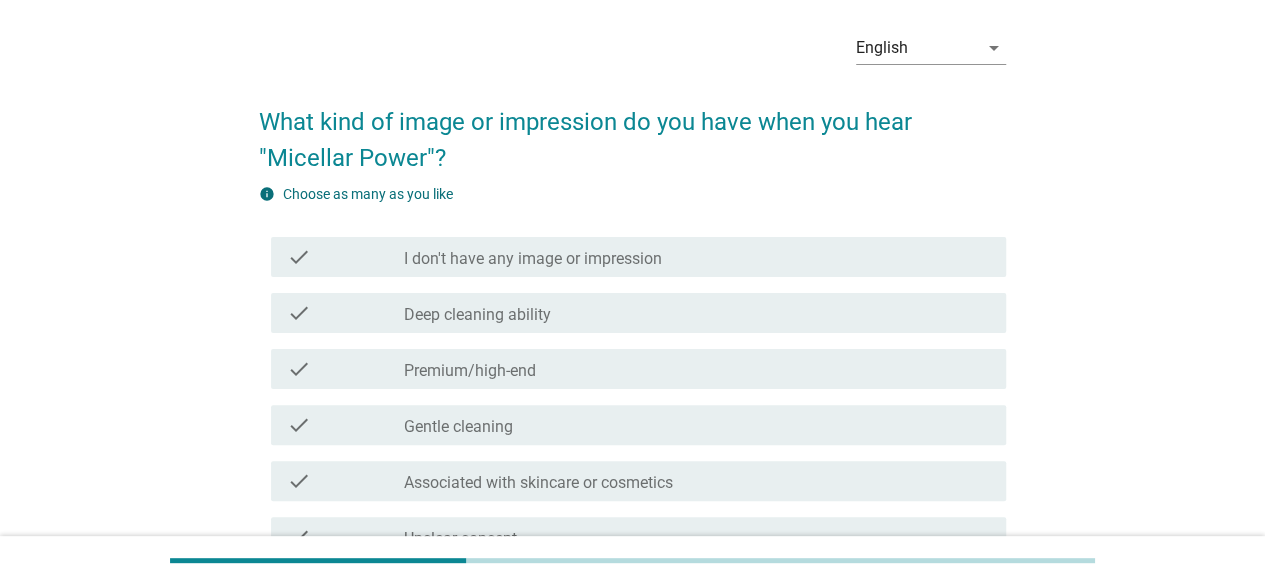 scroll, scrollTop: 100, scrollLeft: 0, axis: vertical 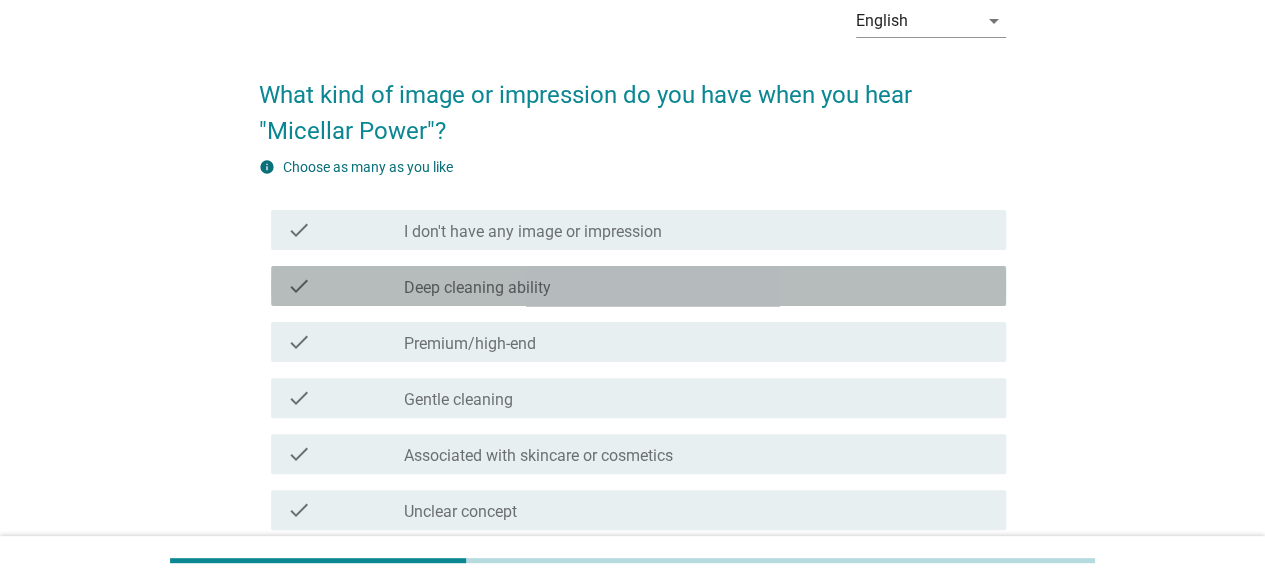 click on "check_box_outline_blank Deep cleaning ability" at bounding box center (697, 286) 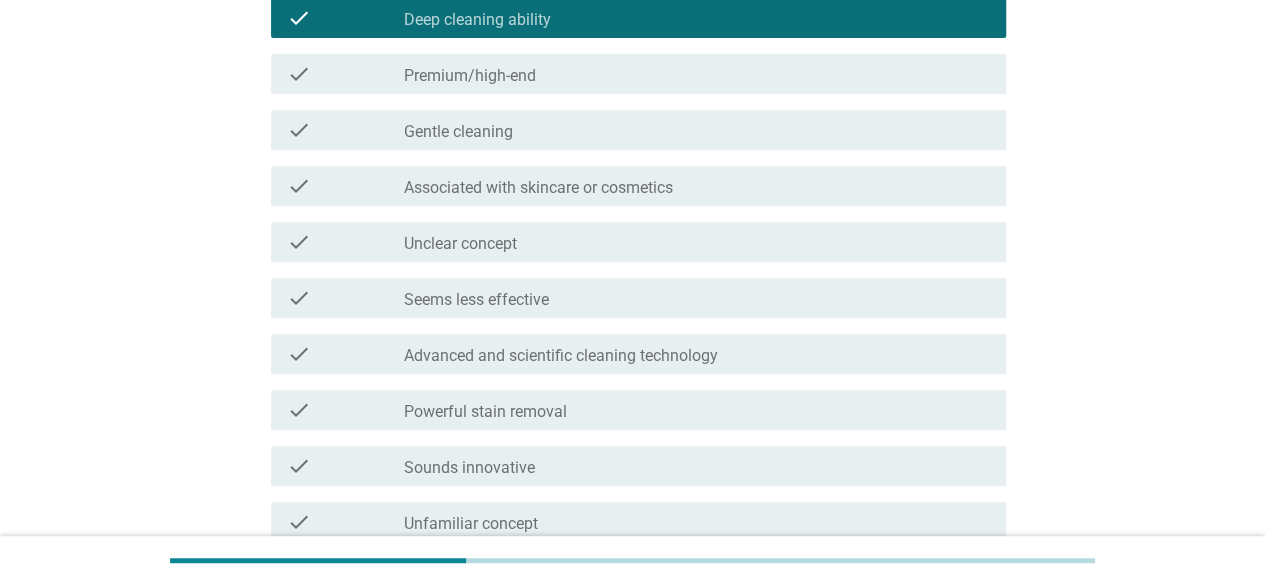 scroll, scrollTop: 400, scrollLeft: 0, axis: vertical 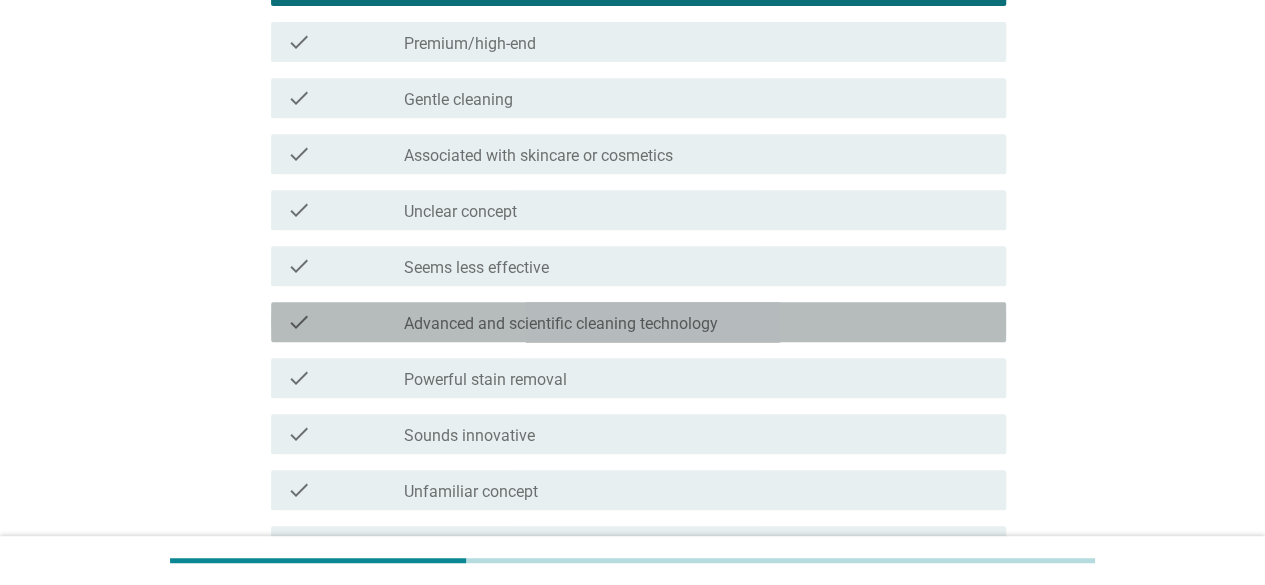 click on "check_box_outline_blank Advanced and scientific cleaning technology" at bounding box center (697, 322) 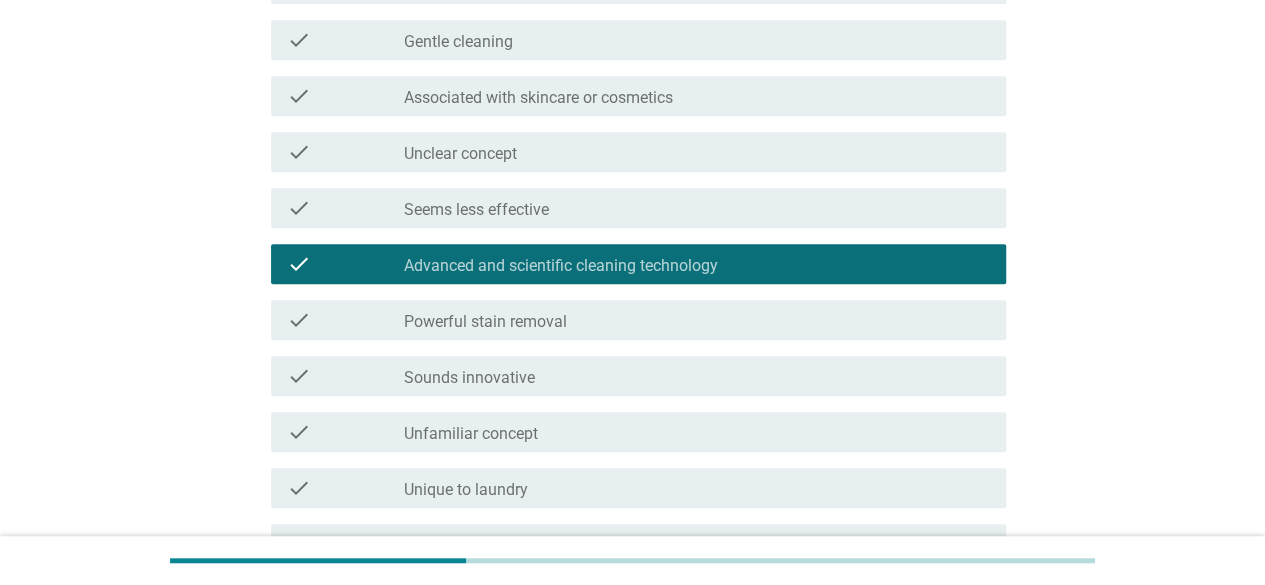 scroll, scrollTop: 500, scrollLeft: 0, axis: vertical 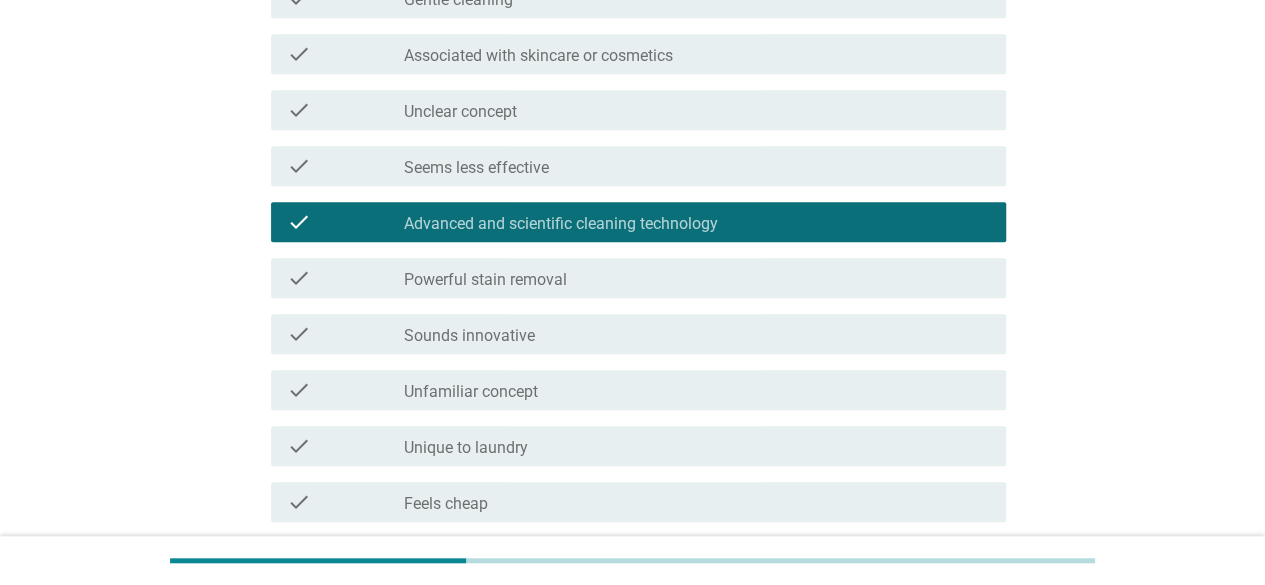 click on "check_box_outline_blank Powerful stain removal" at bounding box center [697, 278] 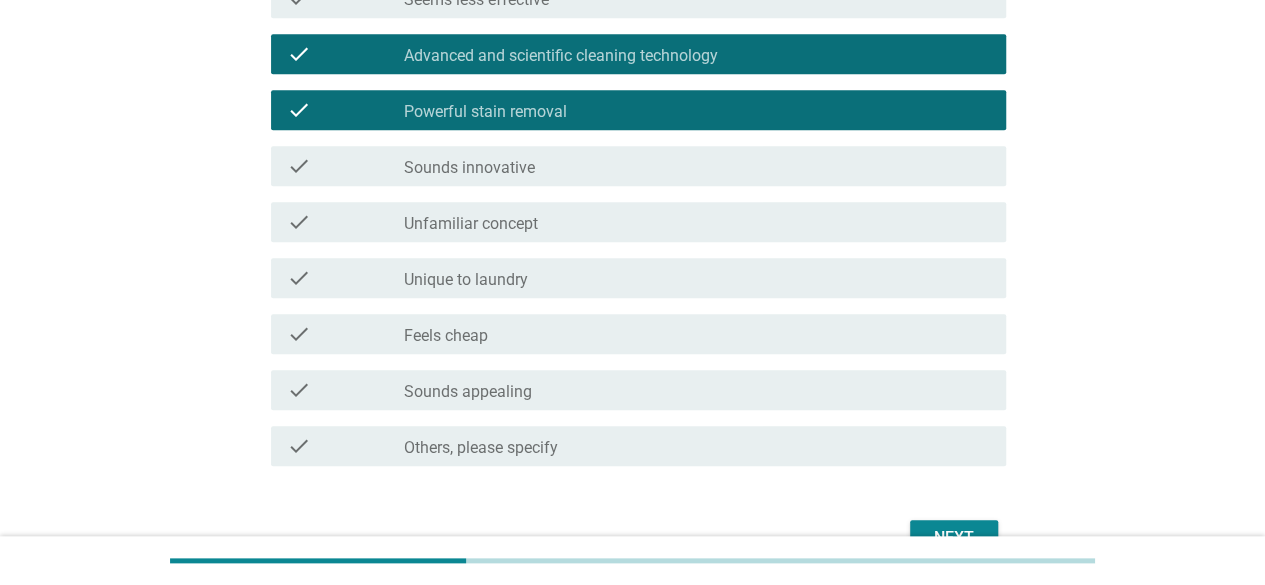 scroll, scrollTop: 700, scrollLeft: 0, axis: vertical 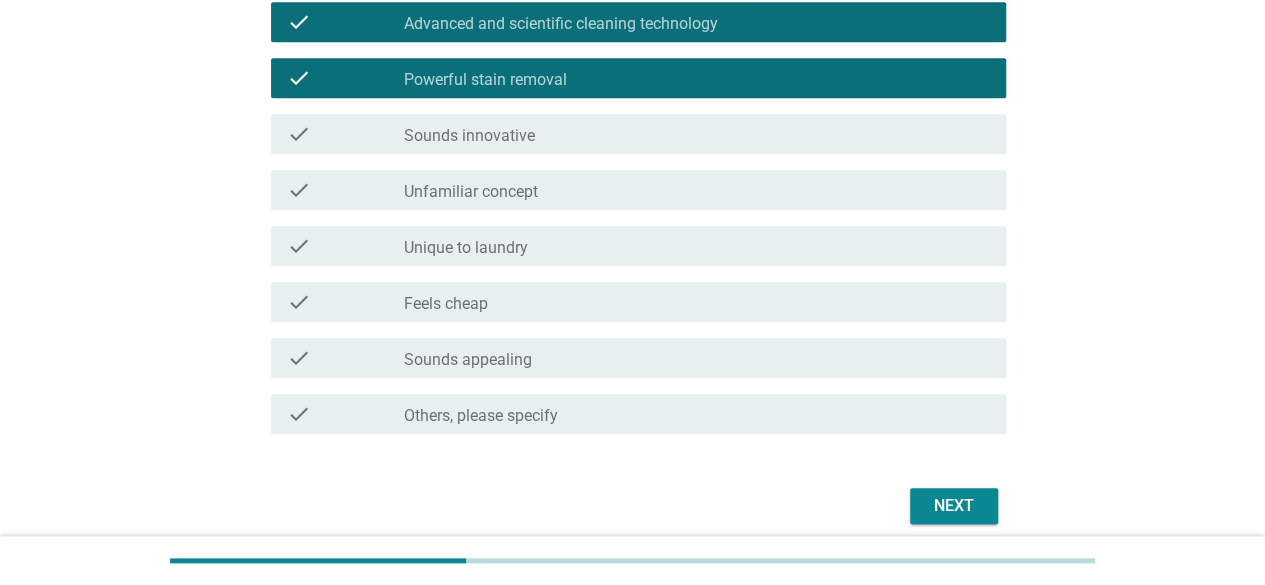 click on "Next" at bounding box center [954, 506] 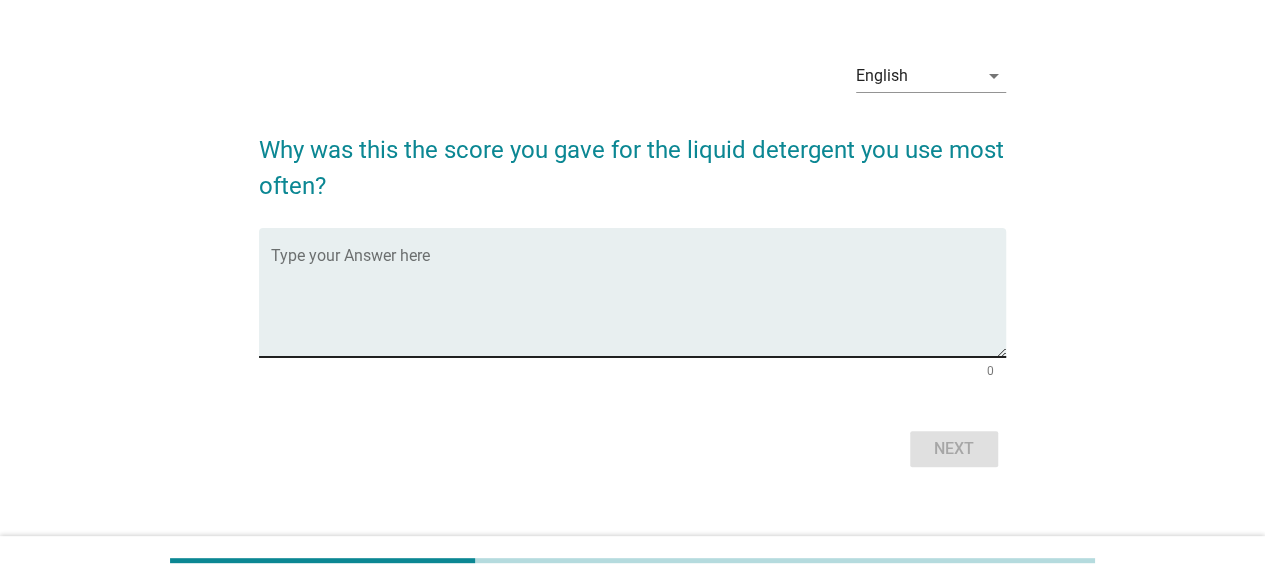 scroll, scrollTop: 70, scrollLeft: 0, axis: vertical 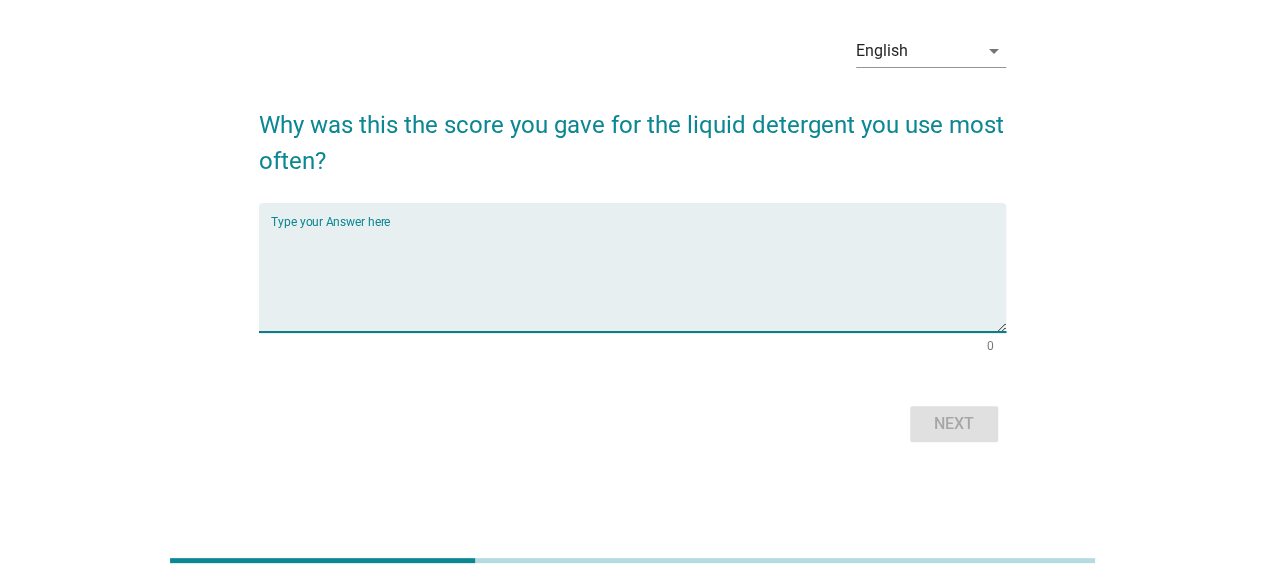 click at bounding box center (638, 279) 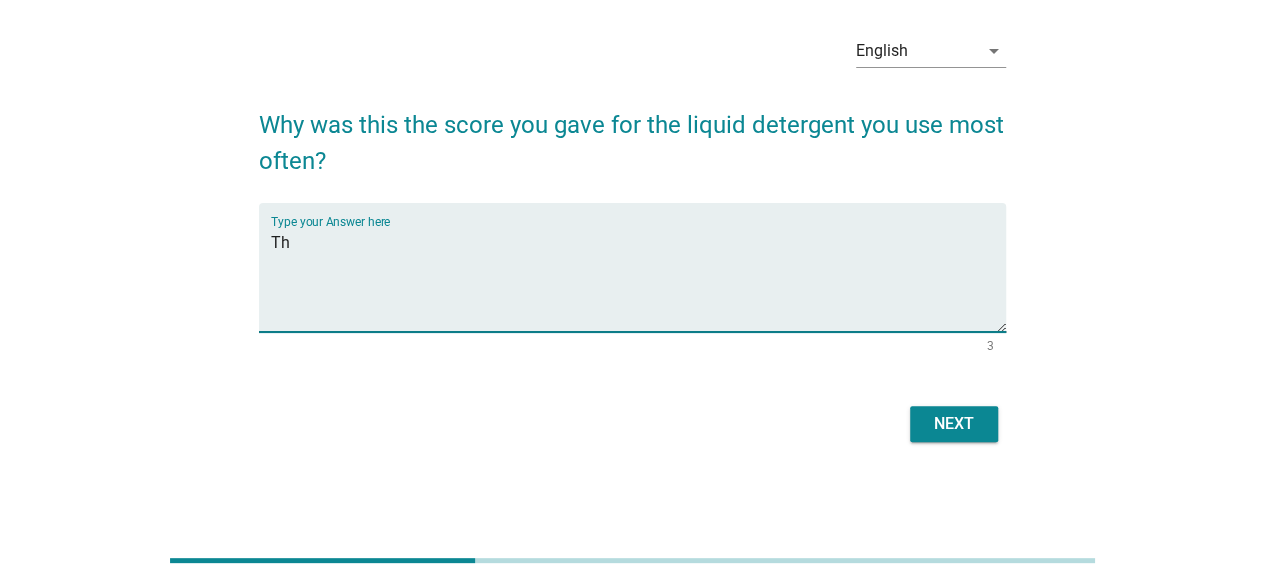 type on "T" 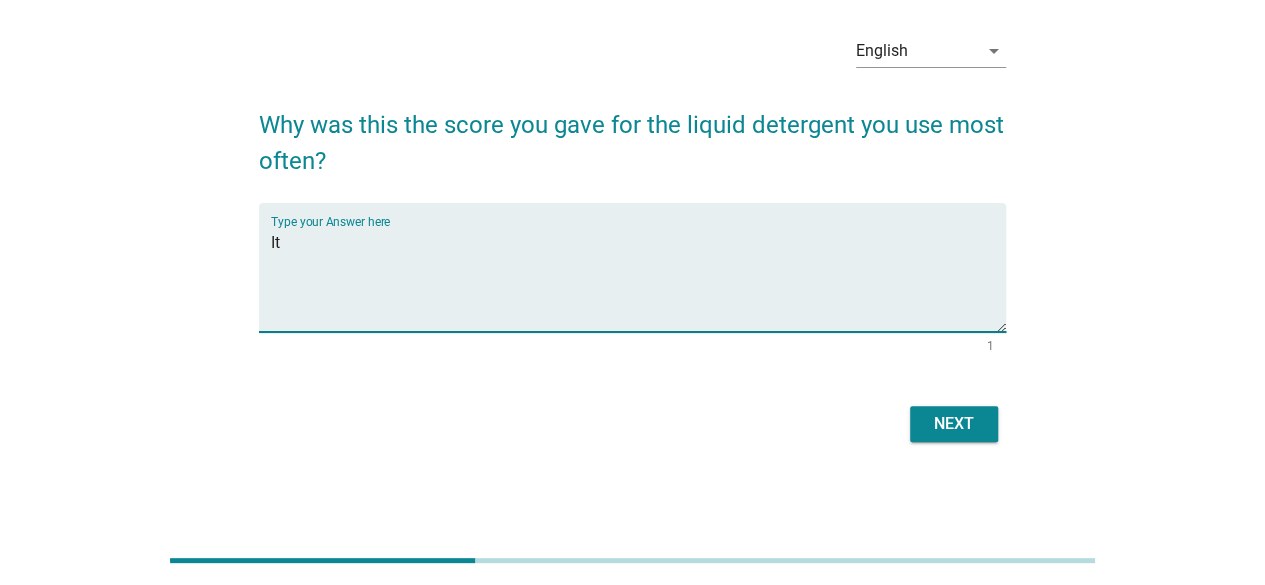 type on "I" 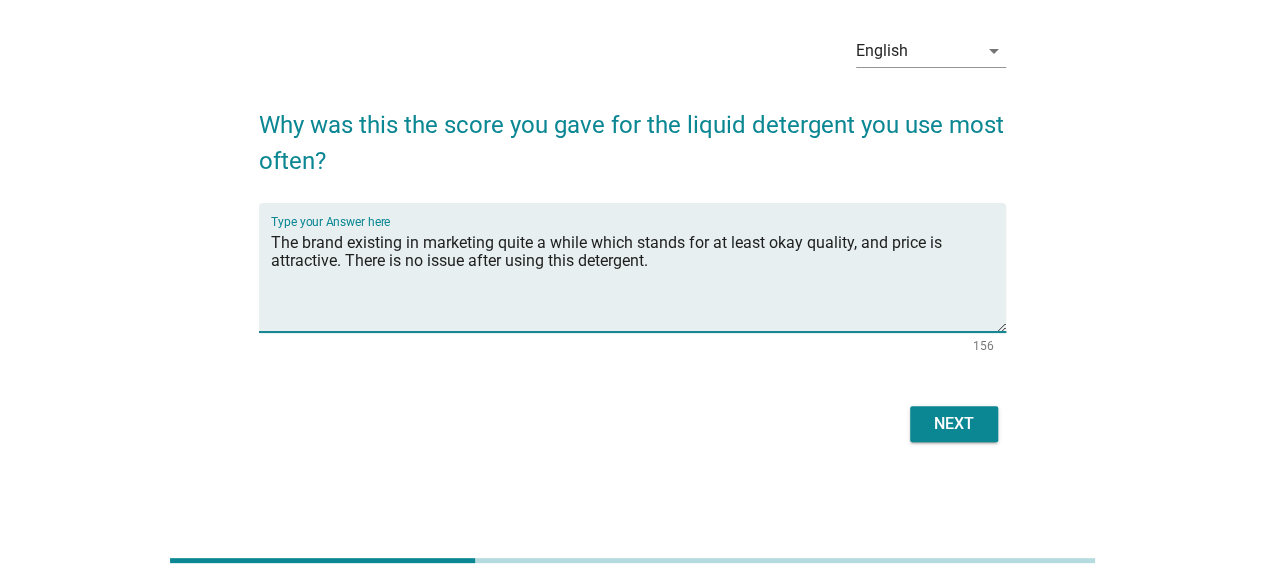 type on "The brand existing in marketing quite a while which stands for at least okay quality, and price is attractive. There is no issue after using this detergent." 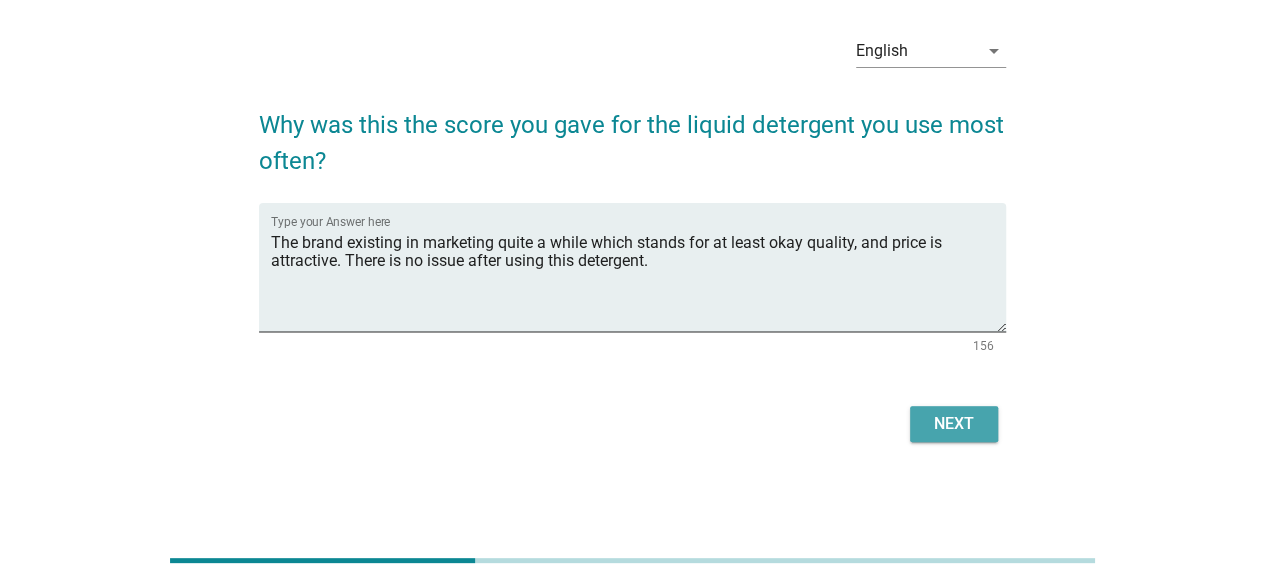 click on "Next" at bounding box center (954, 424) 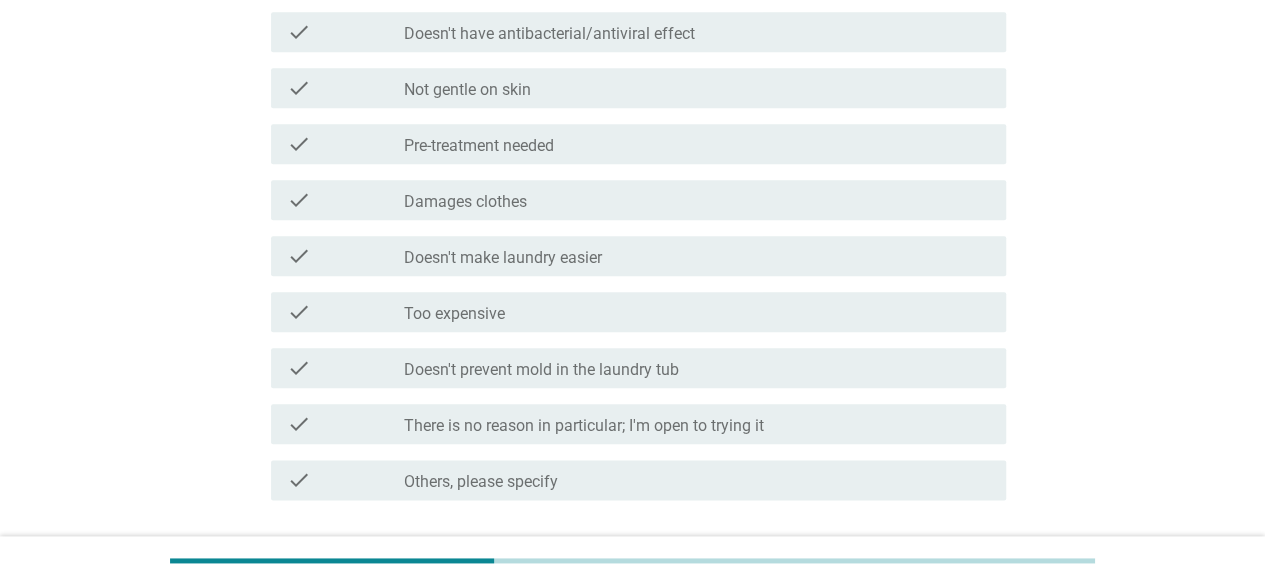 scroll, scrollTop: 1000, scrollLeft: 0, axis: vertical 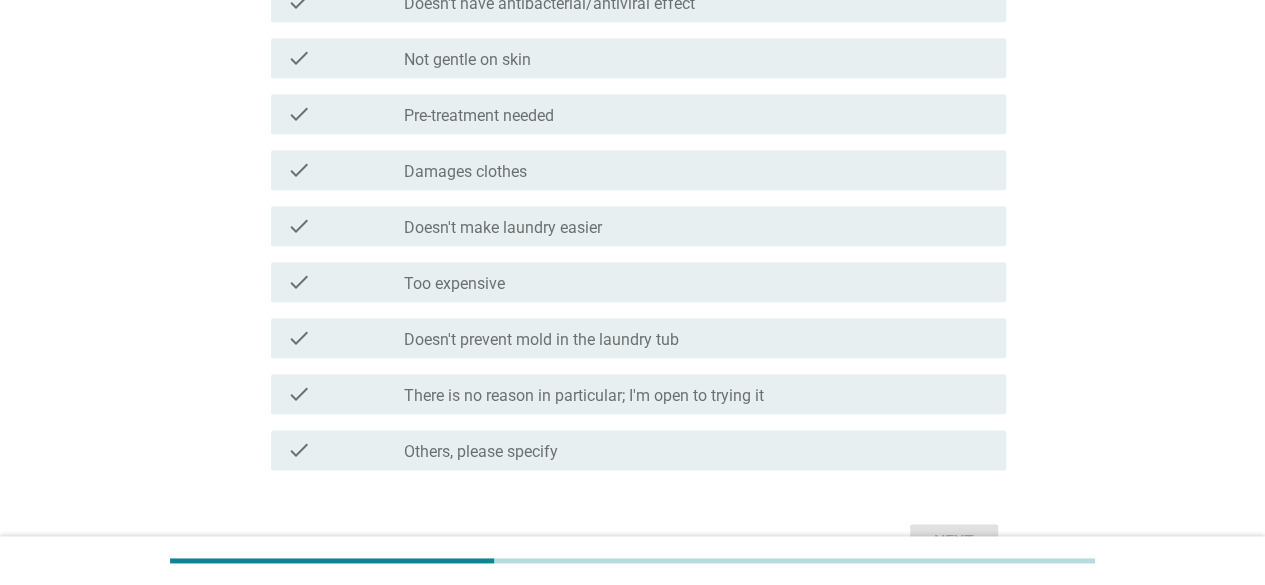 click on "check_box_outline_blank Too expensive" at bounding box center (697, 282) 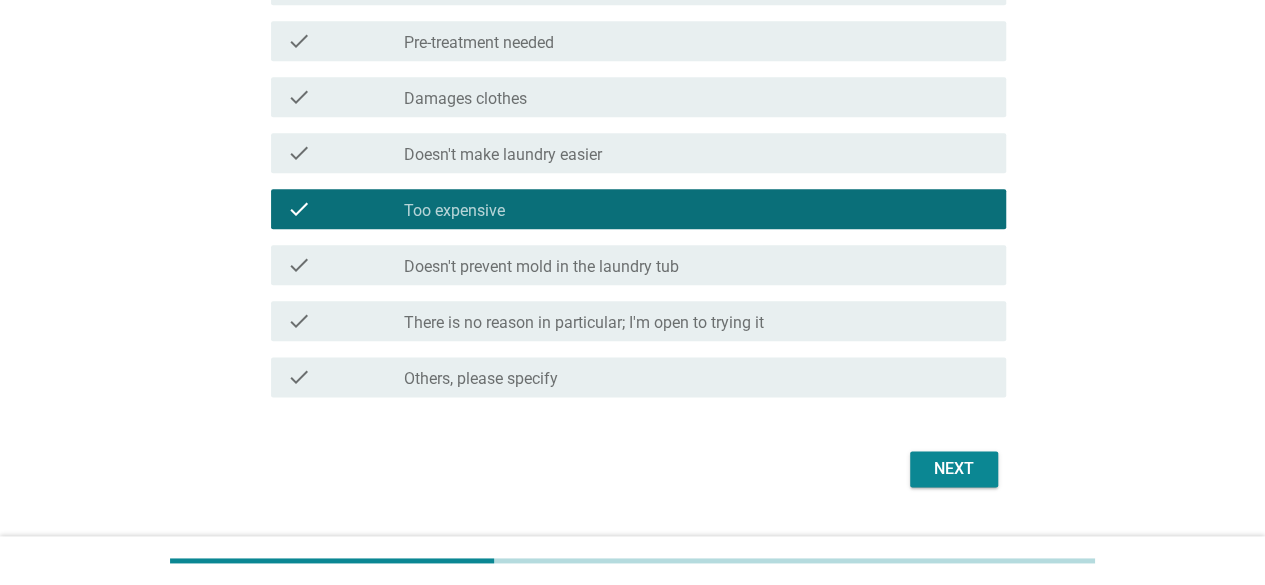 scroll, scrollTop: 1100, scrollLeft: 0, axis: vertical 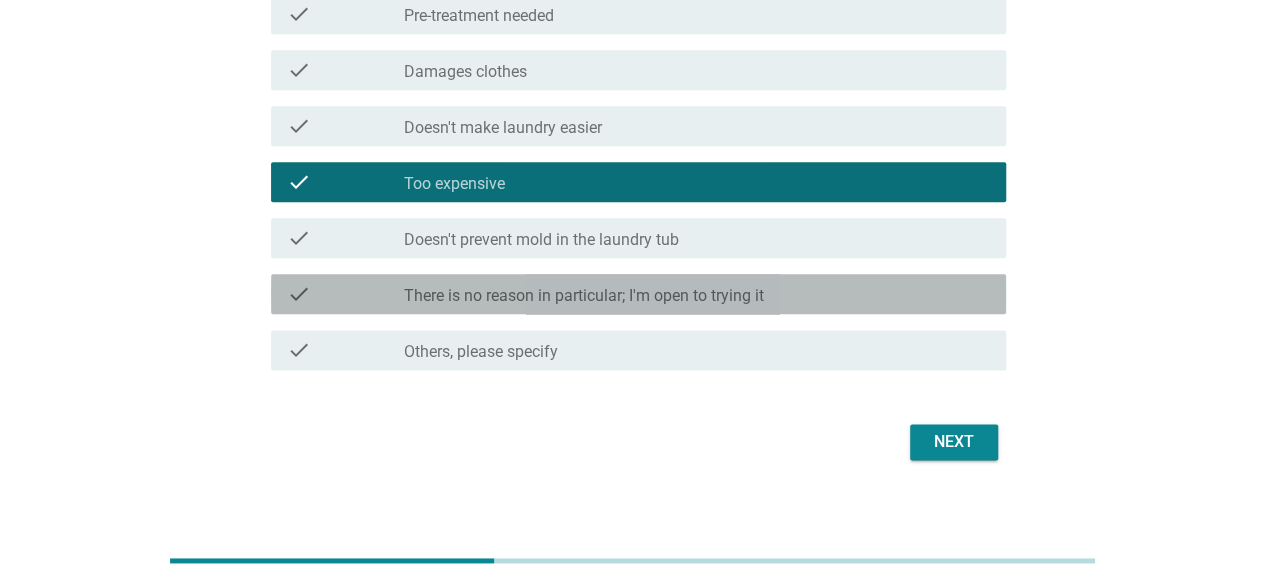 click on "check_box_outline_blank There is no reason in particular; I'm open to trying it" at bounding box center (697, 294) 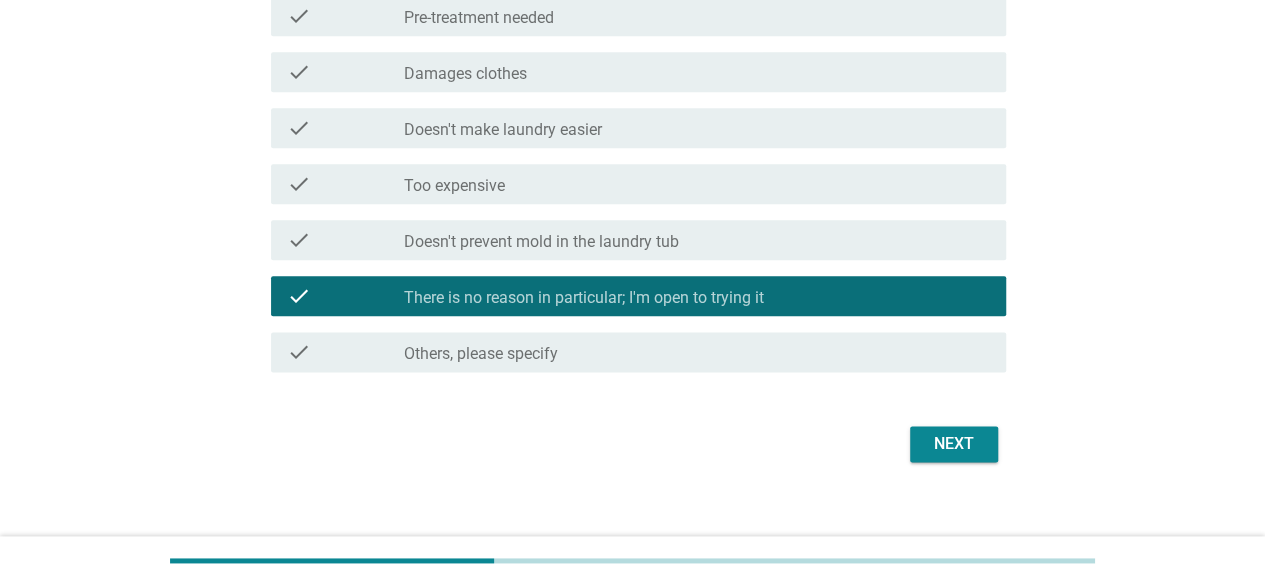 scroll, scrollTop: 1100, scrollLeft: 0, axis: vertical 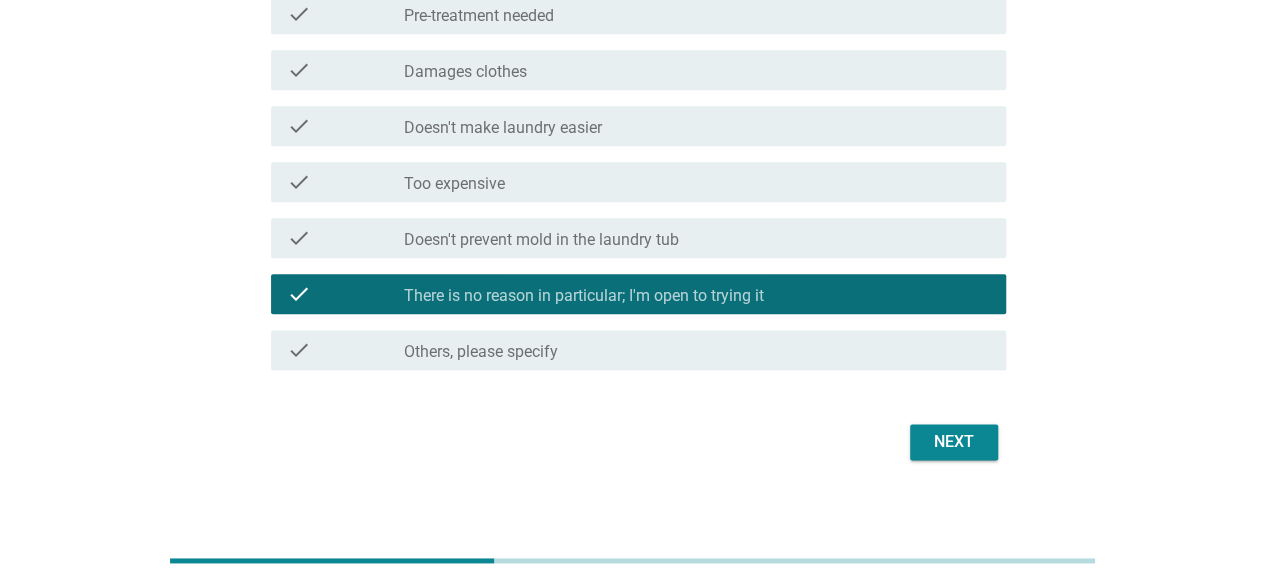 click on "Too expensive" at bounding box center [454, 184] 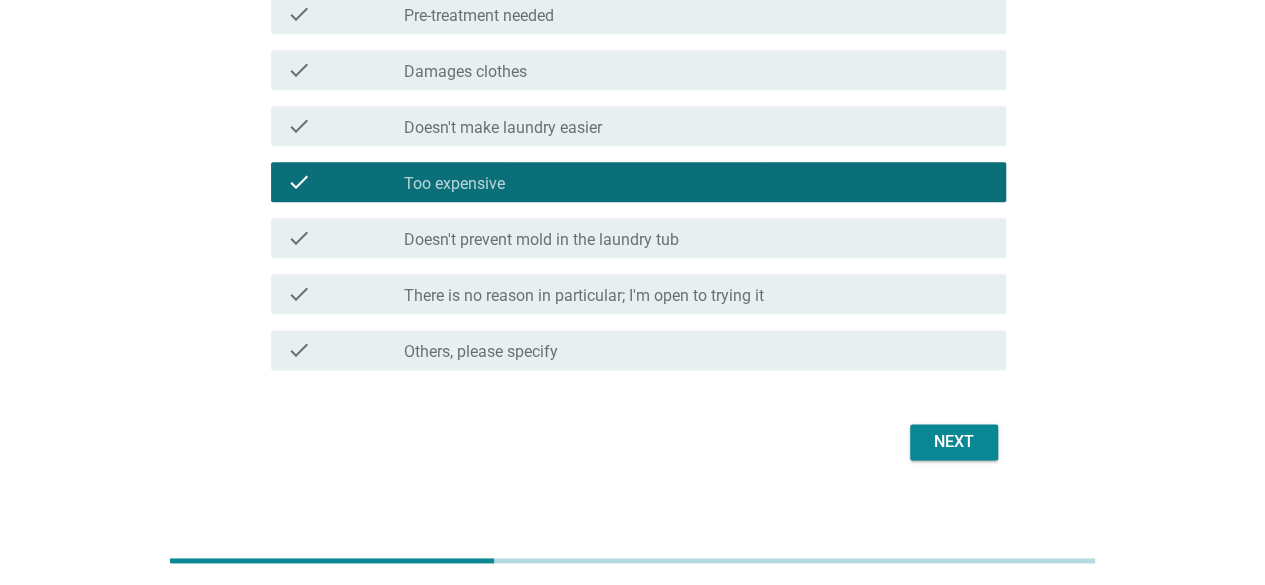 click on "There is no reason in particular; I'm open to trying it" at bounding box center (584, 296) 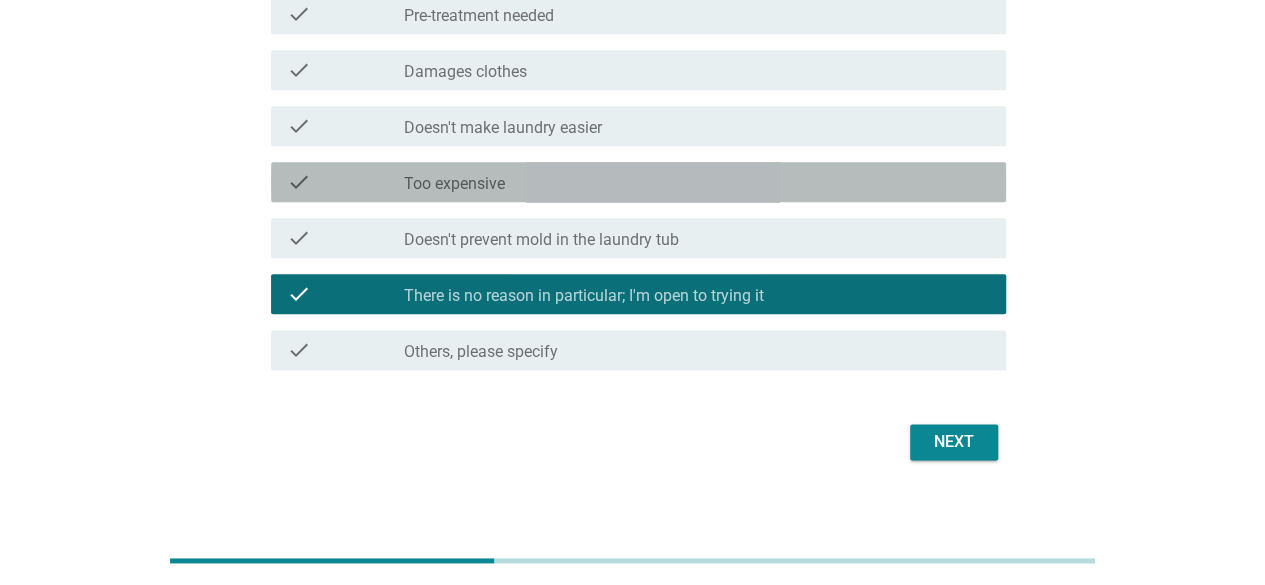 click on "Too expensive" at bounding box center [454, 184] 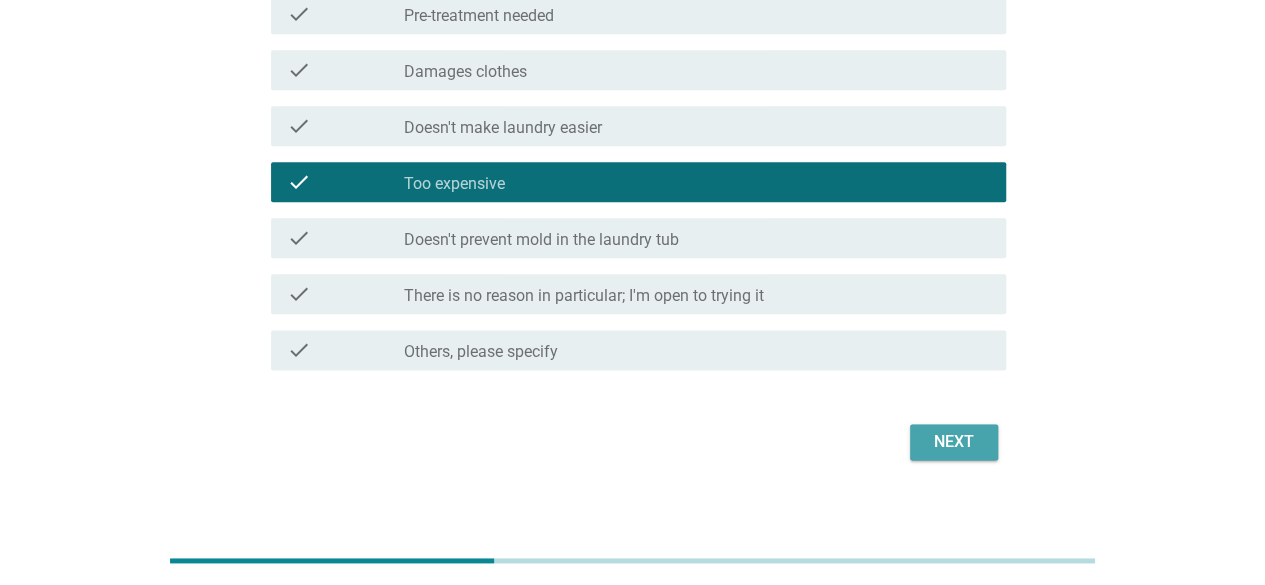 click on "Next" at bounding box center [954, 442] 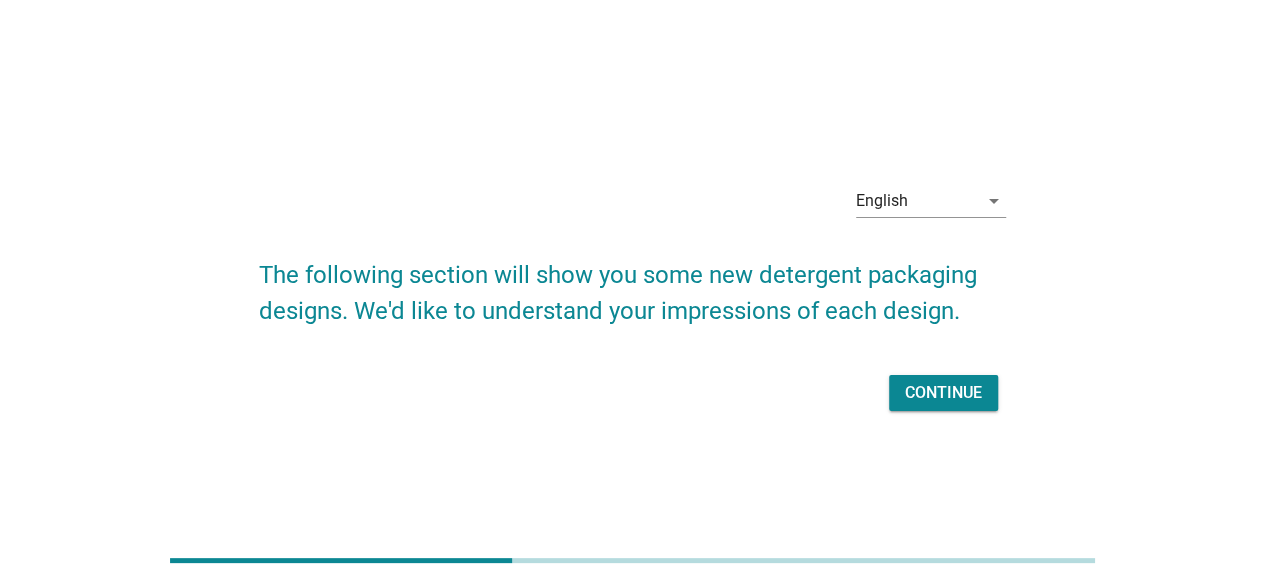 scroll, scrollTop: 49, scrollLeft: 0, axis: vertical 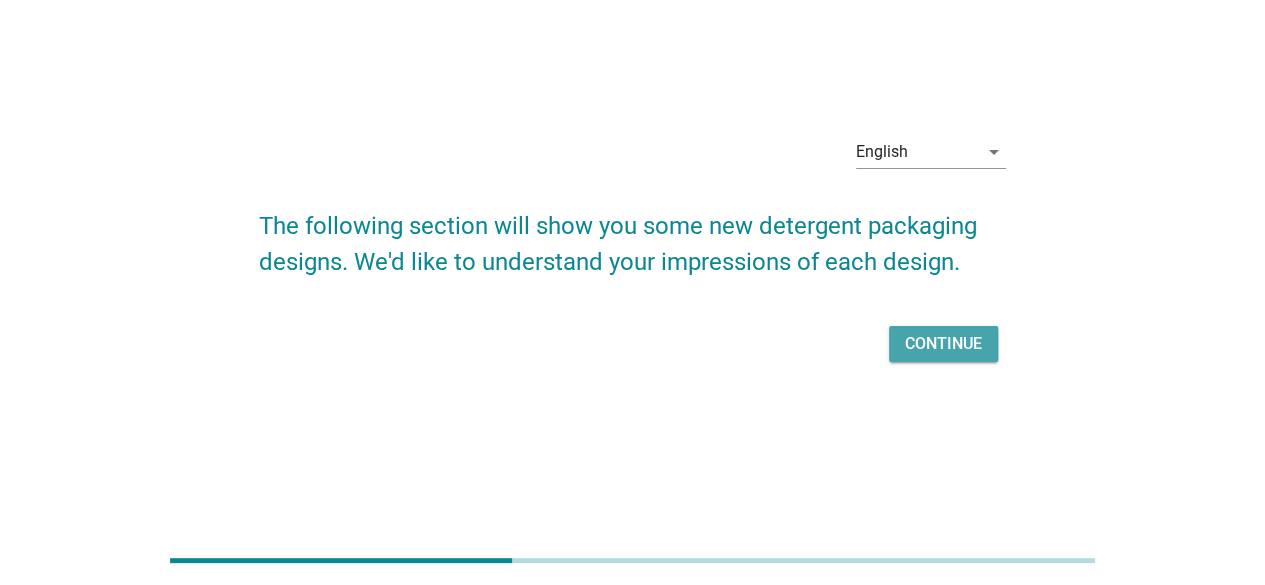 click on "Continue" at bounding box center (943, 344) 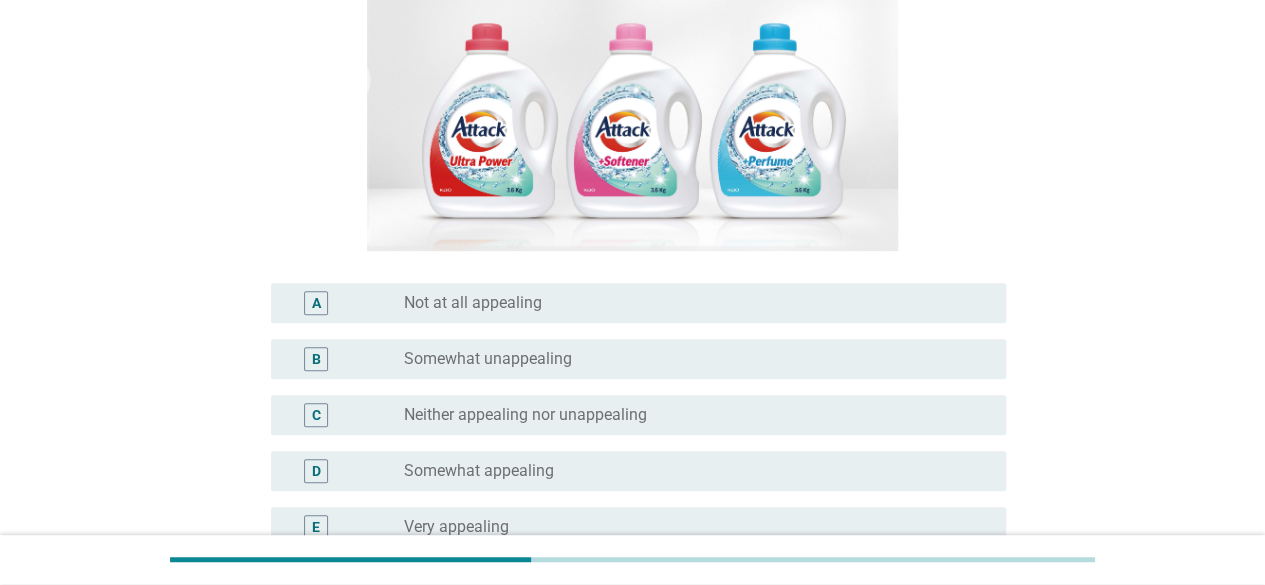 scroll, scrollTop: 300, scrollLeft: 0, axis: vertical 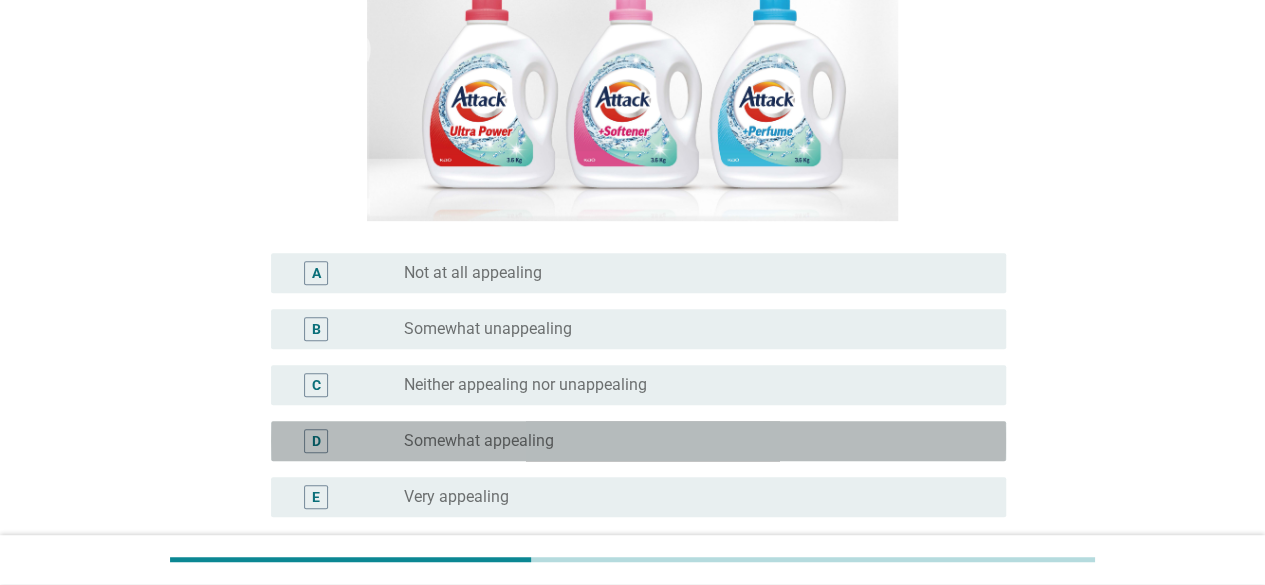 click on "Somewhat appealing" at bounding box center (479, 441) 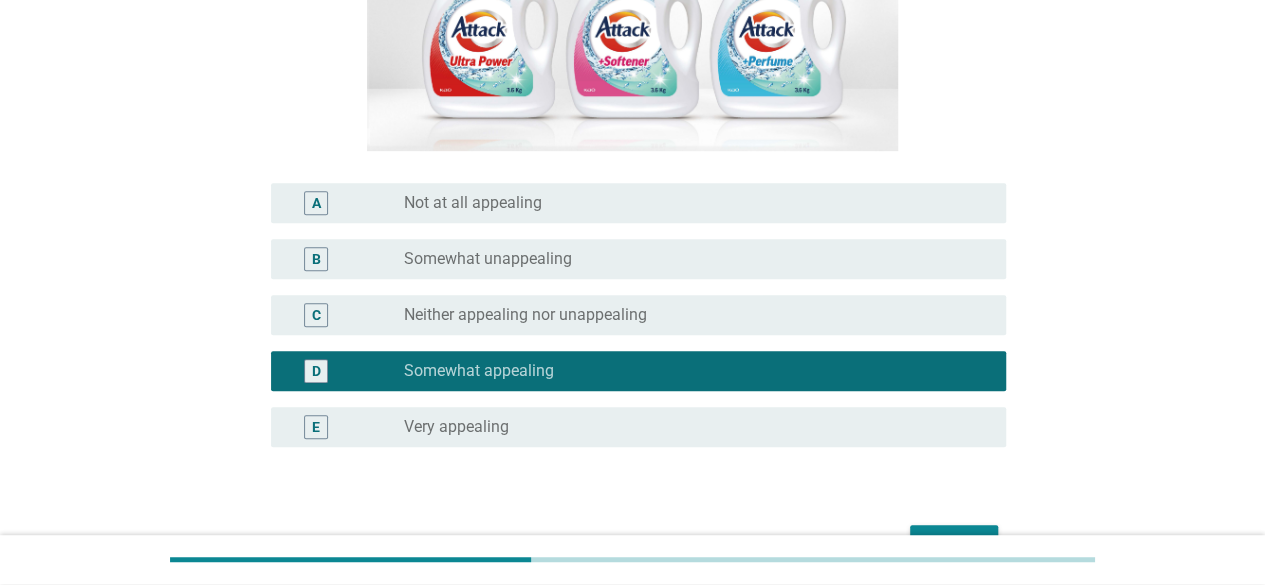 scroll, scrollTop: 400, scrollLeft: 0, axis: vertical 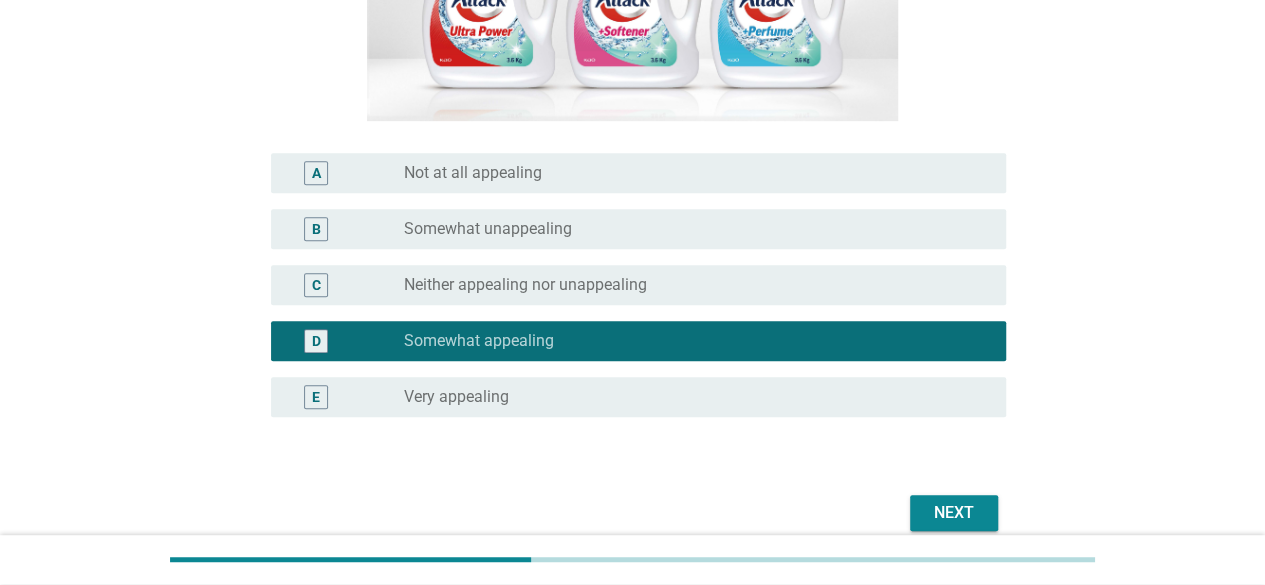 click on "Next" at bounding box center (954, 513) 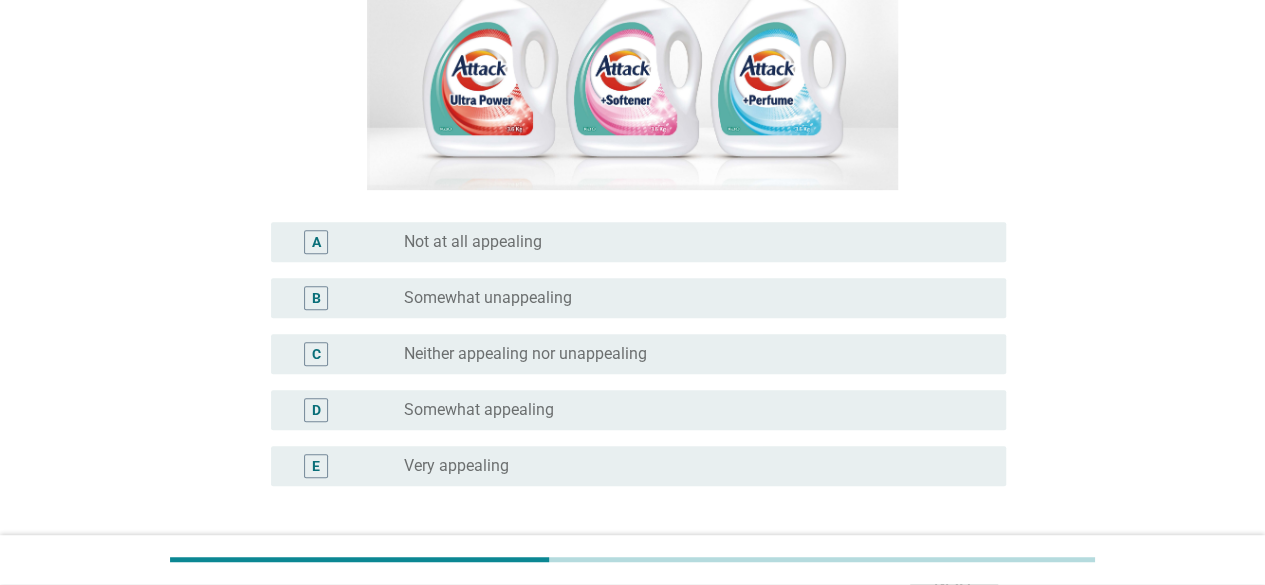 scroll, scrollTop: 300, scrollLeft: 0, axis: vertical 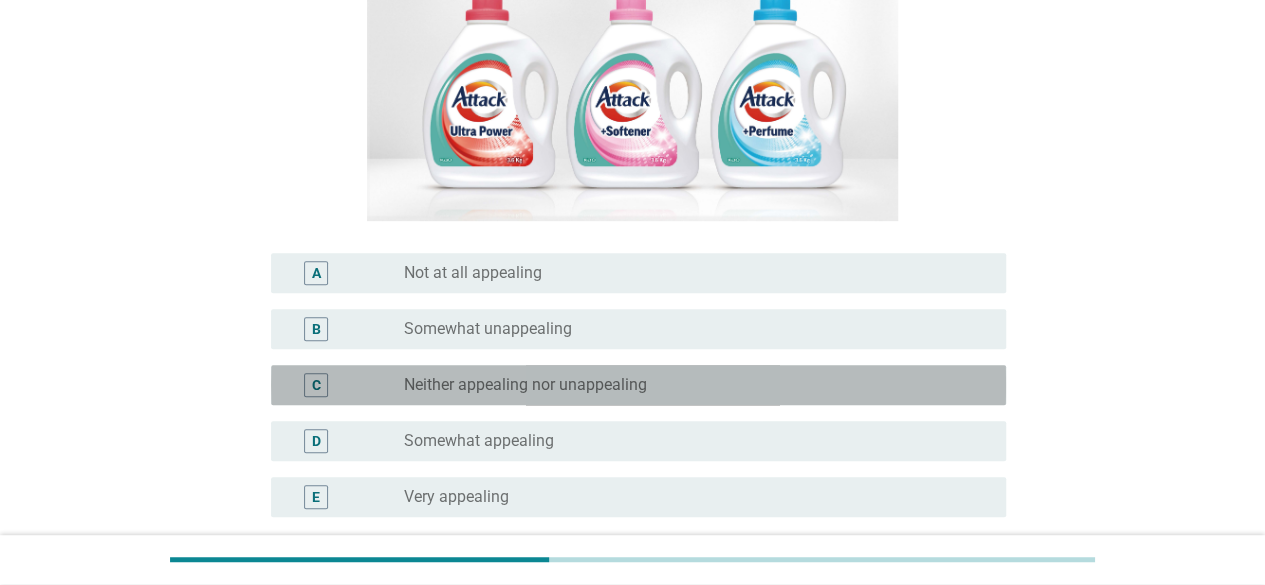 click on "Neither appealing nor unappealing" at bounding box center (525, 385) 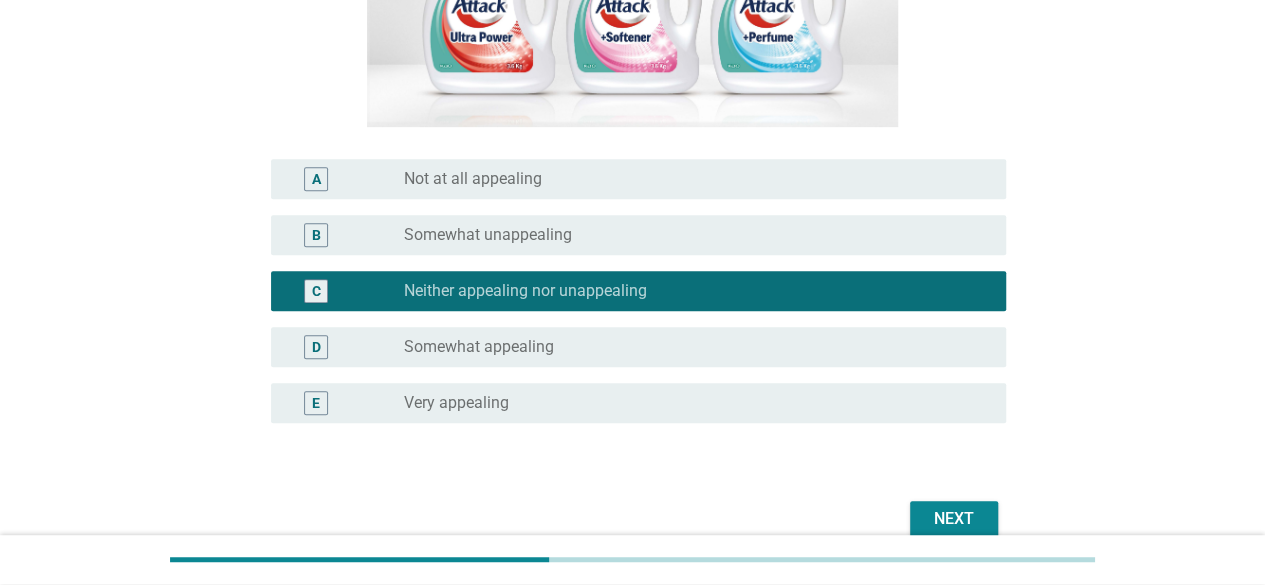 scroll, scrollTop: 489, scrollLeft: 0, axis: vertical 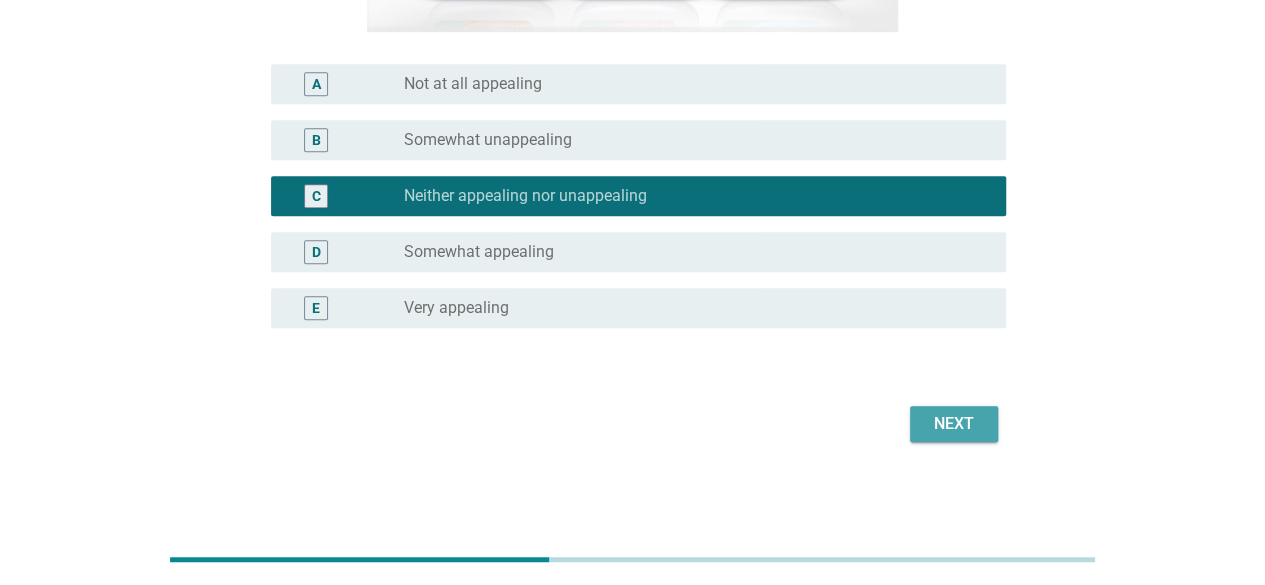 click on "Next" at bounding box center [954, 424] 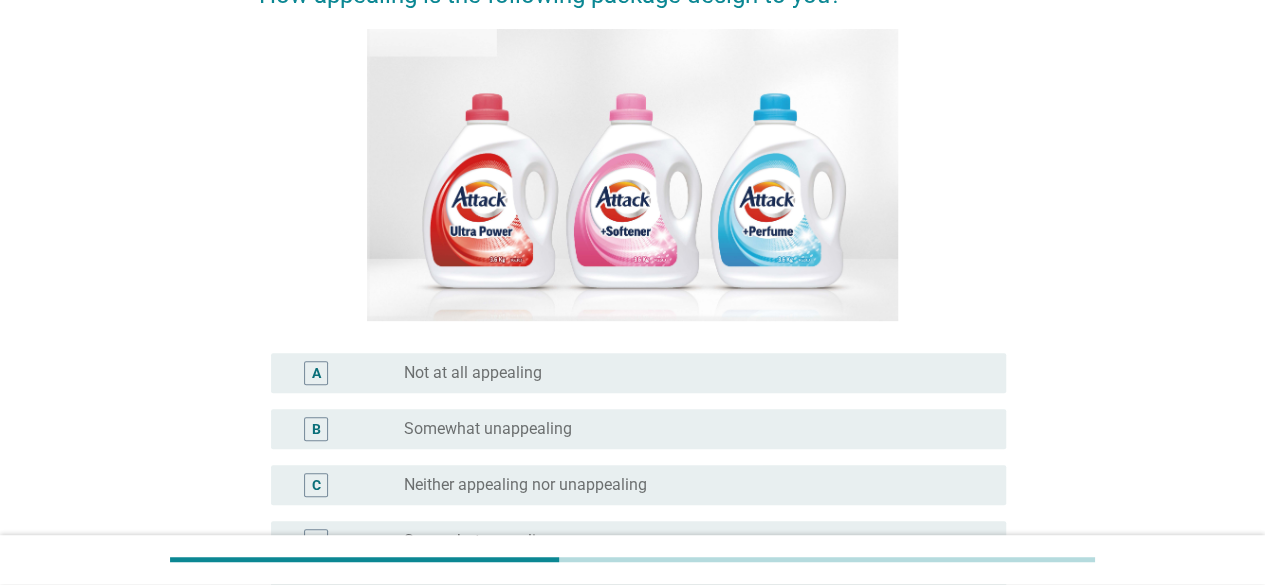 scroll, scrollTop: 300, scrollLeft: 0, axis: vertical 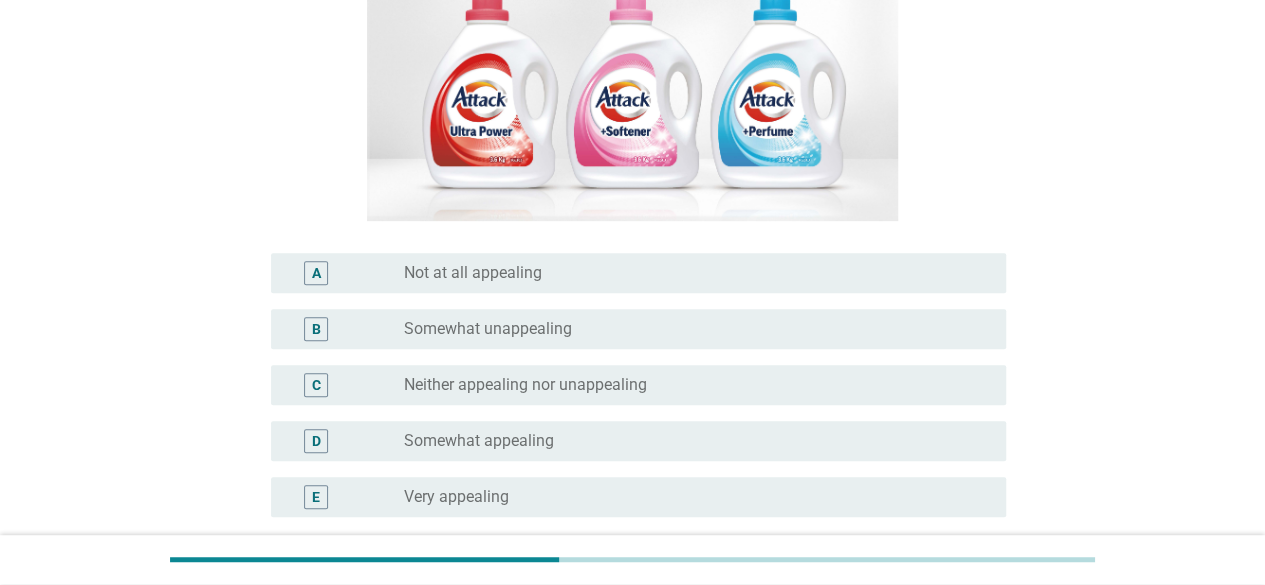click on "Neither appealing nor unappealing" at bounding box center [525, 385] 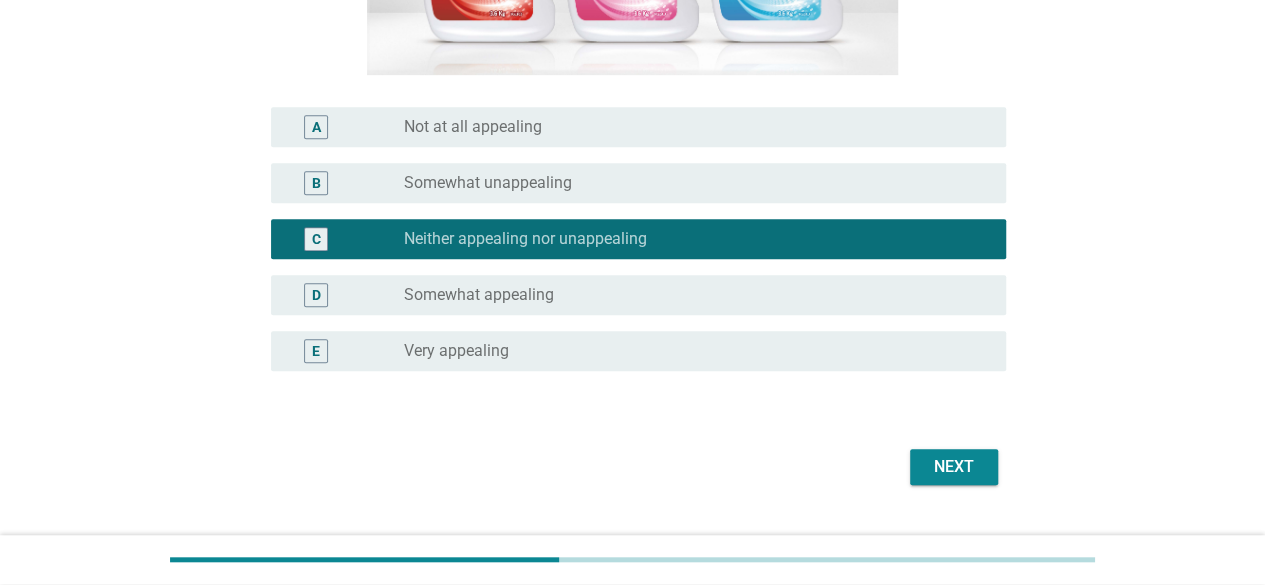 scroll, scrollTop: 489, scrollLeft: 0, axis: vertical 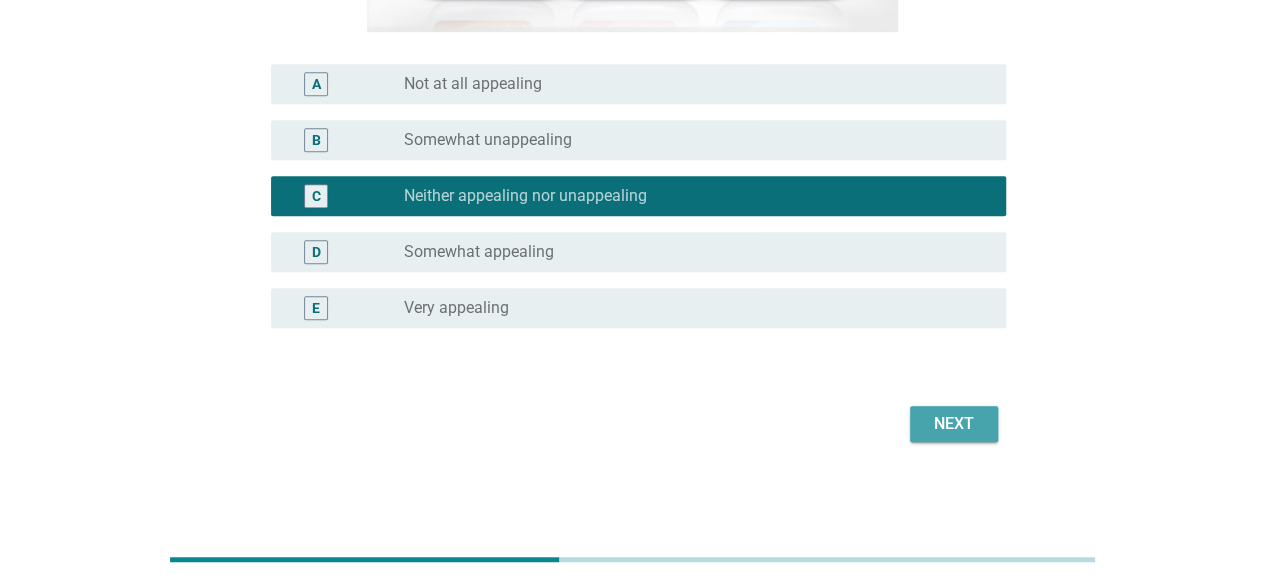 click on "Next" at bounding box center (954, 424) 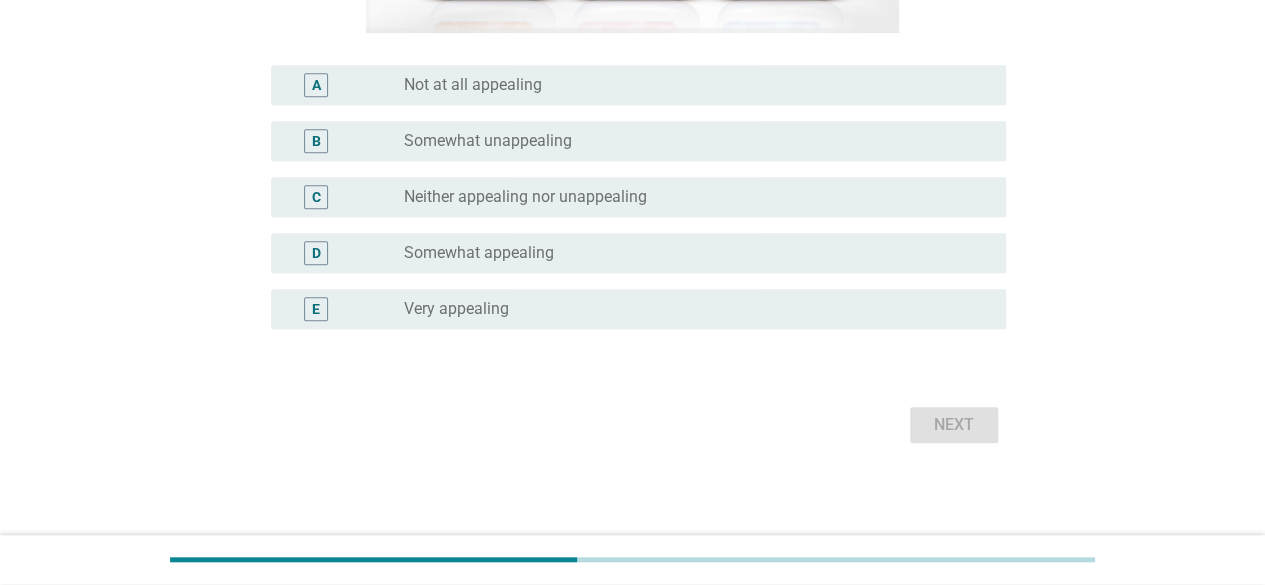 scroll, scrollTop: 489, scrollLeft: 0, axis: vertical 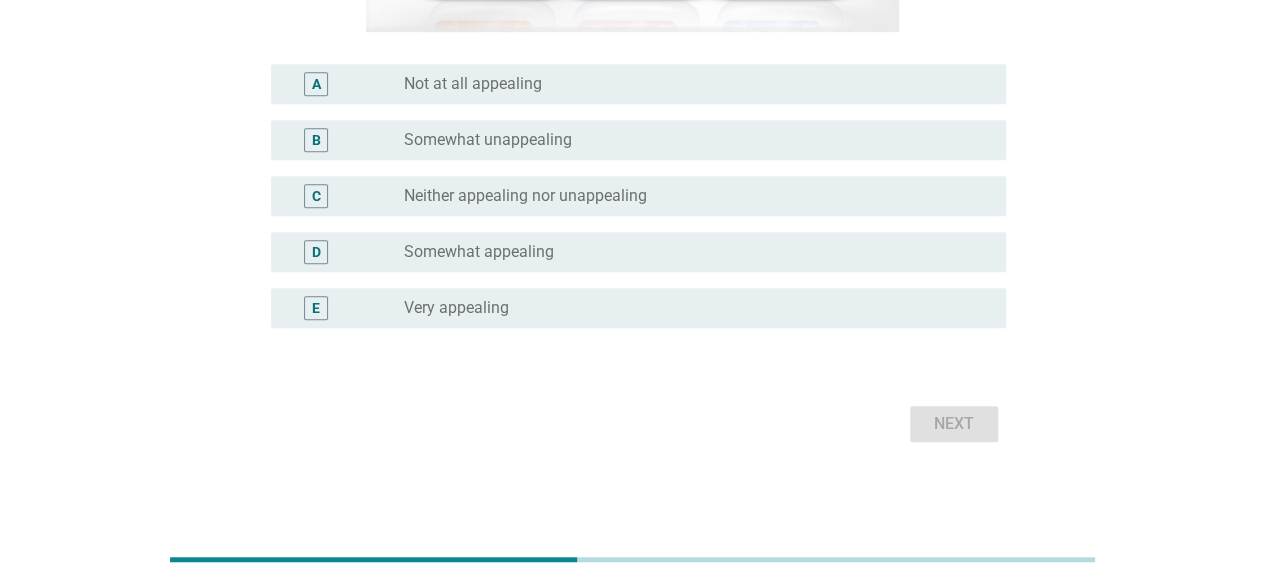 click on "radio_button_unchecked Somewhat unappealing" at bounding box center [689, 140] 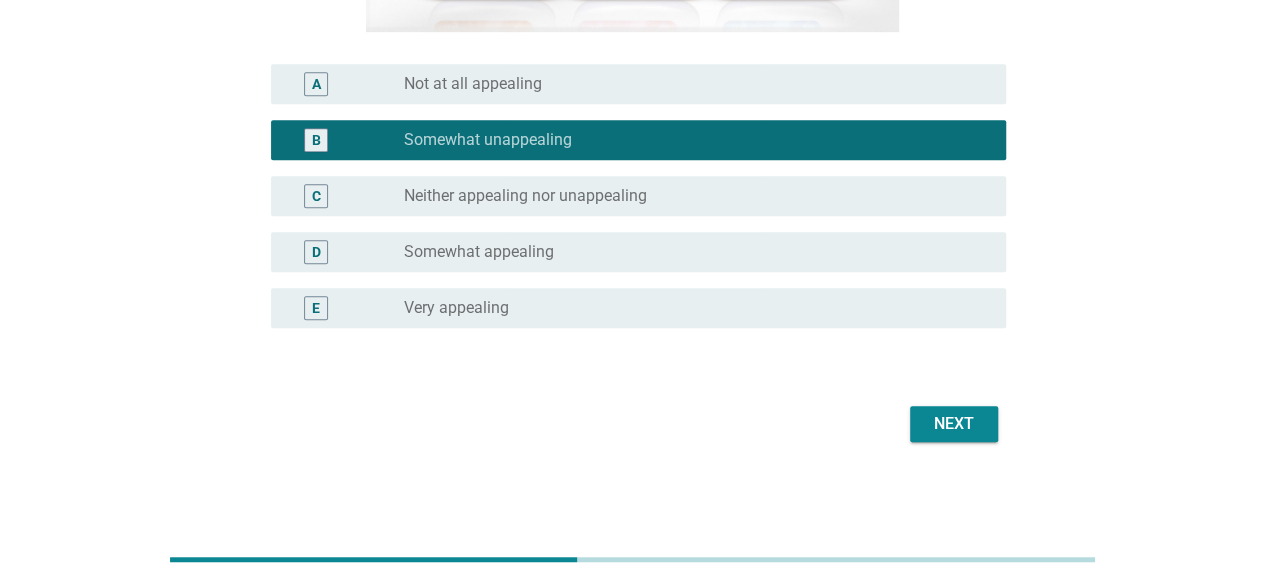 click on "Next" at bounding box center (954, 424) 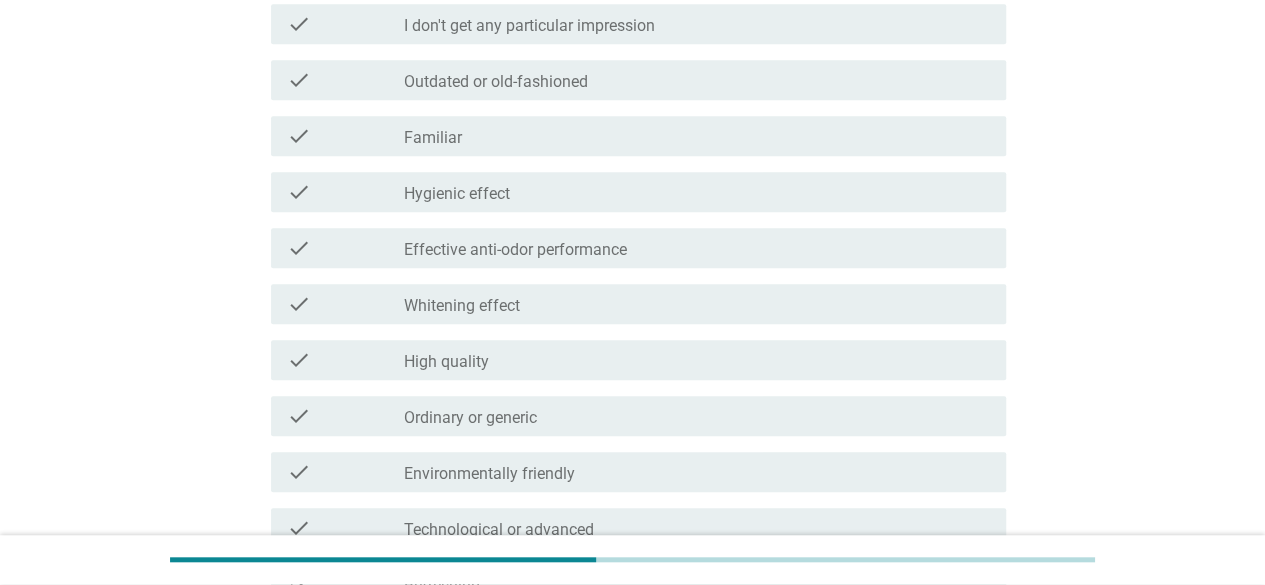 scroll, scrollTop: 600, scrollLeft: 0, axis: vertical 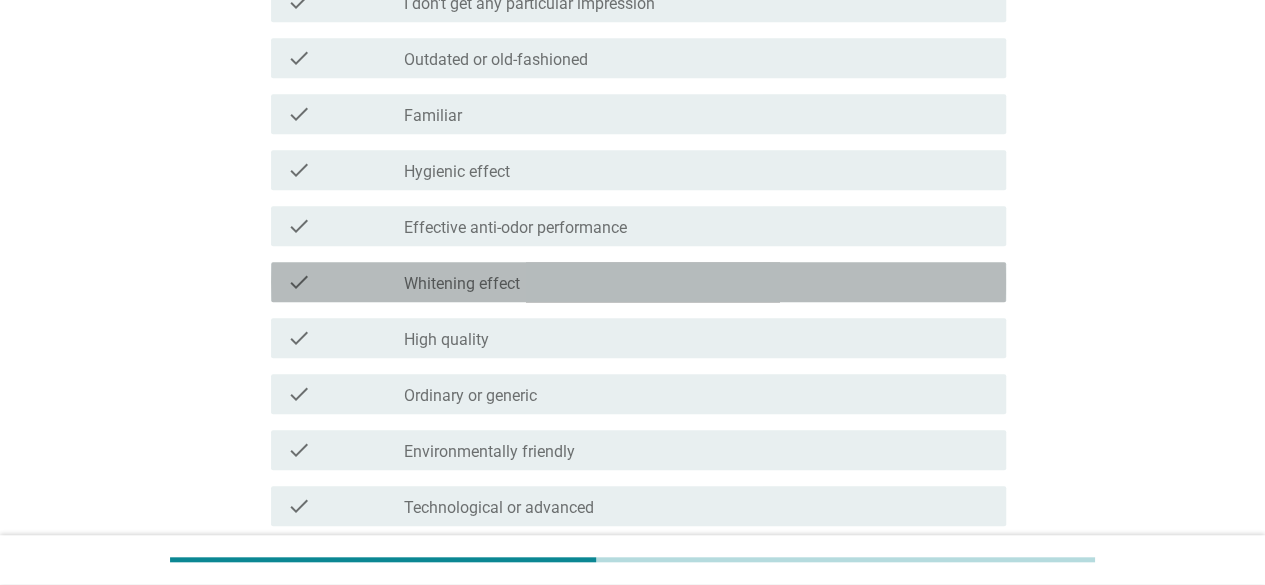 click on "Whitening effect" at bounding box center [462, 284] 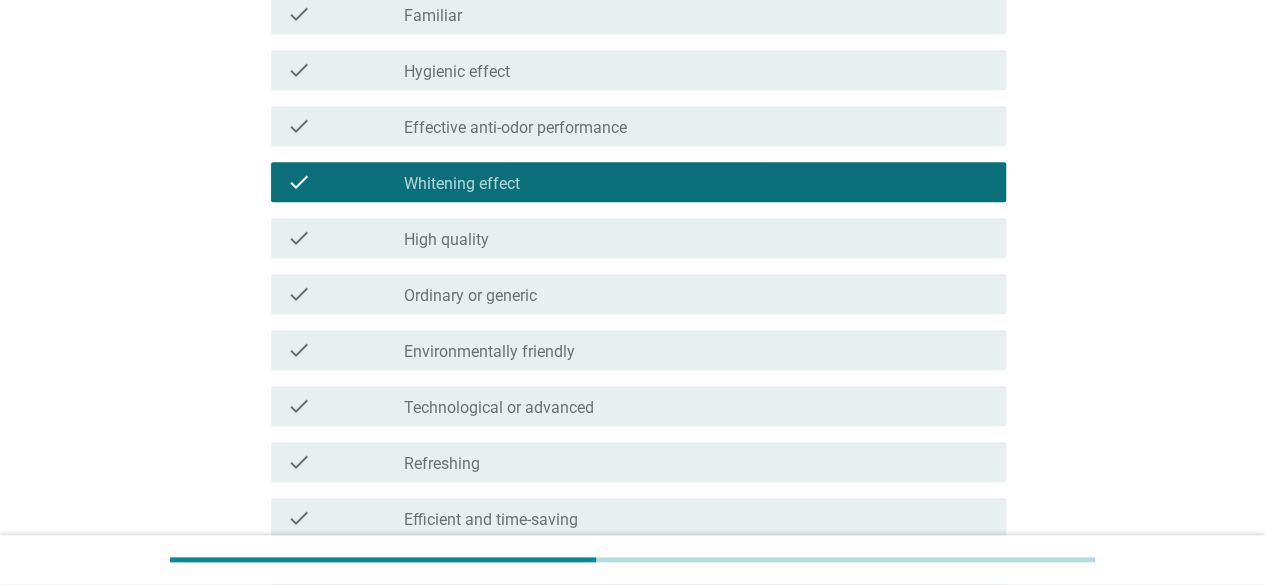 scroll, scrollTop: 800, scrollLeft: 0, axis: vertical 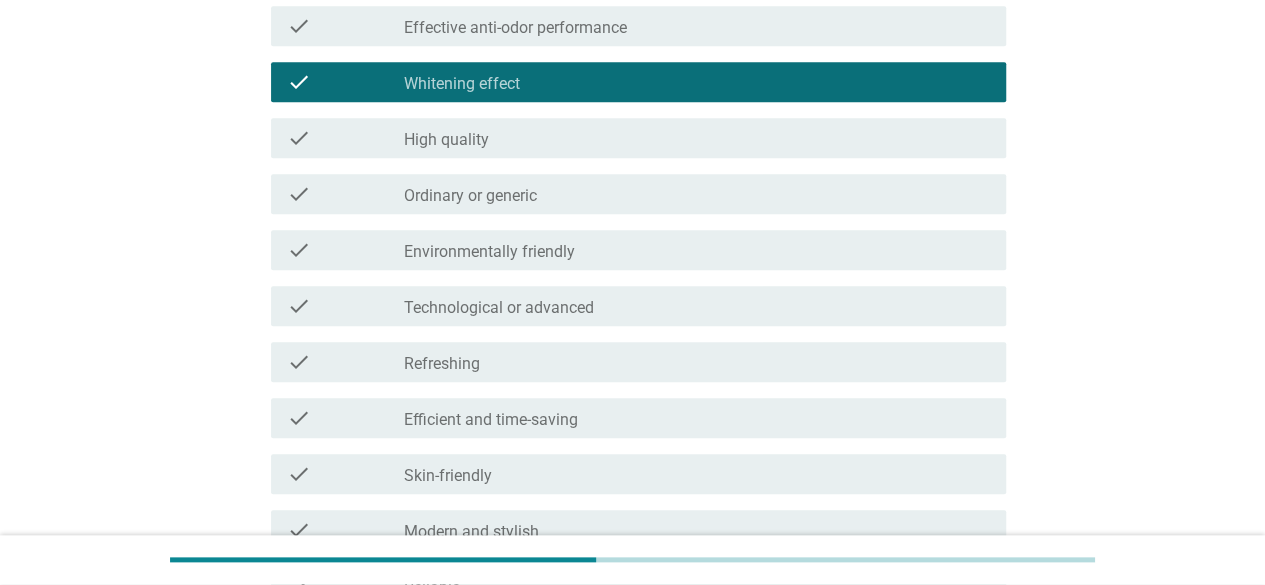click on "check_box_outline_blank Refreshing" at bounding box center (697, 362) 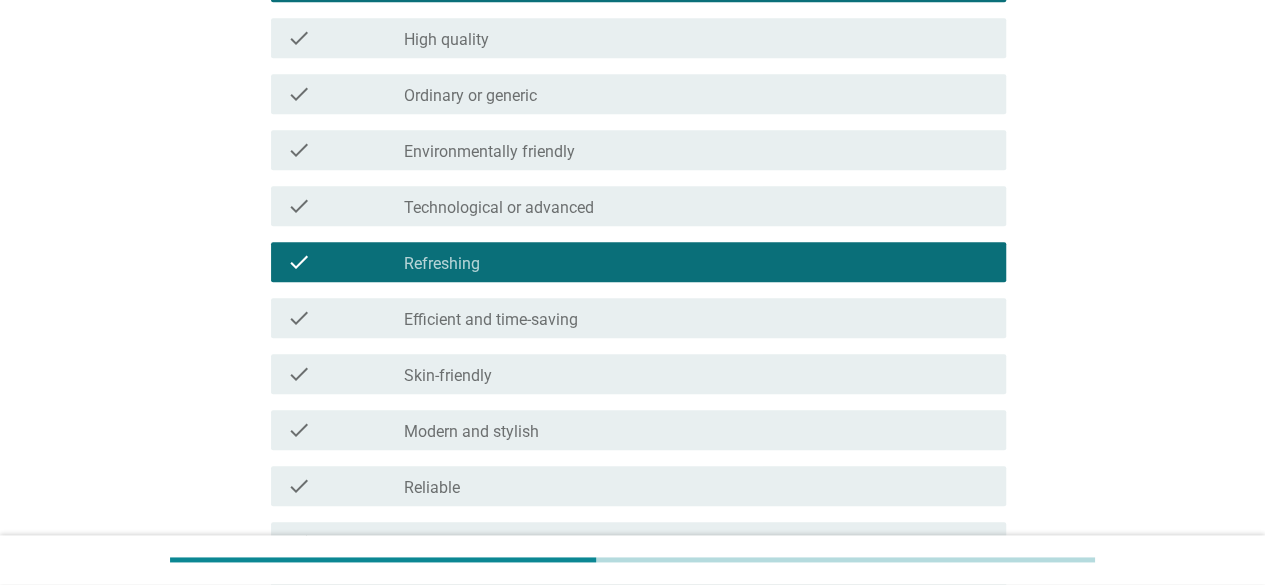 scroll, scrollTop: 1000, scrollLeft: 0, axis: vertical 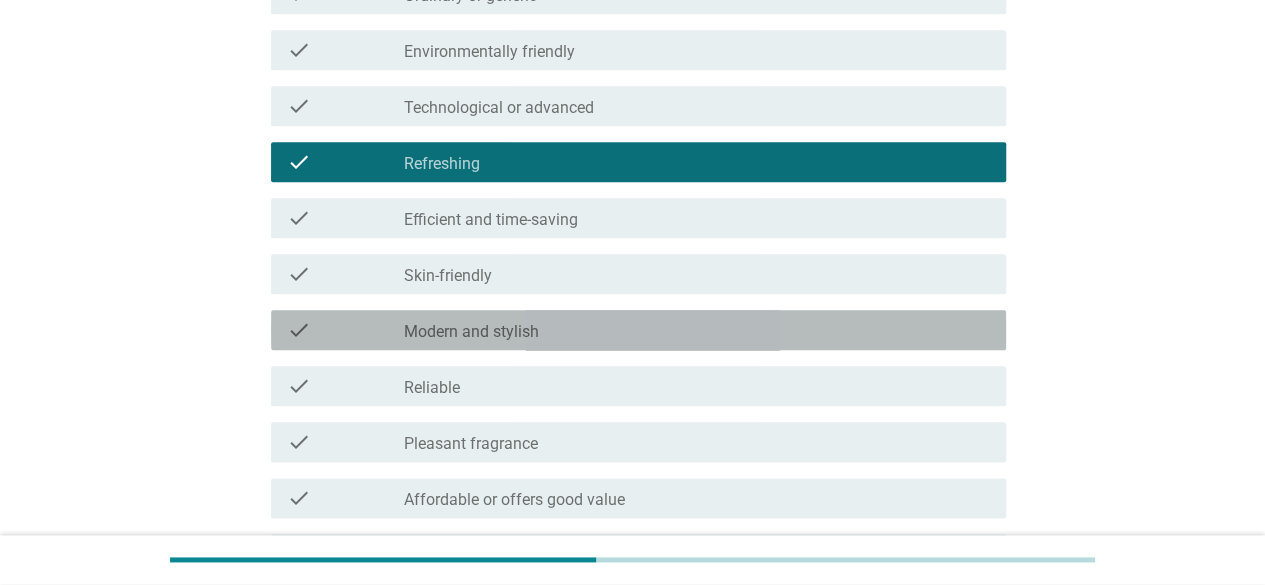 click on "check_box_outline_blank Modern and stylish" at bounding box center (697, 330) 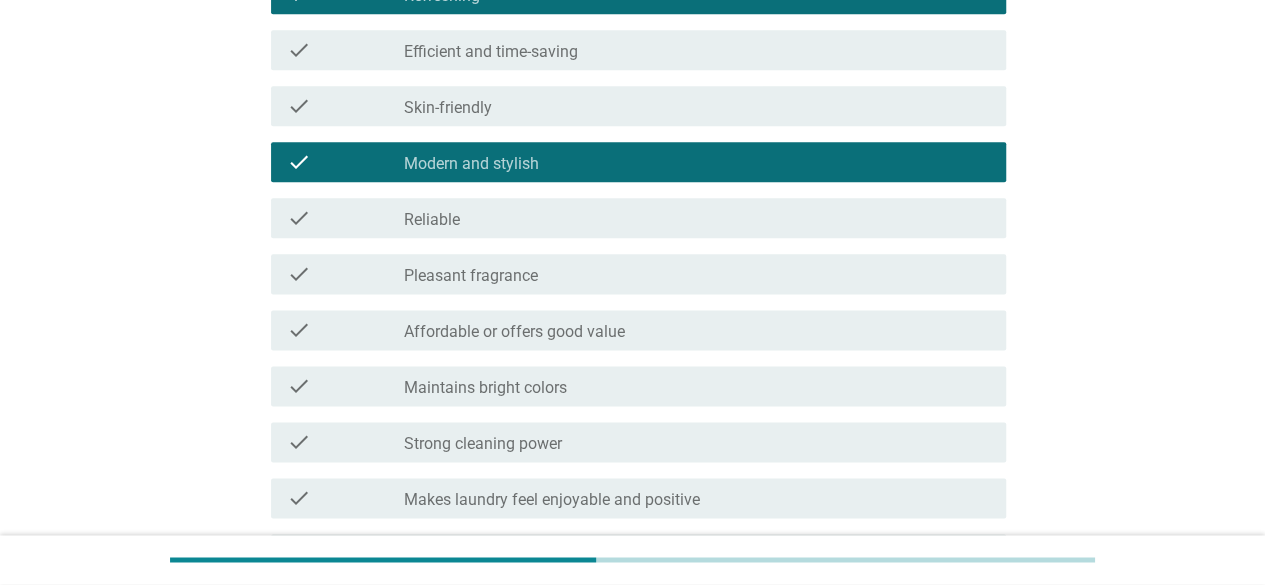 scroll, scrollTop: 1200, scrollLeft: 0, axis: vertical 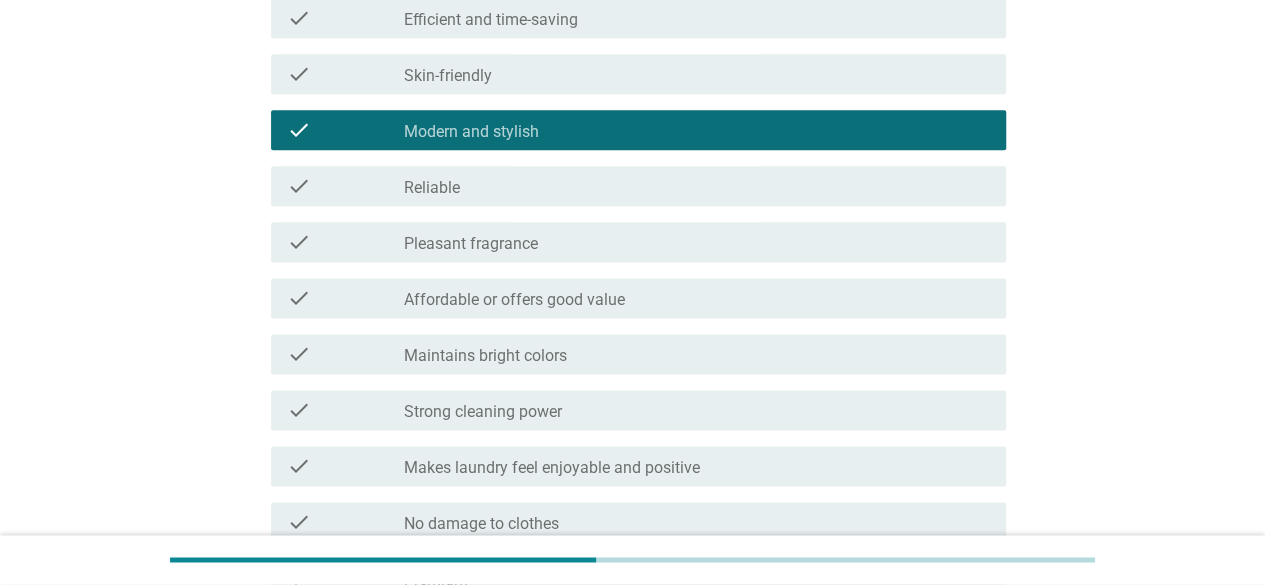 click on "check_box_outline_blank Pleasant fragrance" at bounding box center (697, 242) 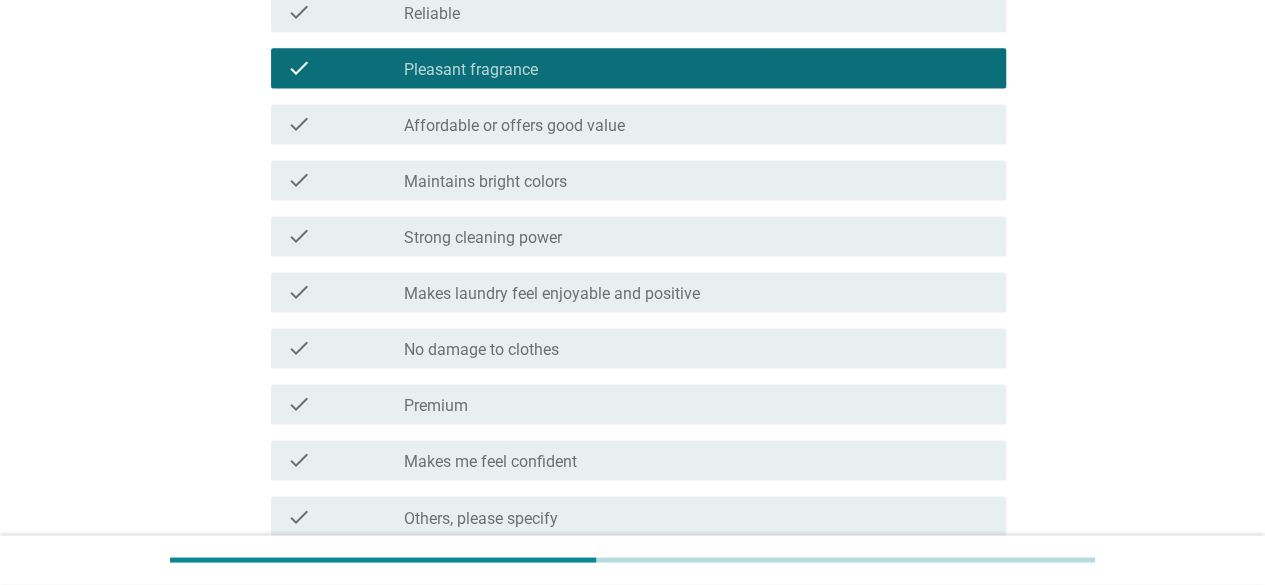 scroll, scrollTop: 1400, scrollLeft: 0, axis: vertical 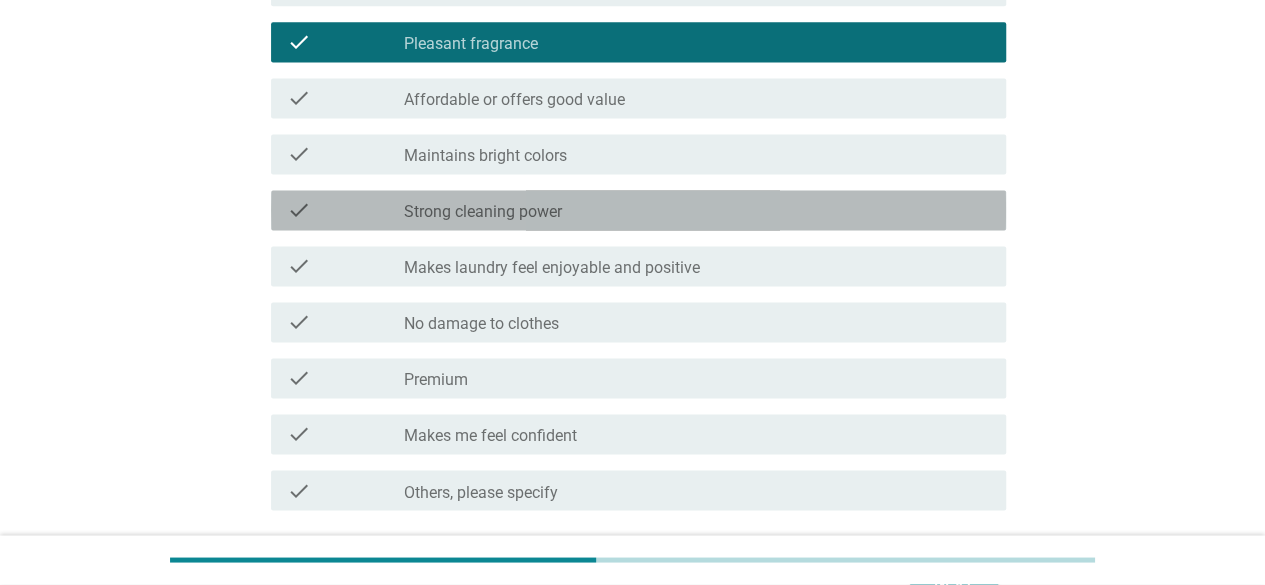 click on "check_box_outline_blank Strong cleaning power" at bounding box center [697, 210] 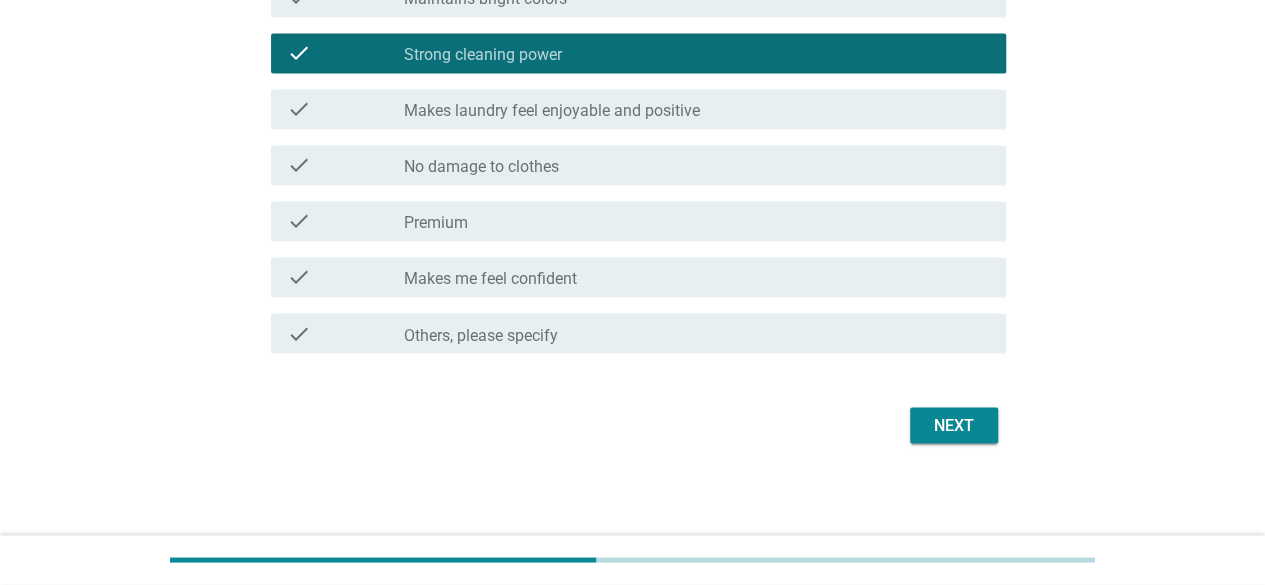 scroll, scrollTop: 1558, scrollLeft: 0, axis: vertical 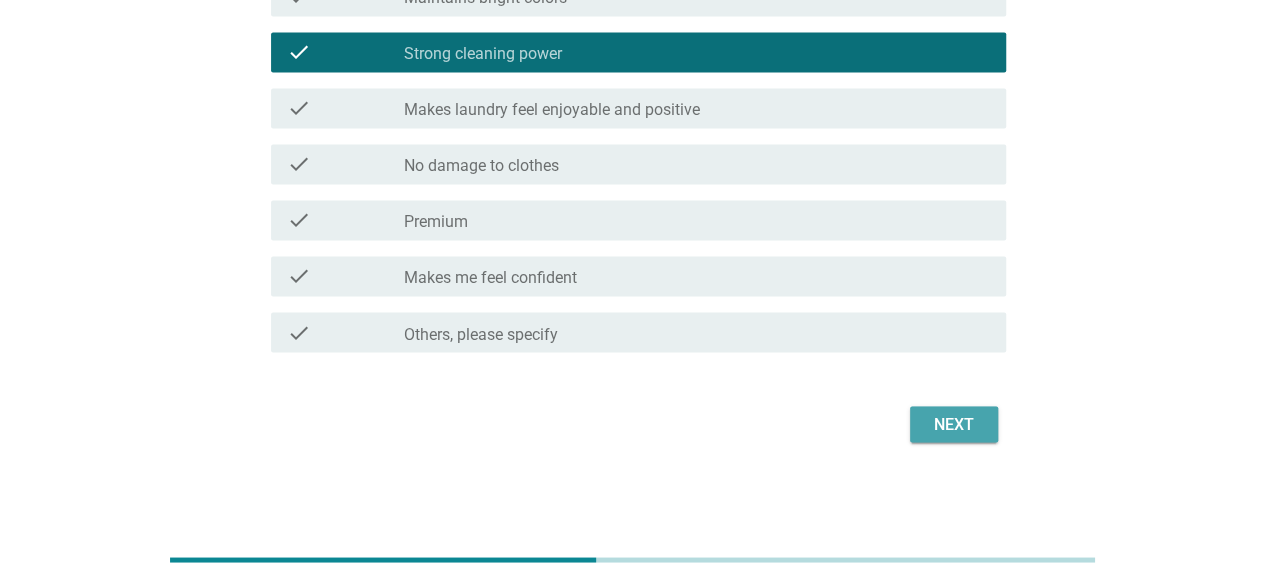 click on "Next" at bounding box center (954, 424) 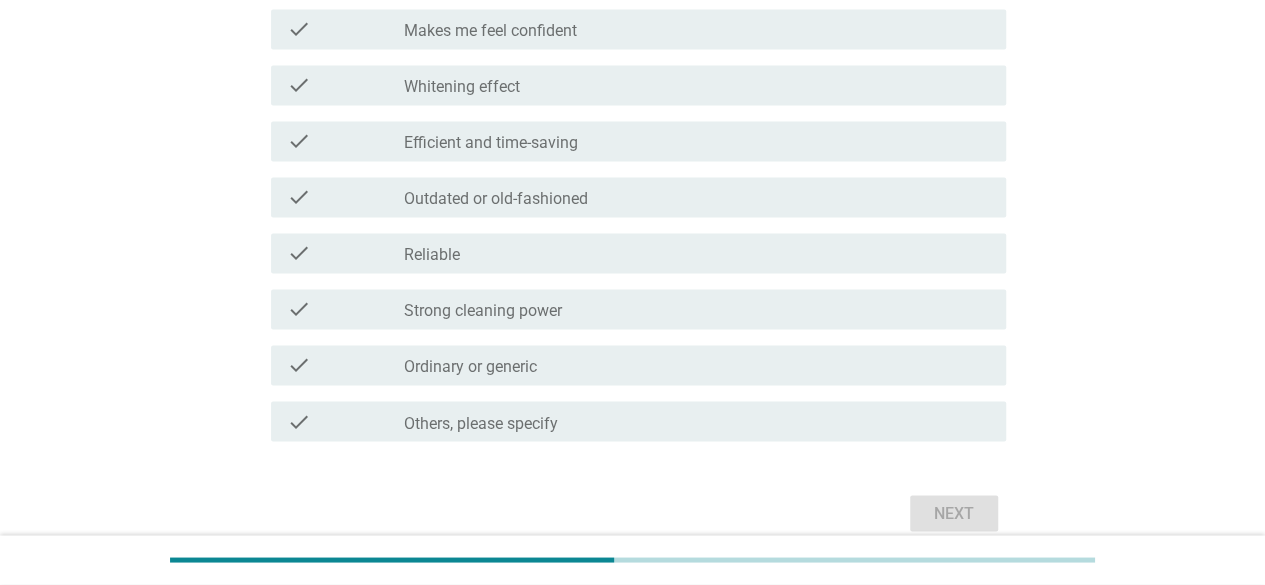 scroll, scrollTop: 1500, scrollLeft: 0, axis: vertical 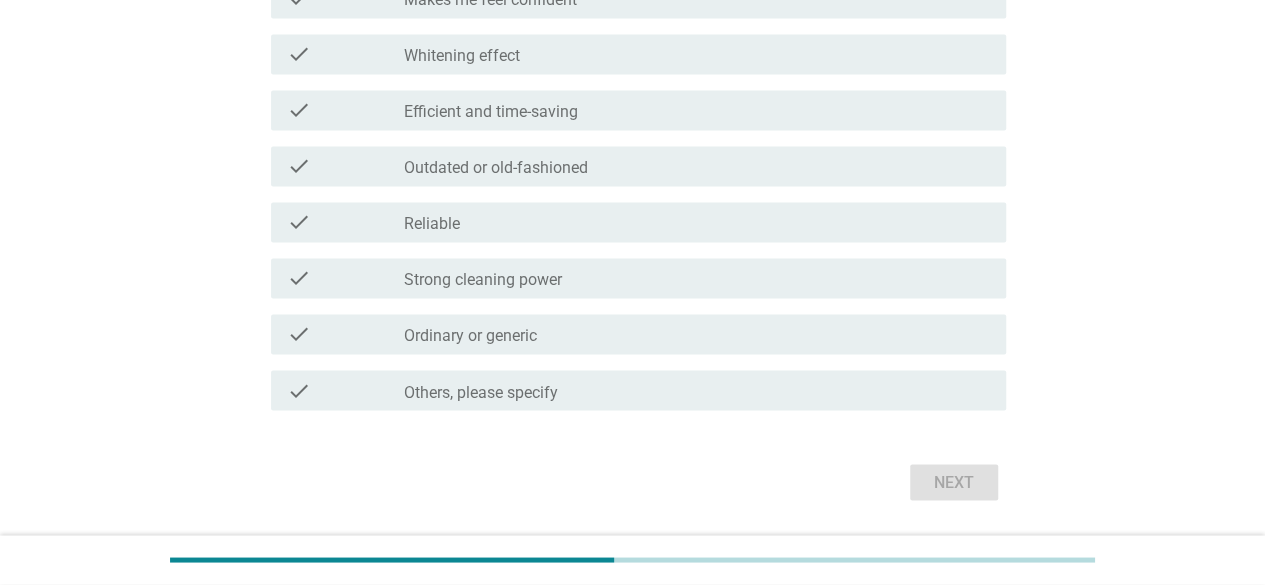 click on "check_box_outline_blank Ordinary or generic" at bounding box center [697, 334] 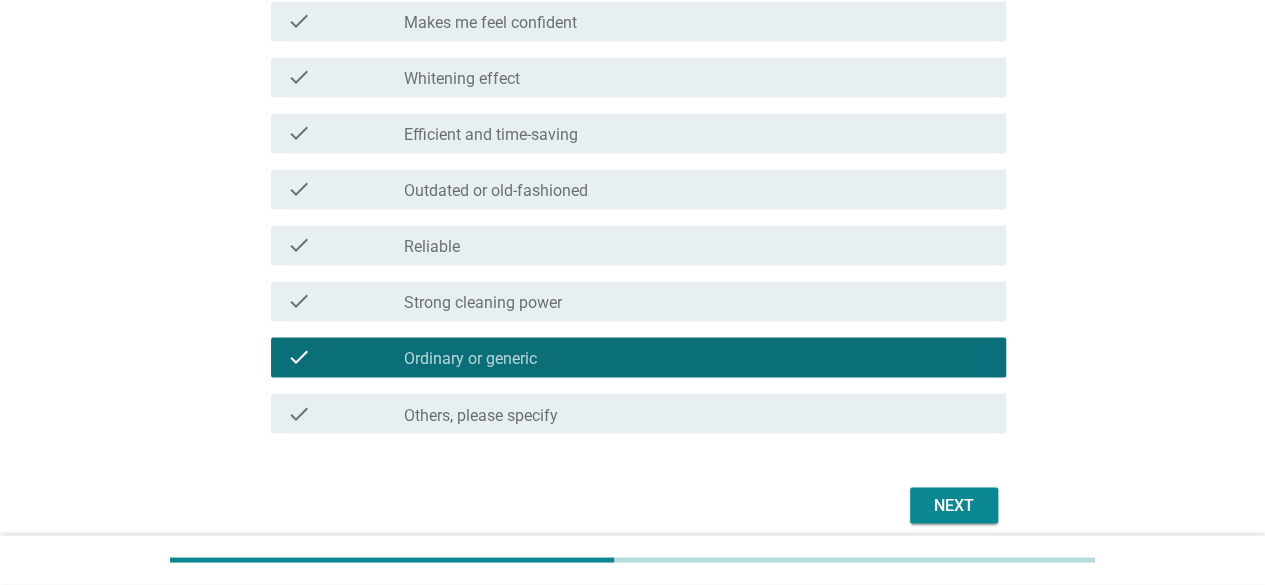 scroll, scrollTop: 1558, scrollLeft: 0, axis: vertical 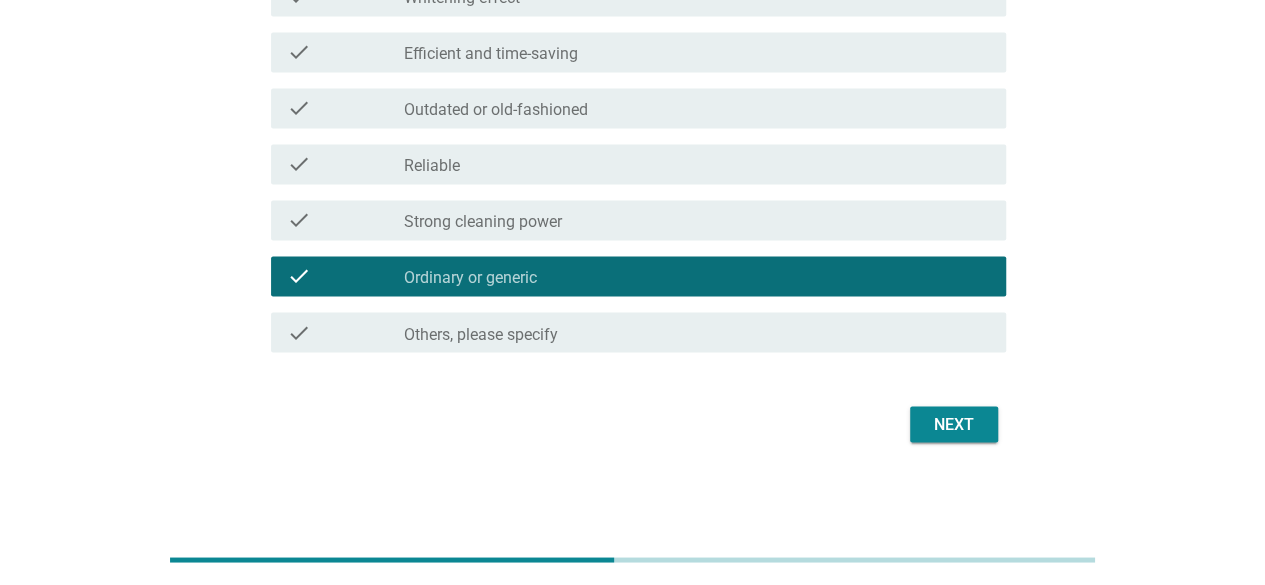 click on "Next" at bounding box center (954, 424) 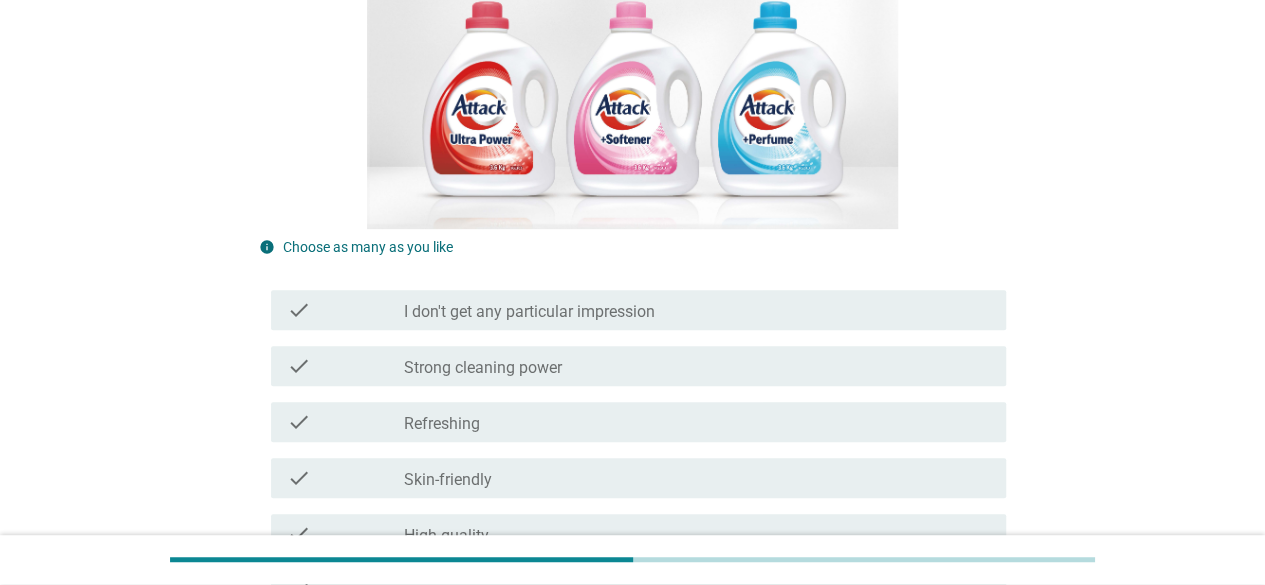 scroll, scrollTop: 300, scrollLeft: 0, axis: vertical 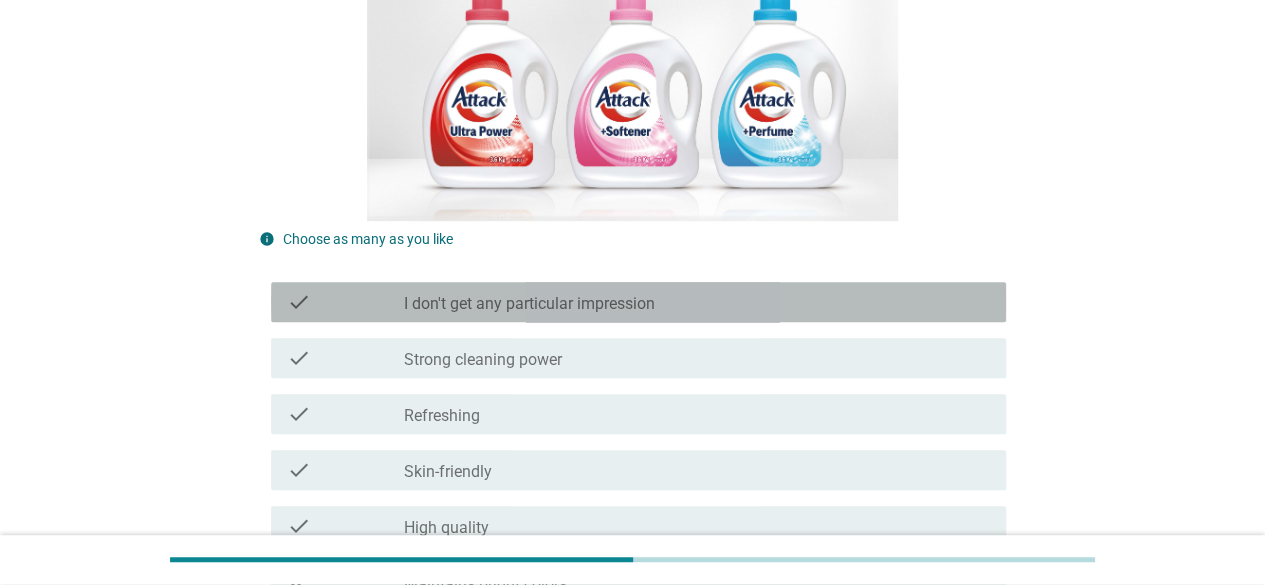click on "check_box_outline_blank I don't get any particular impression" at bounding box center [697, 302] 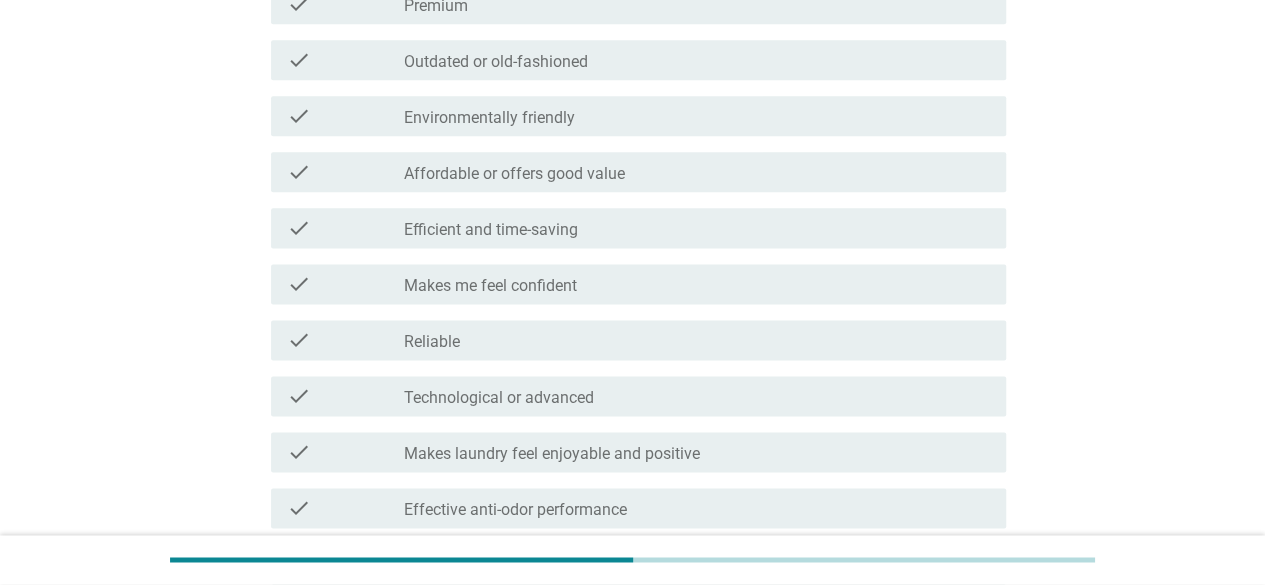 scroll, scrollTop: 1500, scrollLeft: 0, axis: vertical 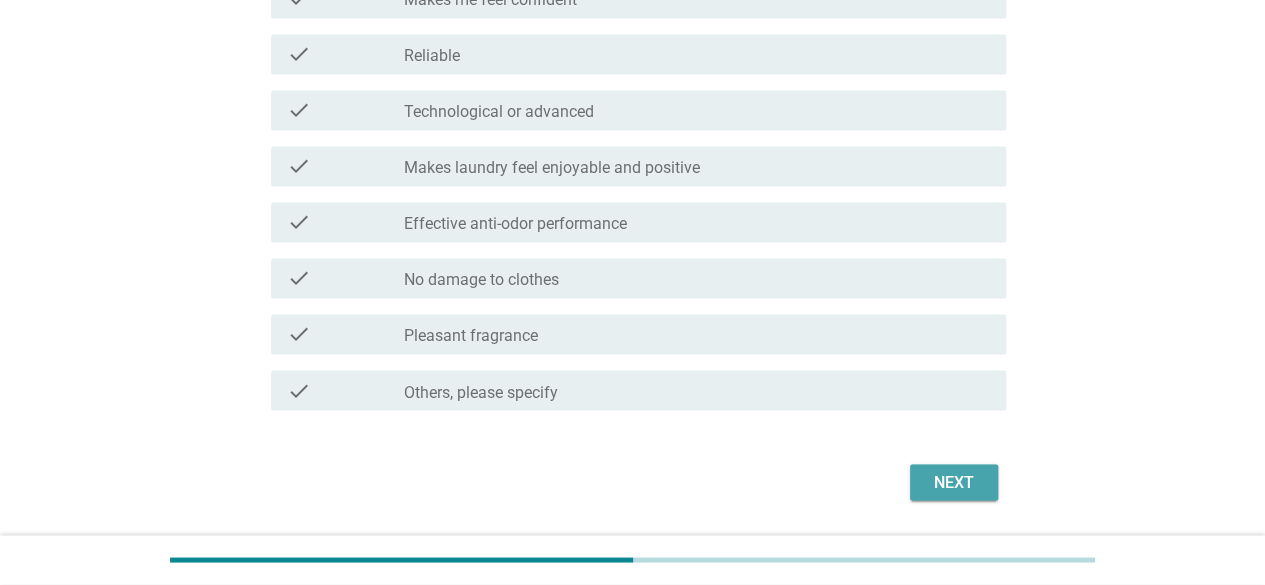 click on "Next" at bounding box center (954, 482) 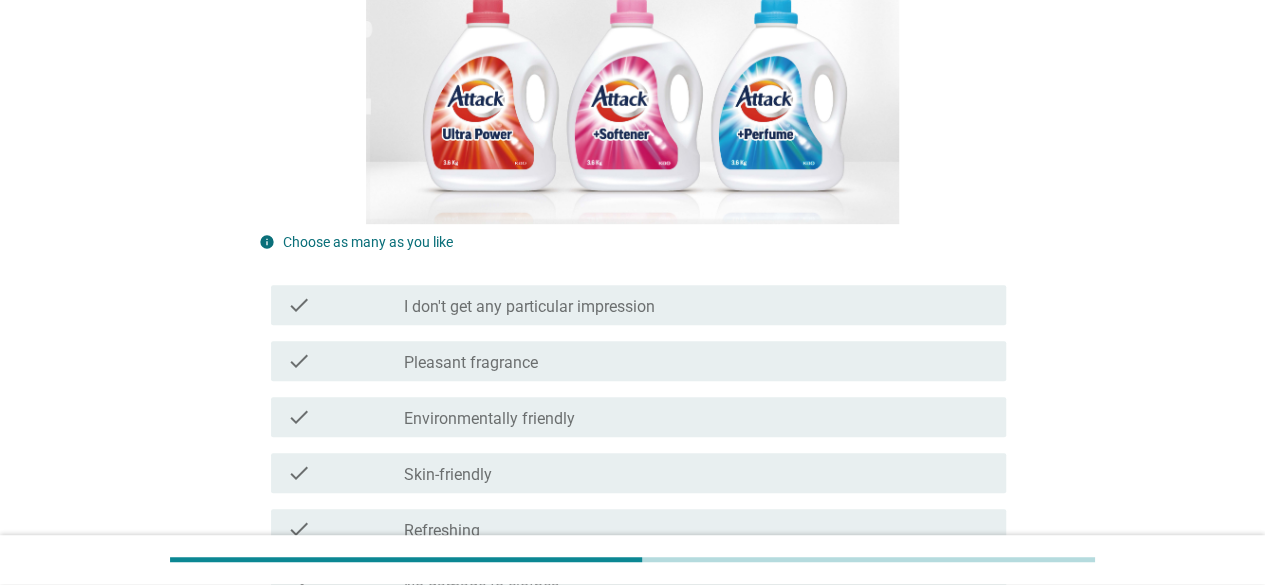 scroll, scrollTop: 300, scrollLeft: 0, axis: vertical 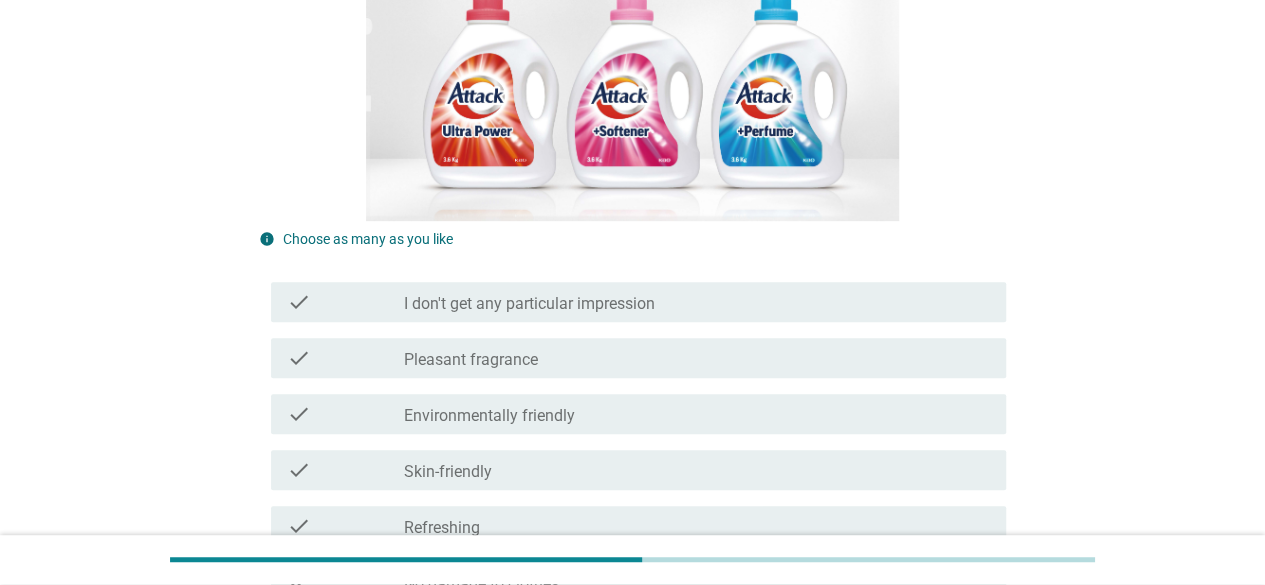 click on "I don't get any particular impression" at bounding box center [529, 304] 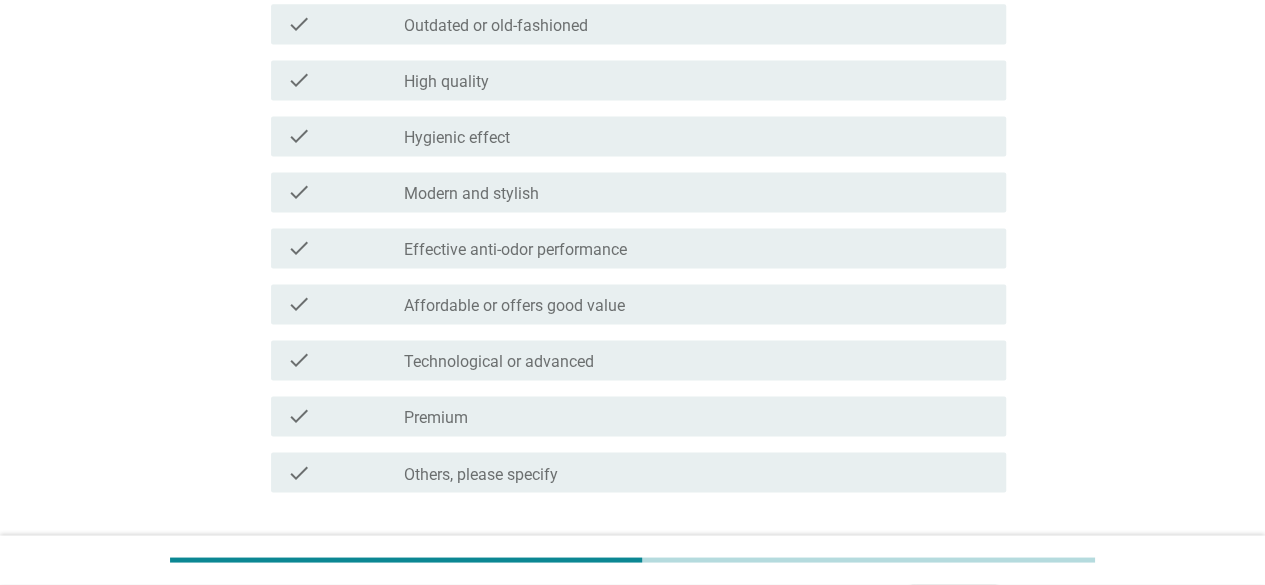 scroll, scrollTop: 1500, scrollLeft: 0, axis: vertical 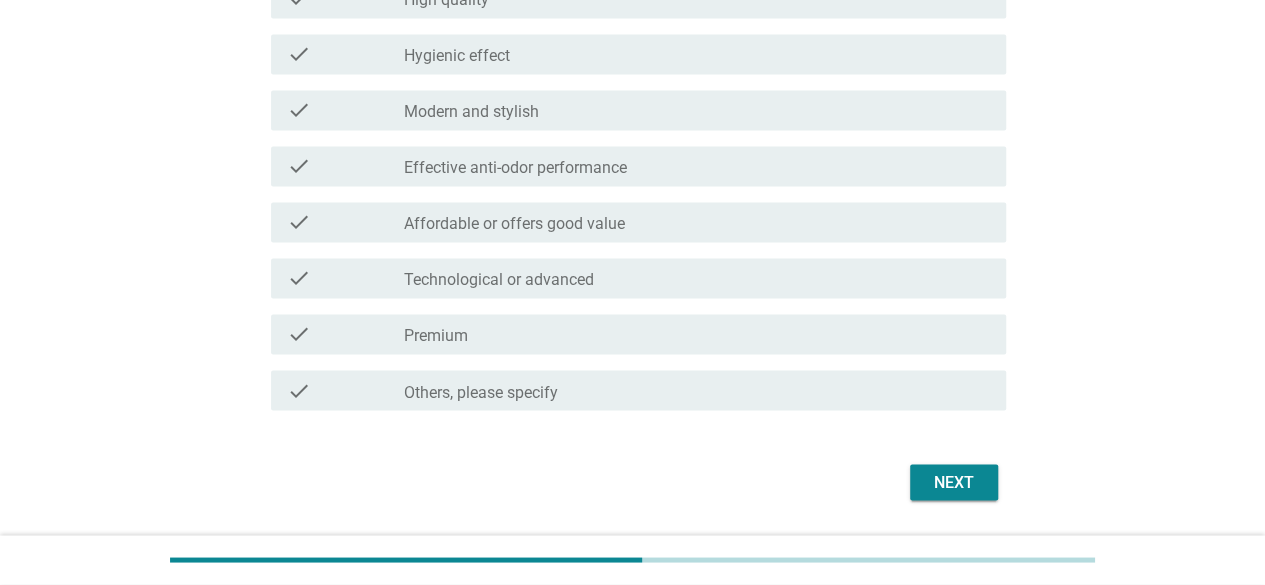 click on "Next" at bounding box center (954, 482) 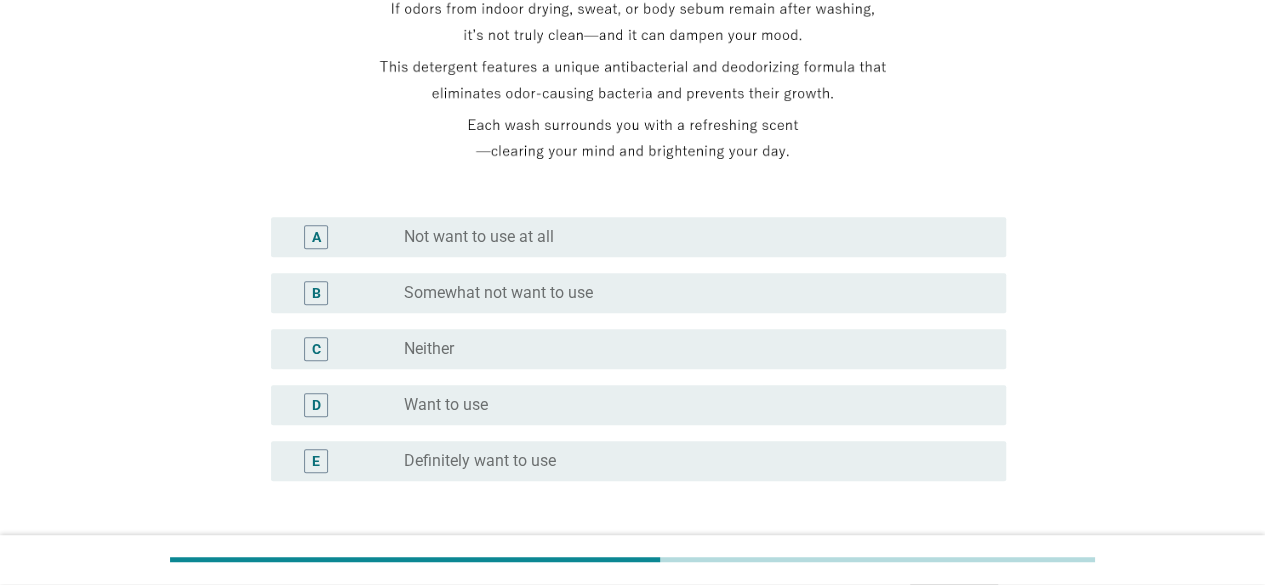 scroll, scrollTop: 400, scrollLeft: 0, axis: vertical 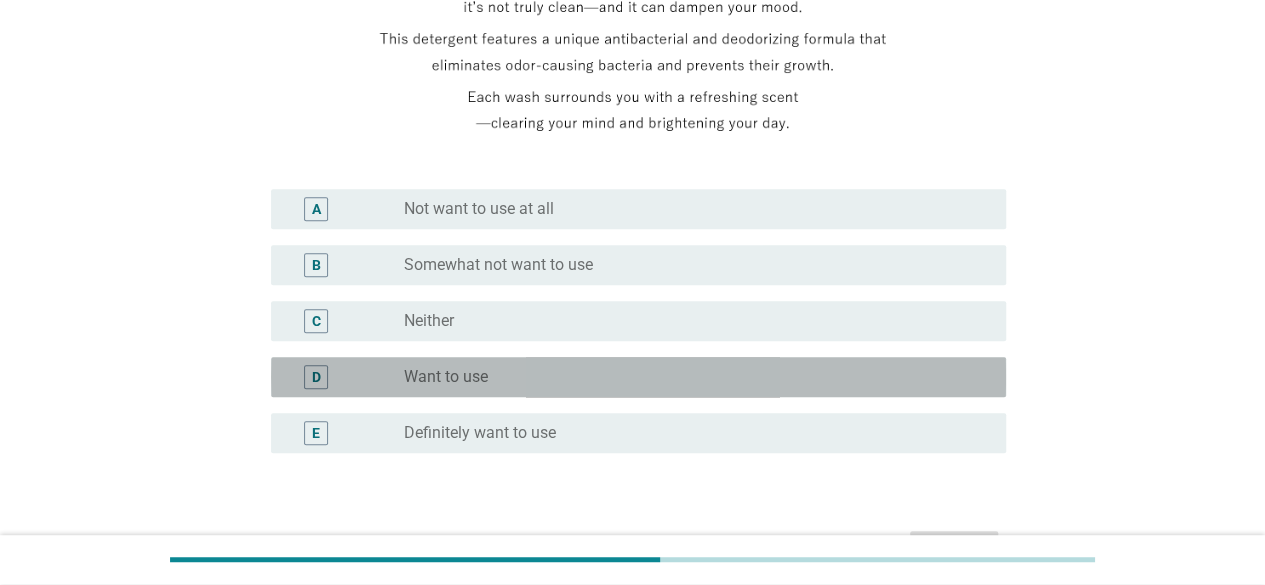 click on "radio_button_unchecked Want to use" at bounding box center (689, 377) 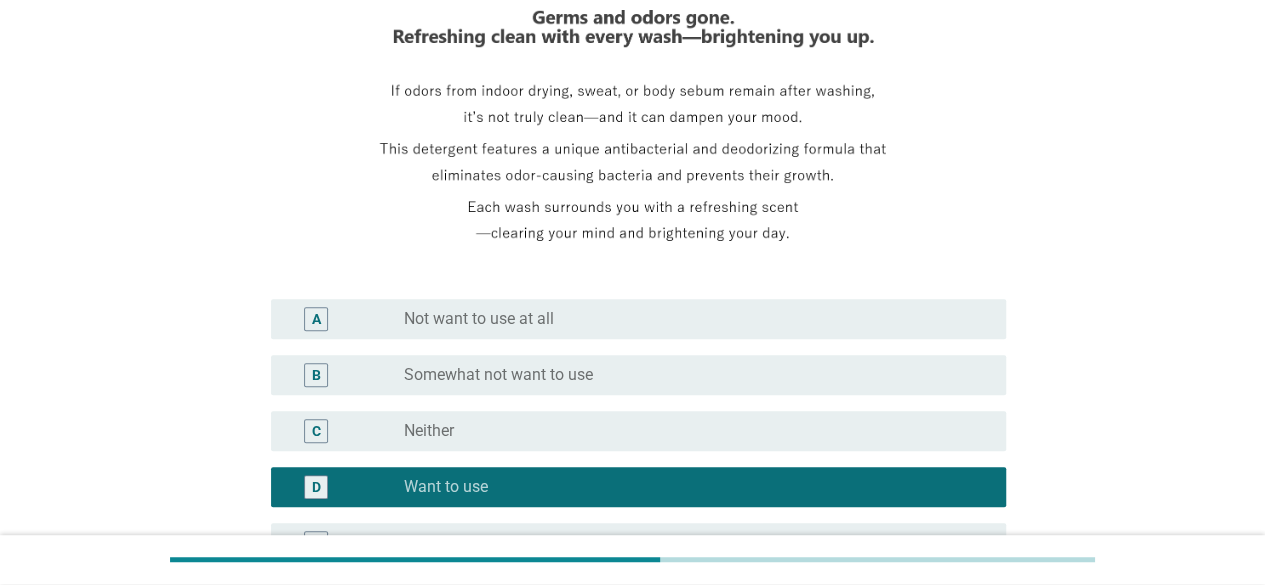 scroll, scrollTop: 525, scrollLeft: 0, axis: vertical 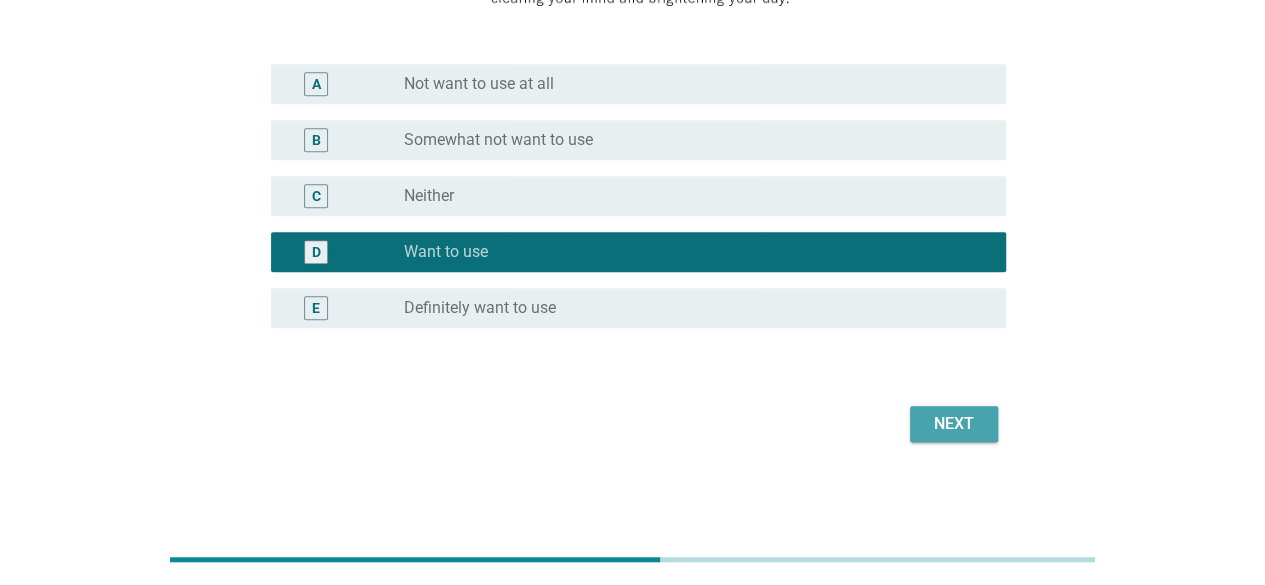 click on "Next" at bounding box center [954, 424] 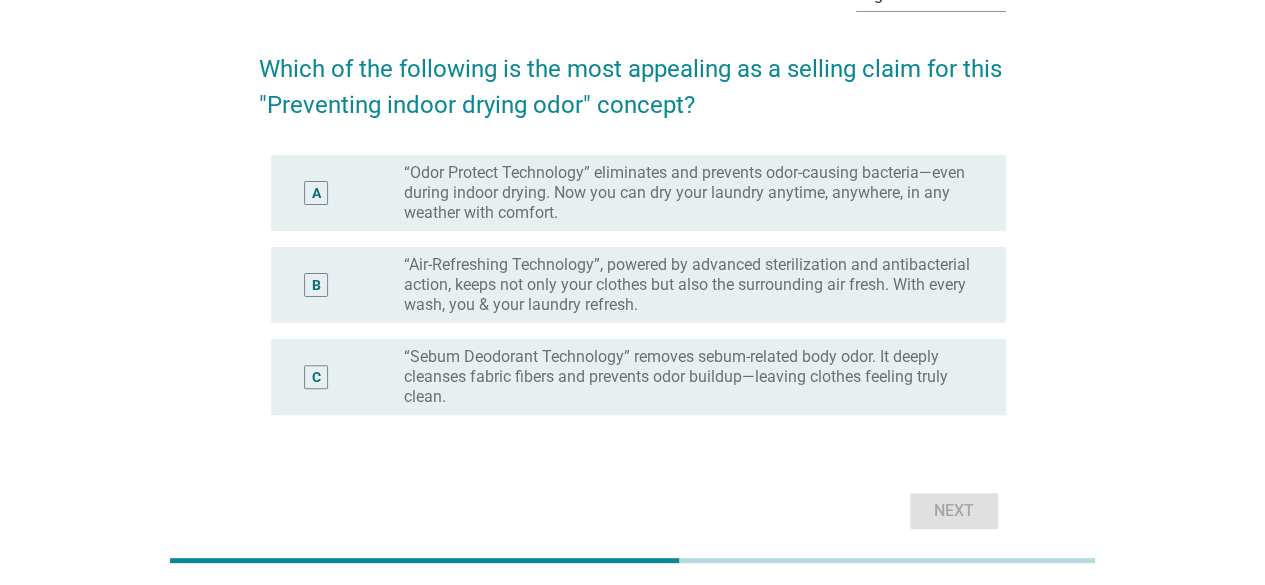 scroll, scrollTop: 100, scrollLeft: 0, axis: vertical 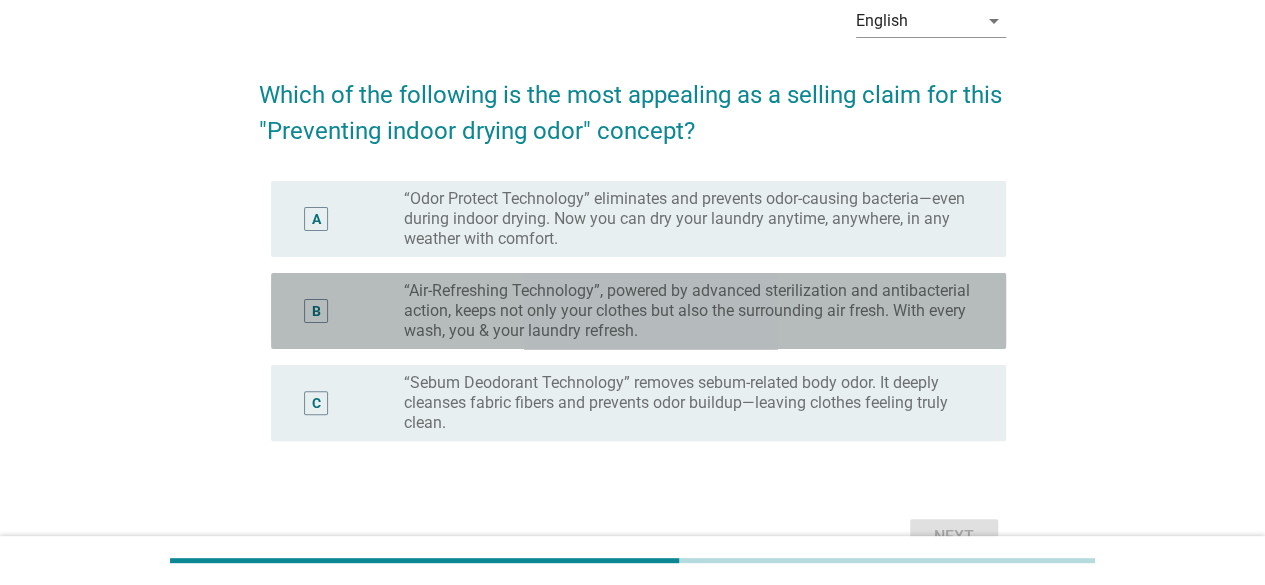 click on "“Air-Refreshing Technology”, powered by advanced sterilization and antibacterial action, keeps not only your clothes but also the surrounding air fresh. With every wash, you & your laundry refresh." at bounding box center [689, 311] 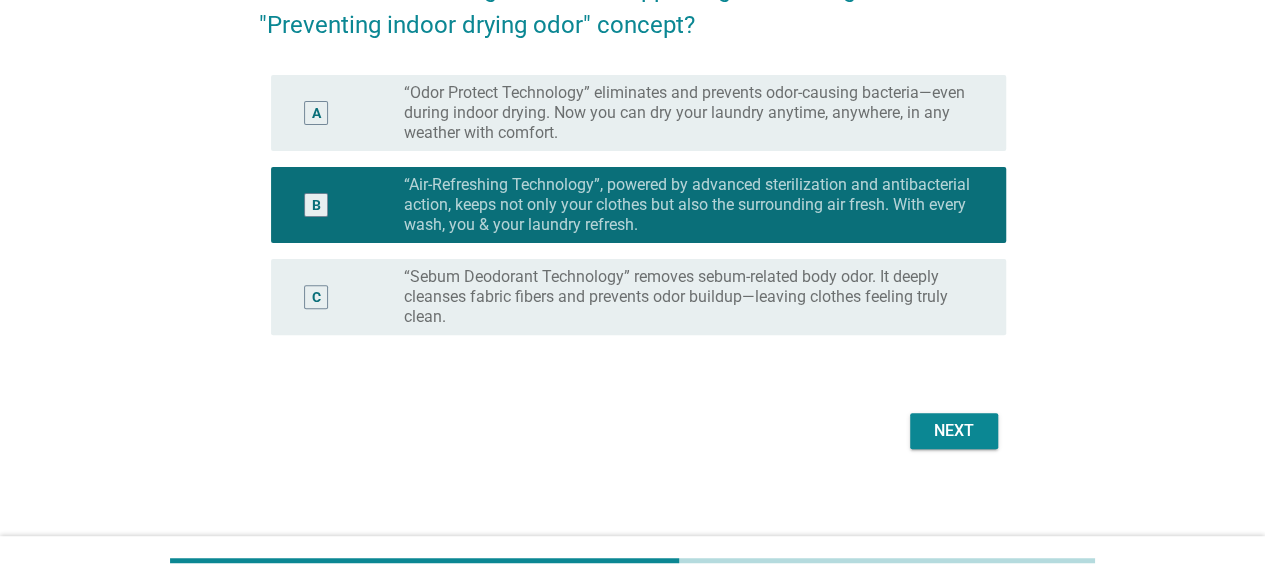 scroll, scrollTop: 212, scrollLeft: 0, axis: vertical 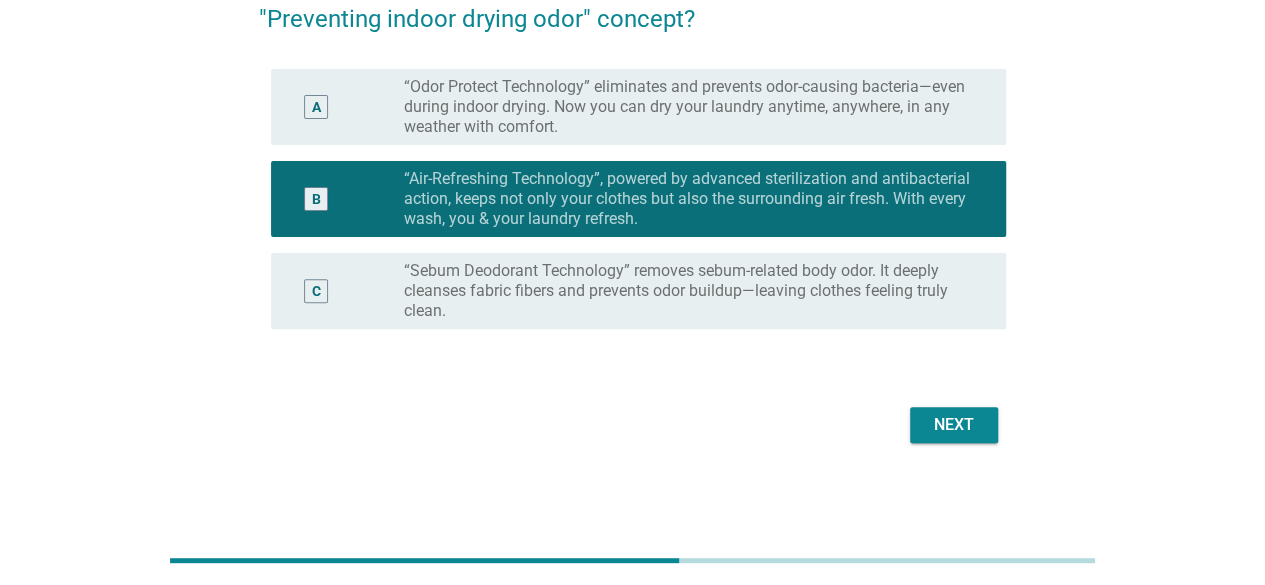 click on "Next" at bounding box center [954, 425] 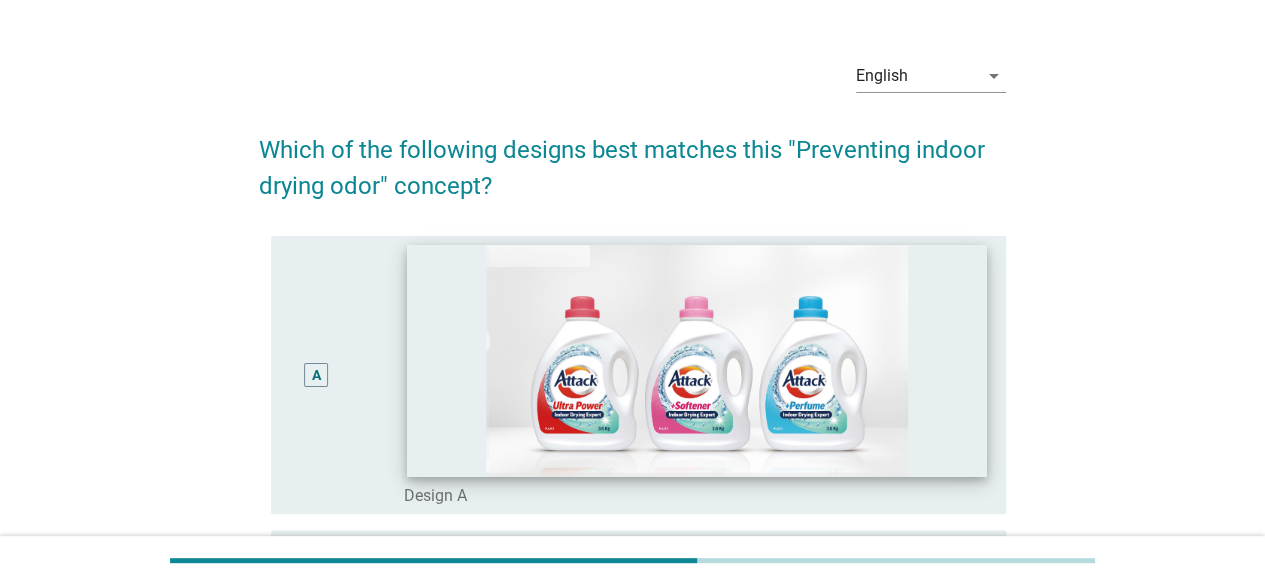 scroll, scrollTop: 13, scrollLeft: 0, axis: vertical 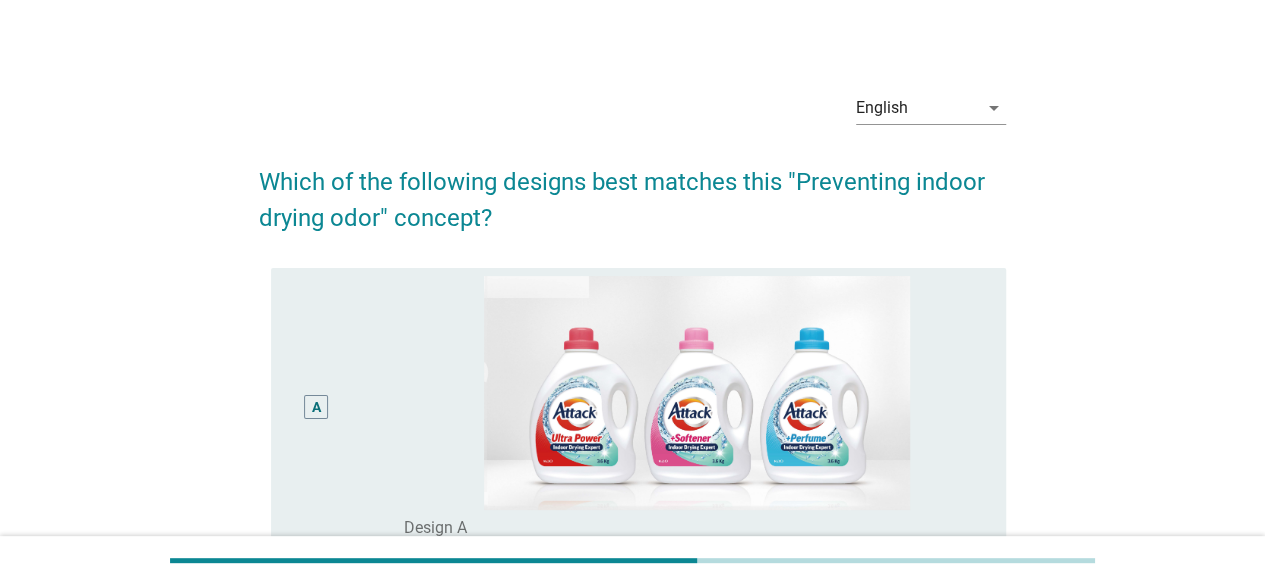 click on "A" at bounding box center [345, 407] 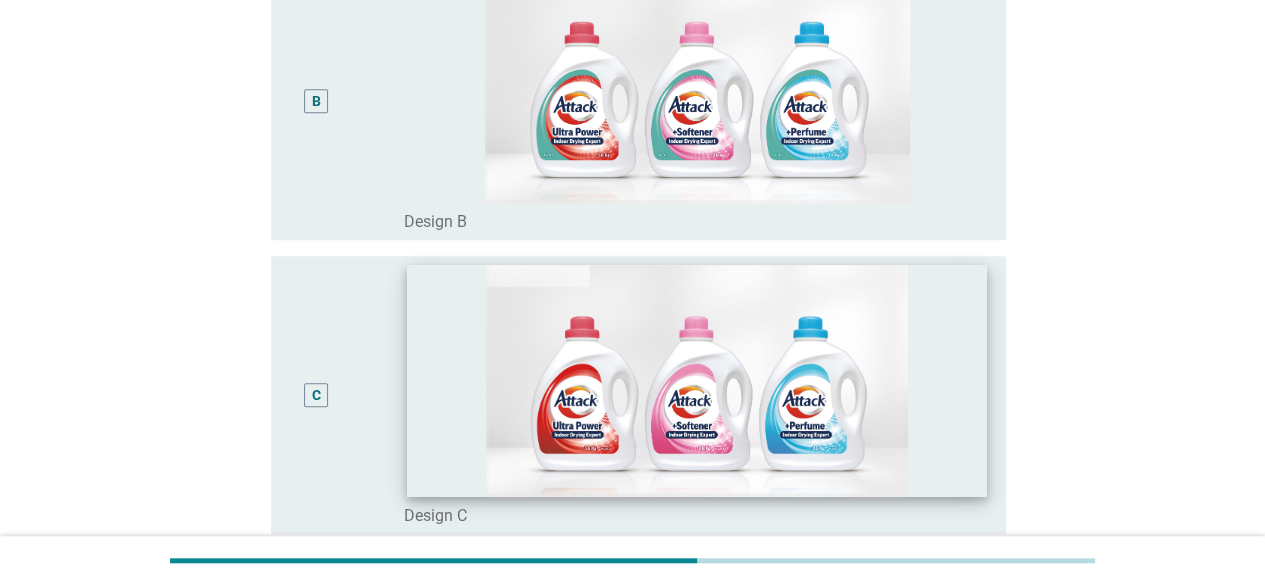 scroll, scrollTop: 1113, scrollLeft: 0, axis: vertical 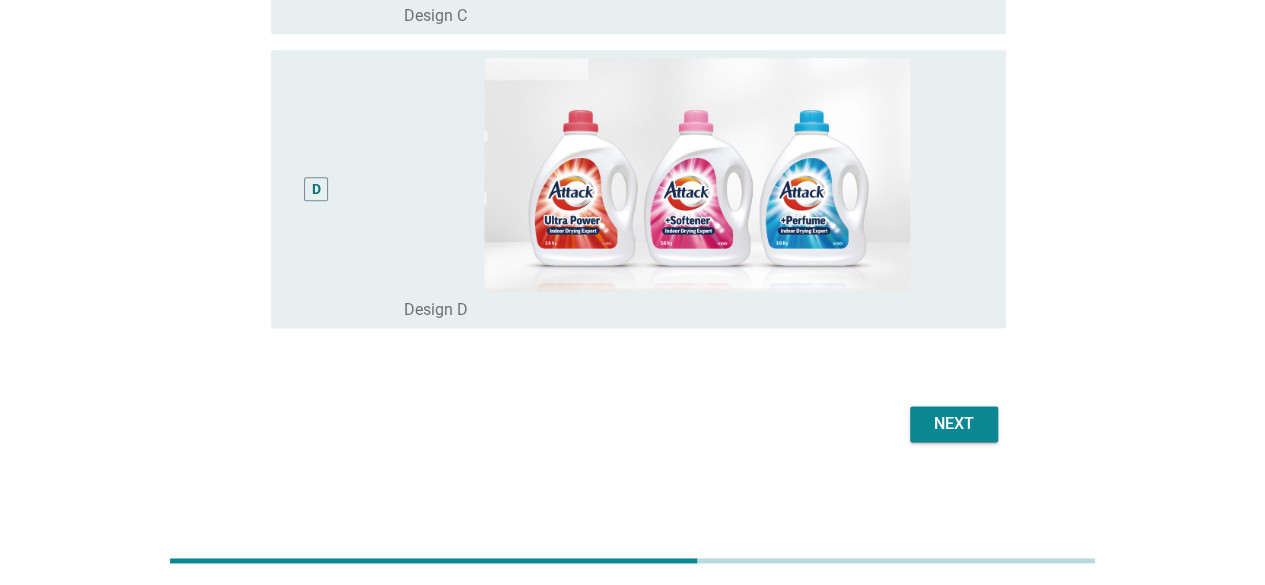 click on "Next" at bounding box center (954, 424) 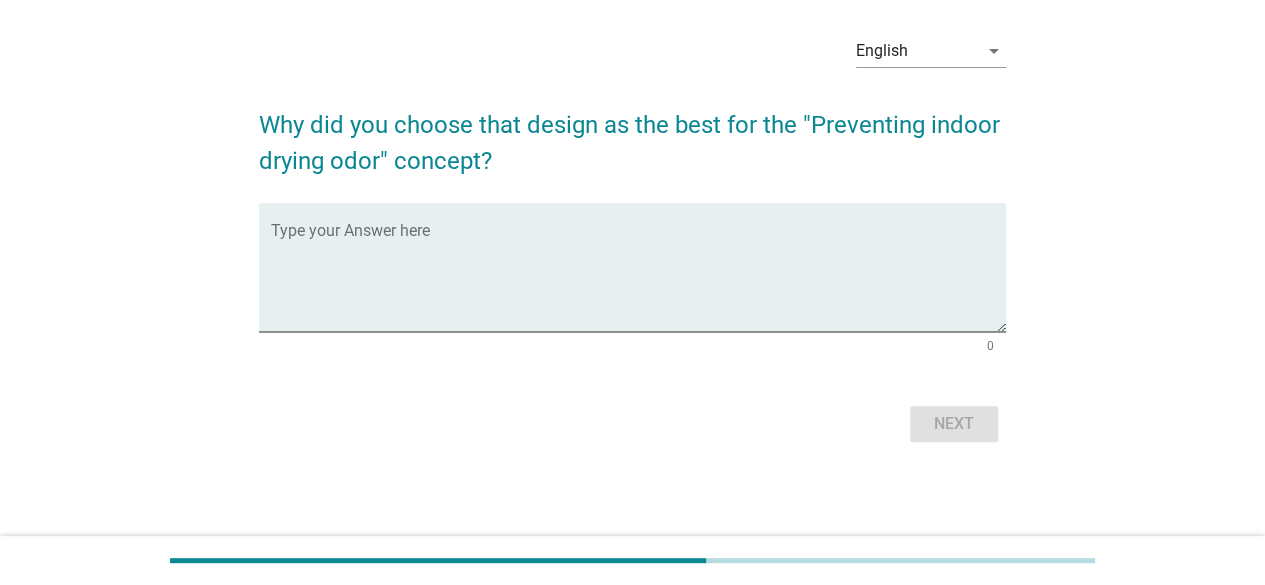 scroll, scrollTop: 0, scrollLeft: 0, axis: both 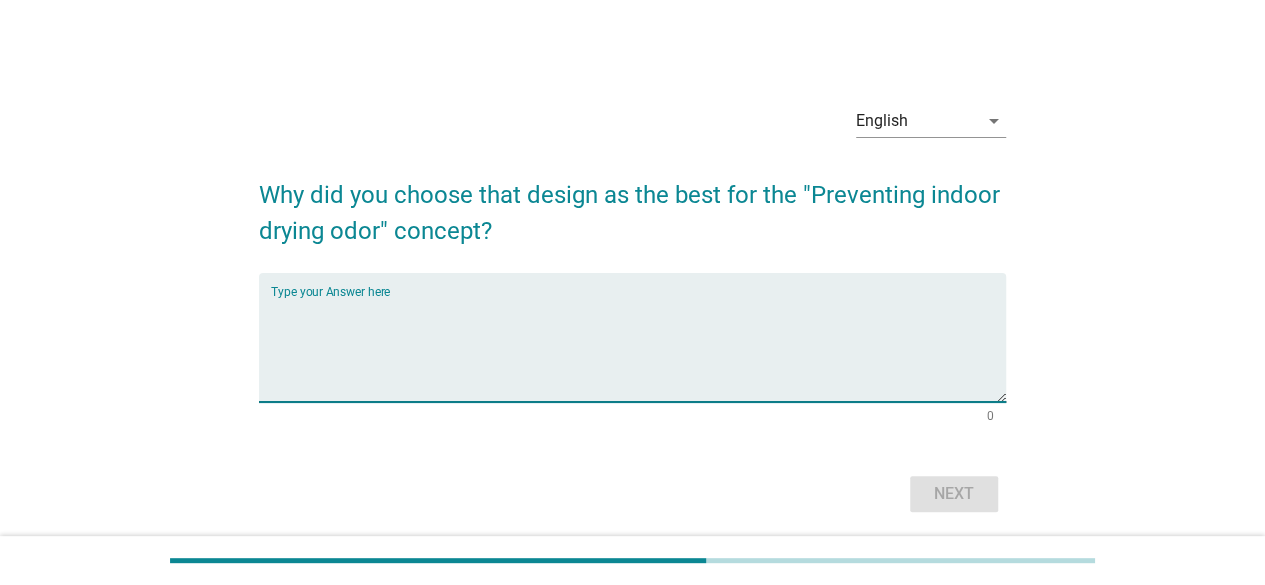 click at bounding box center [638, 349] 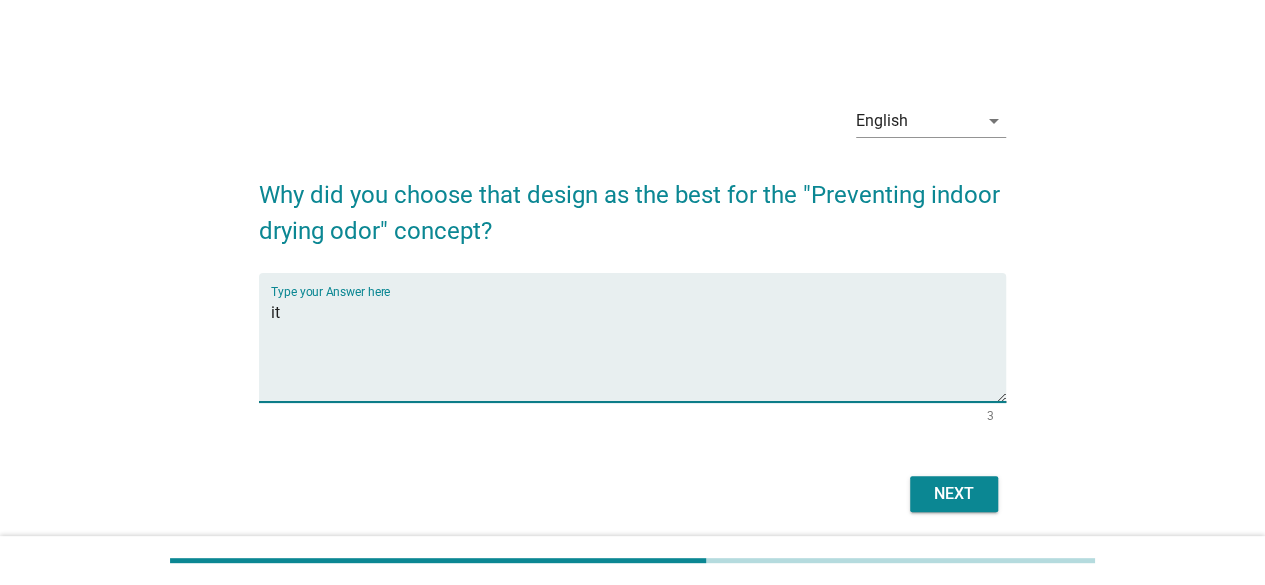 type on "i" 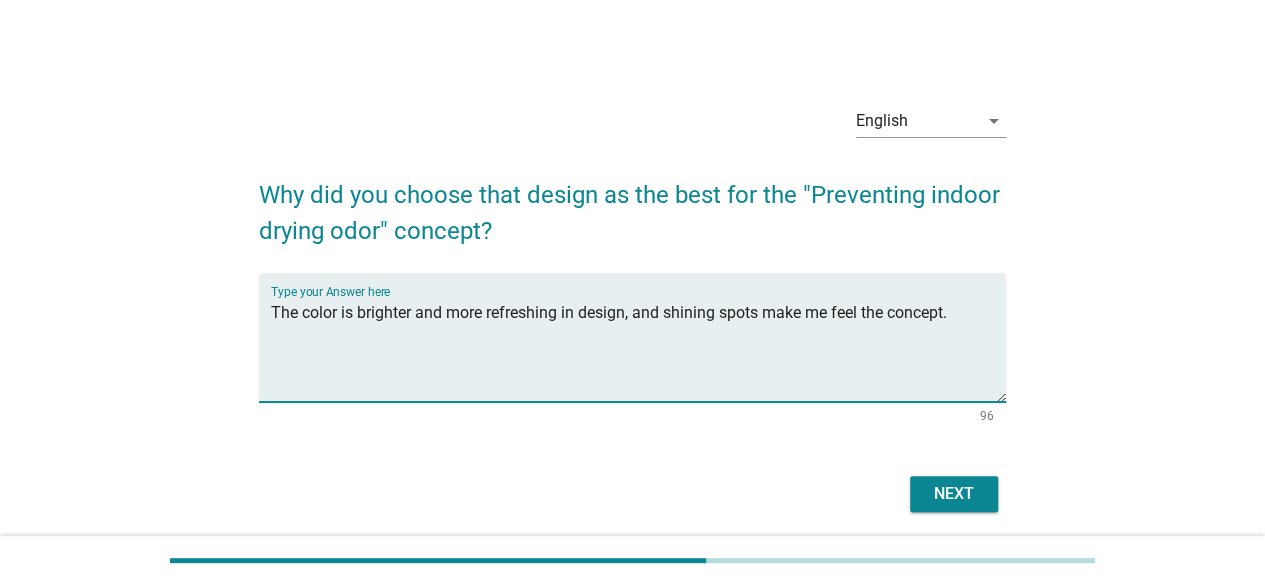 type on "The color is brighter and more refreshing in design, and shining spots make me feel the concept." 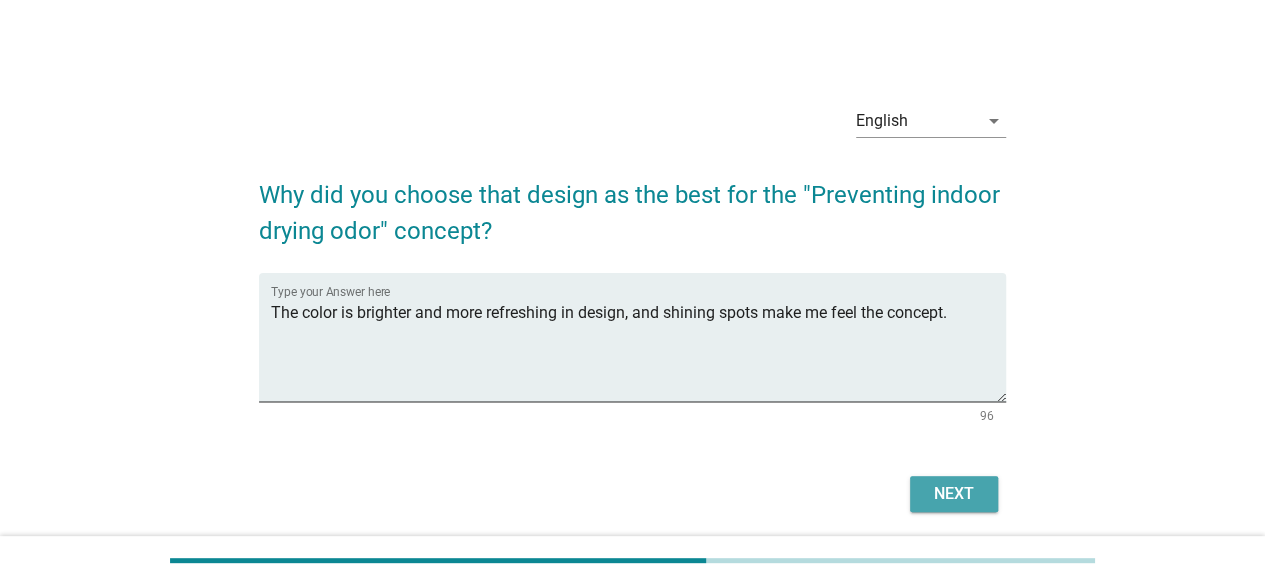 click on "Next" at bounding box center [954, 494] 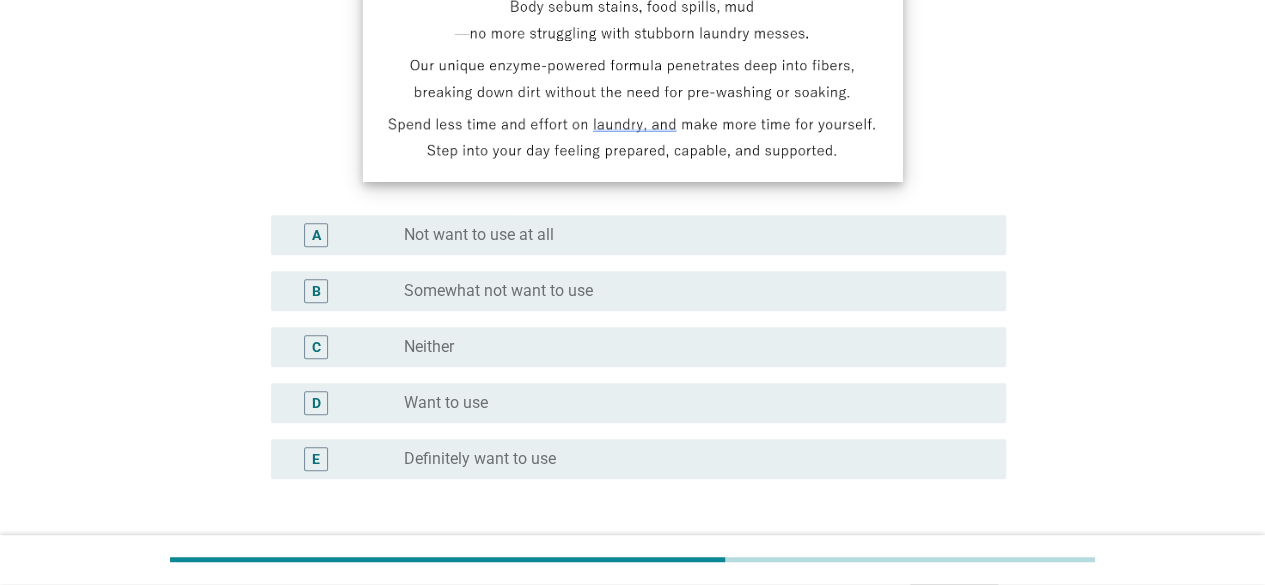 scroll, scrollTop: 400, scrollLeft: 0, axis: vertical 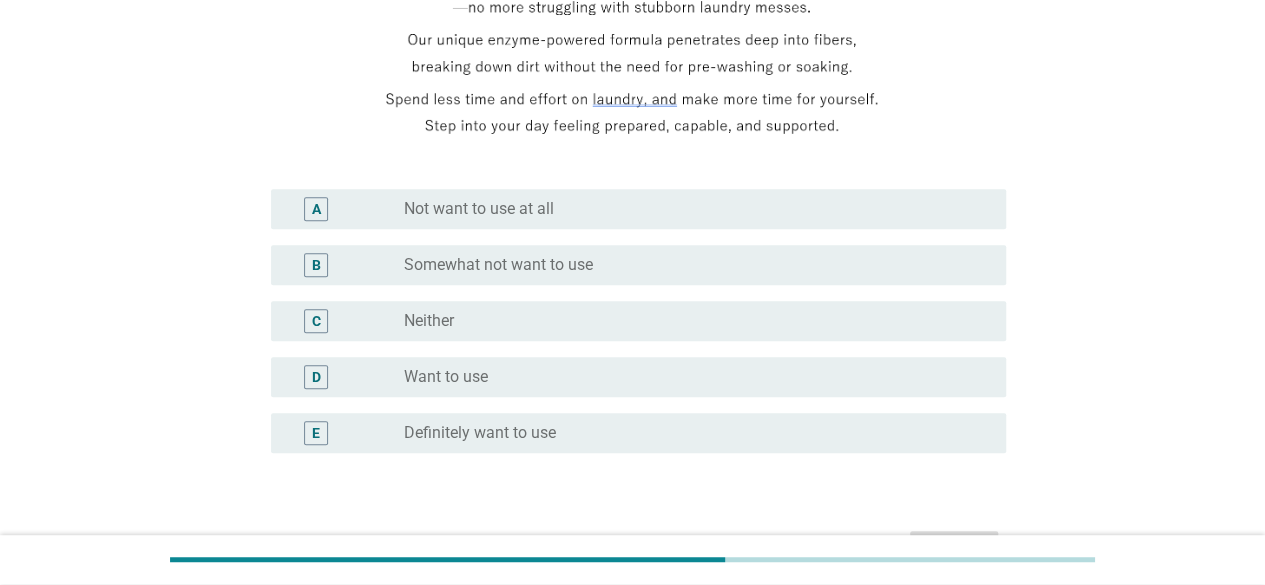 click on "radio_button_unchecked Want to use" at bounding box center [689, 377] 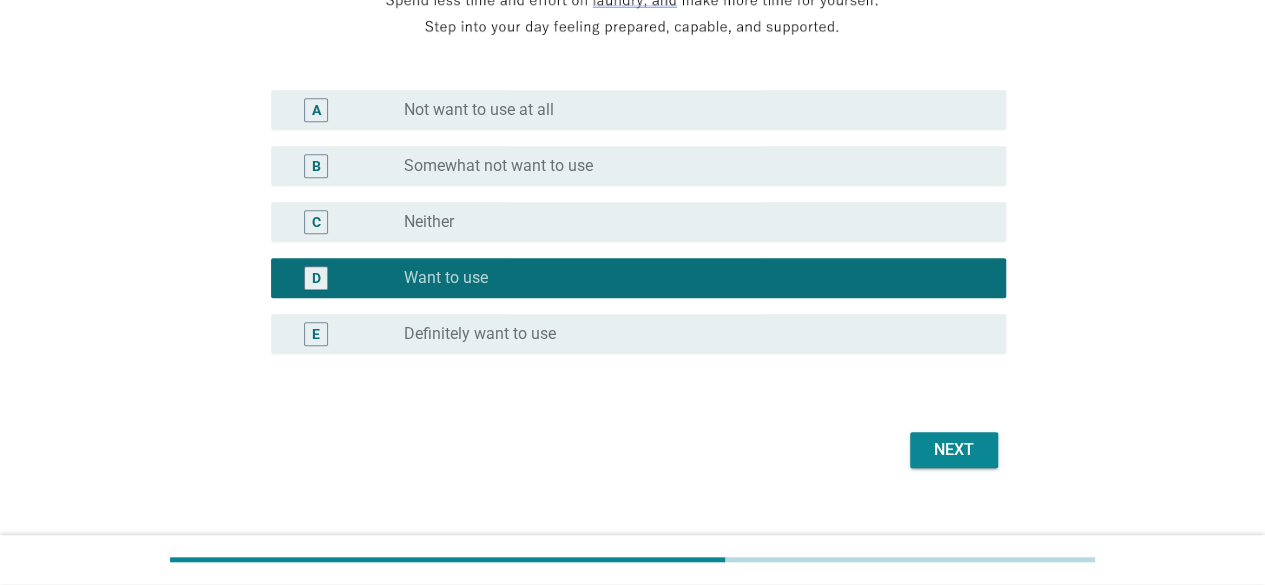 scroll, scrollTop: 500, scrollLeft: 0, axis: vertical 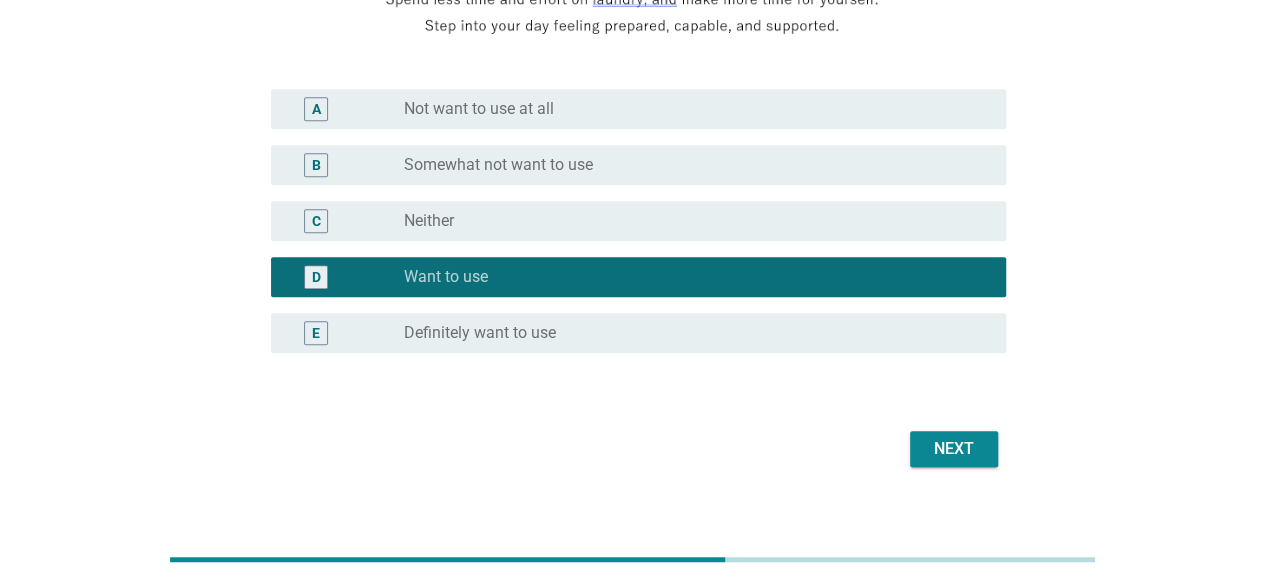 click on "Next" at bounding box center [954, 449] 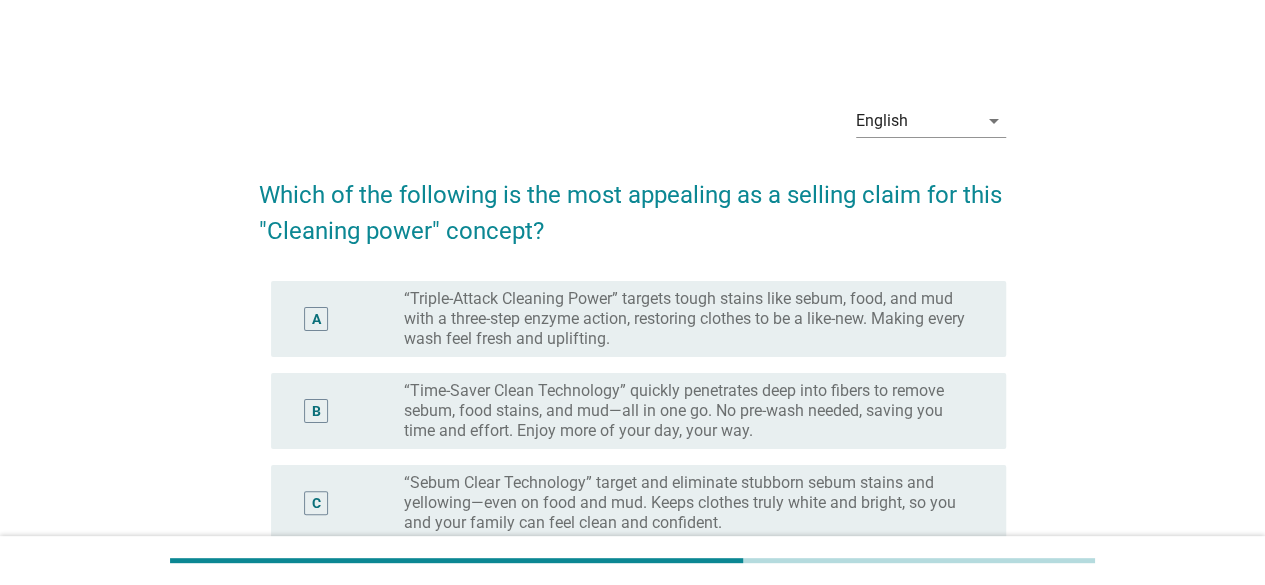 scroll, scrollTop: 100, scrollLeft: 0, axis: vertical 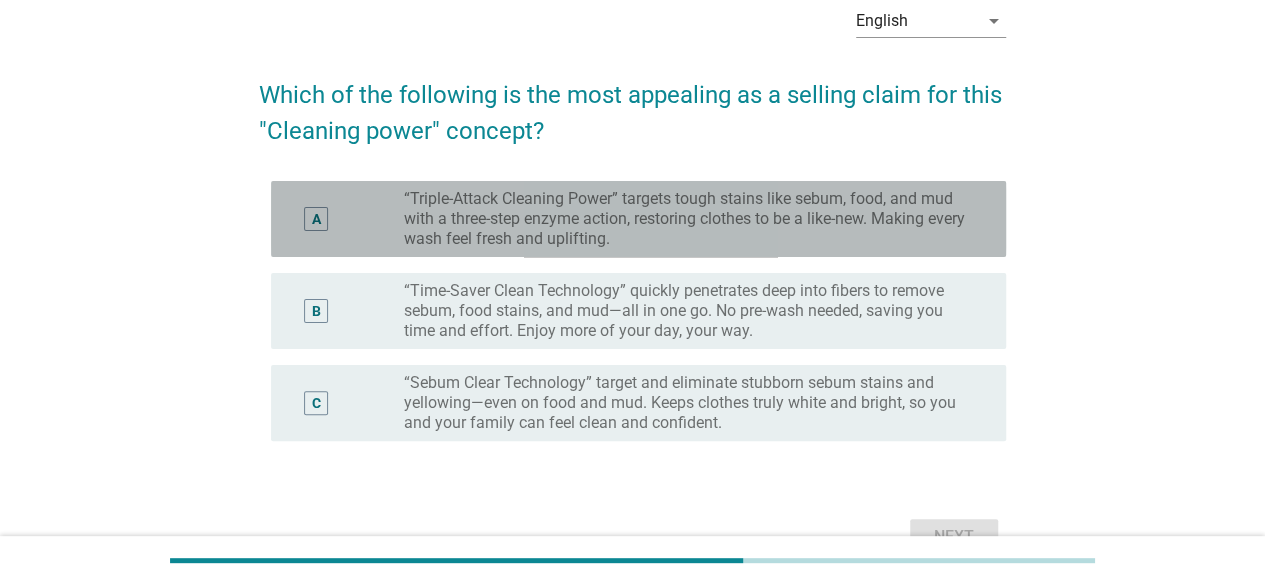 click on "“Triple-Attack Cleaning Power” targets tough stains like sebum, food, and mud with a three-step enzyme action, restoring clothes to be a like-new. Making every wash feel fresh and uplifting." at bounding box center (689, 219) 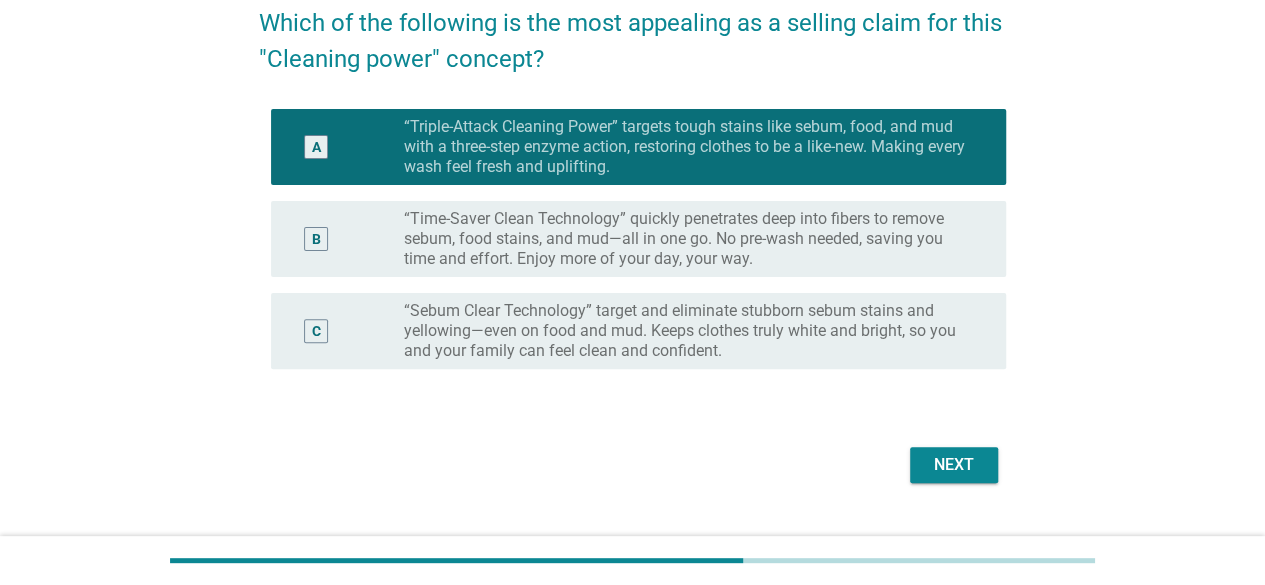 scroll, scrollTop: 200, scrollLeft: 0, axis: vertical 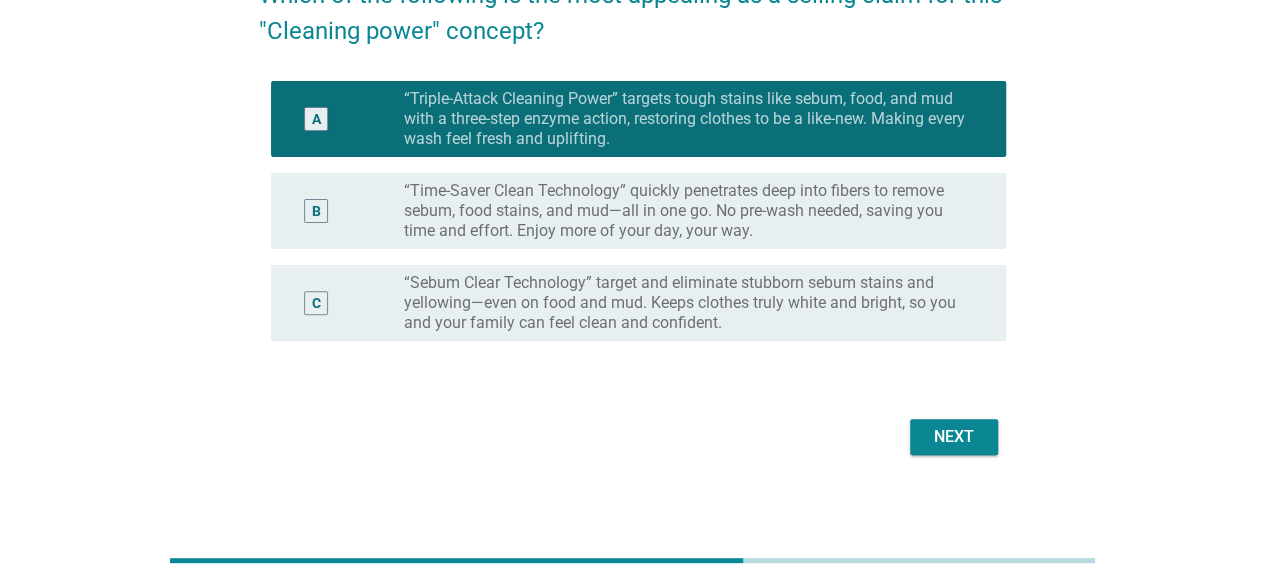 click on "Next" at bounding box center [954, 437] 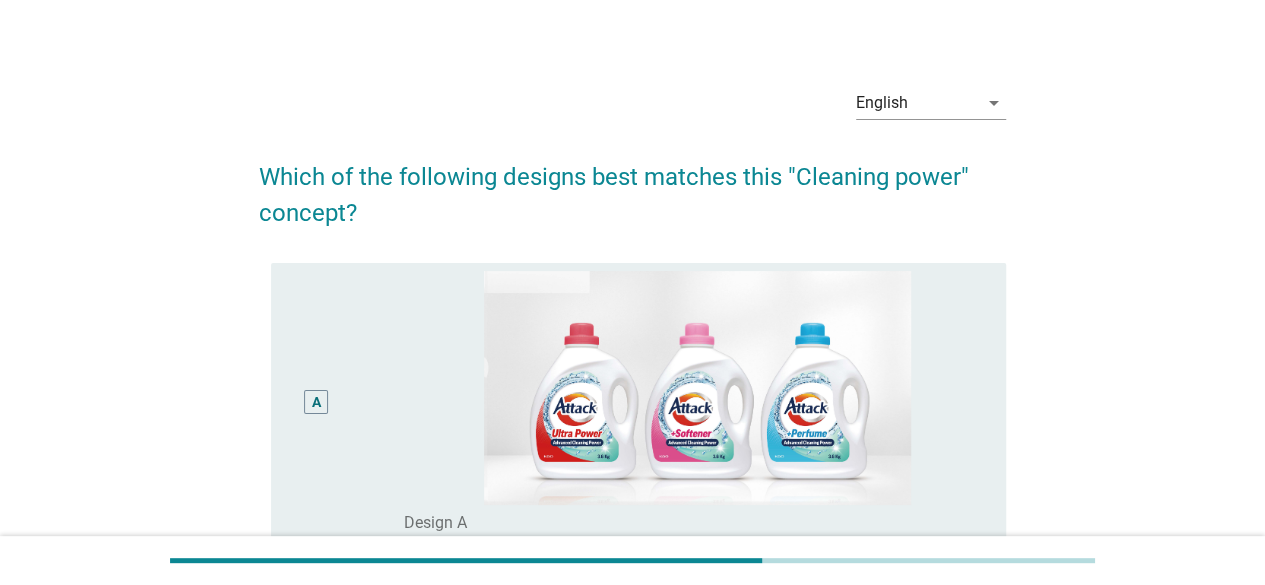 scroll, scrollTop: 0, scrollLeft: 0, axis: both 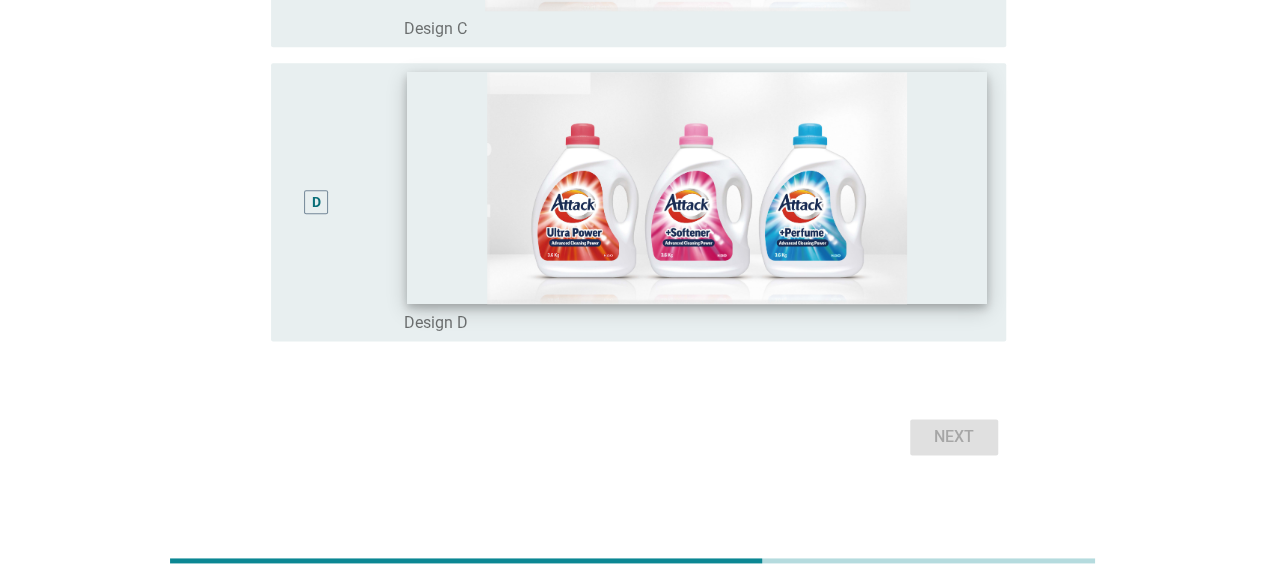 click at bounding box center [697, 188] 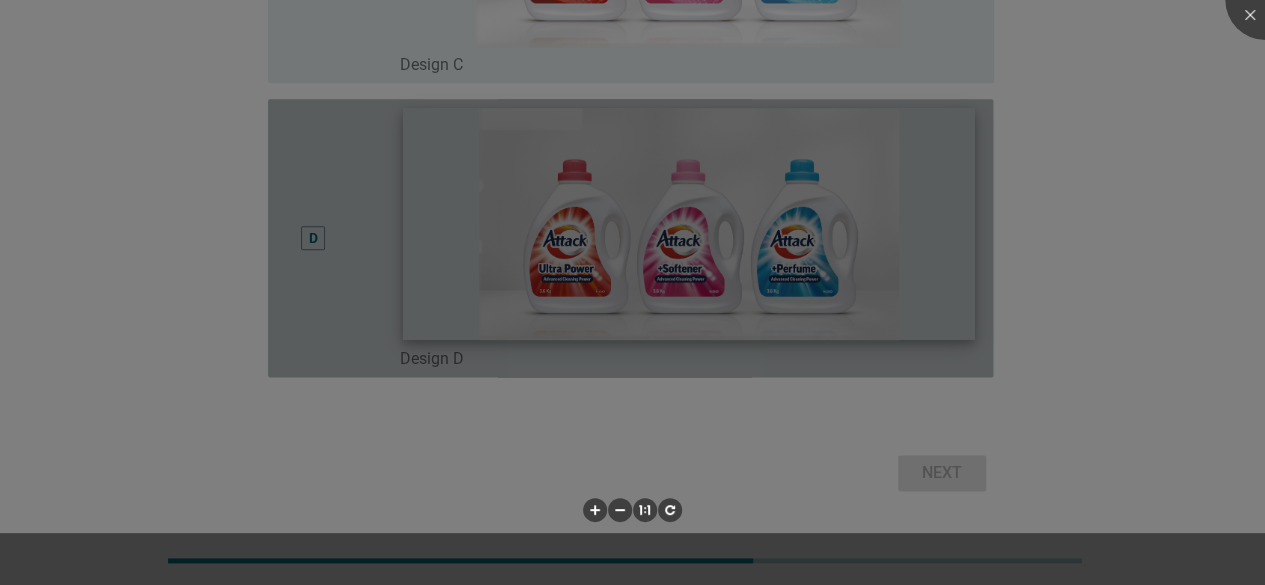 scroll, scrollTop: 1064, scrollLeft: 0, axis: vertical 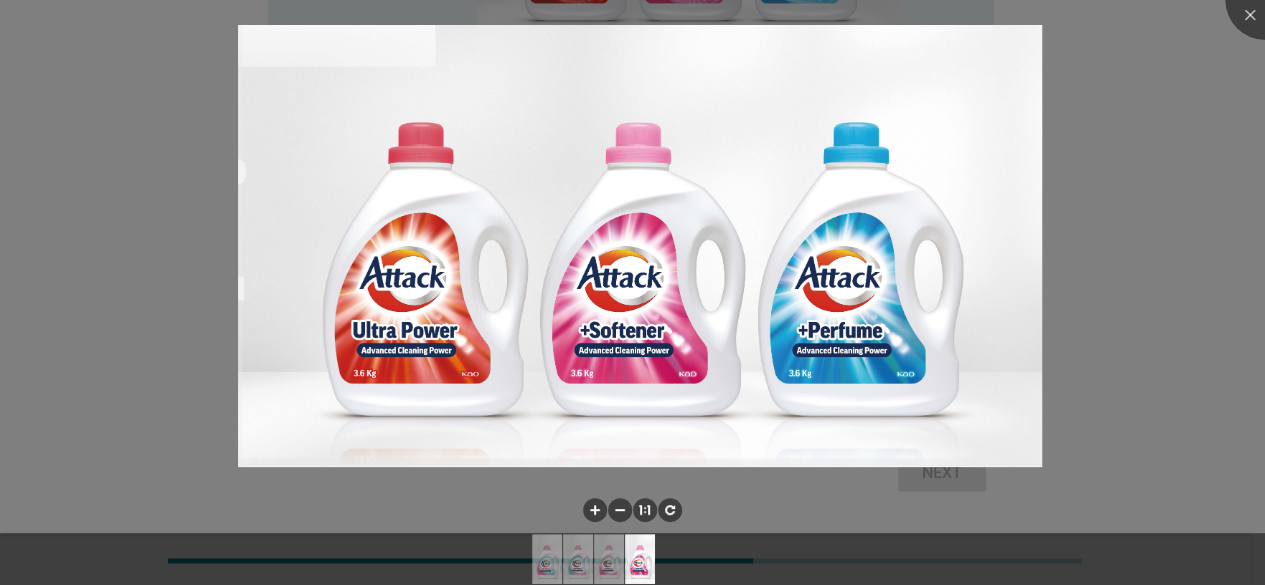 click at bounding box center (632, 292) 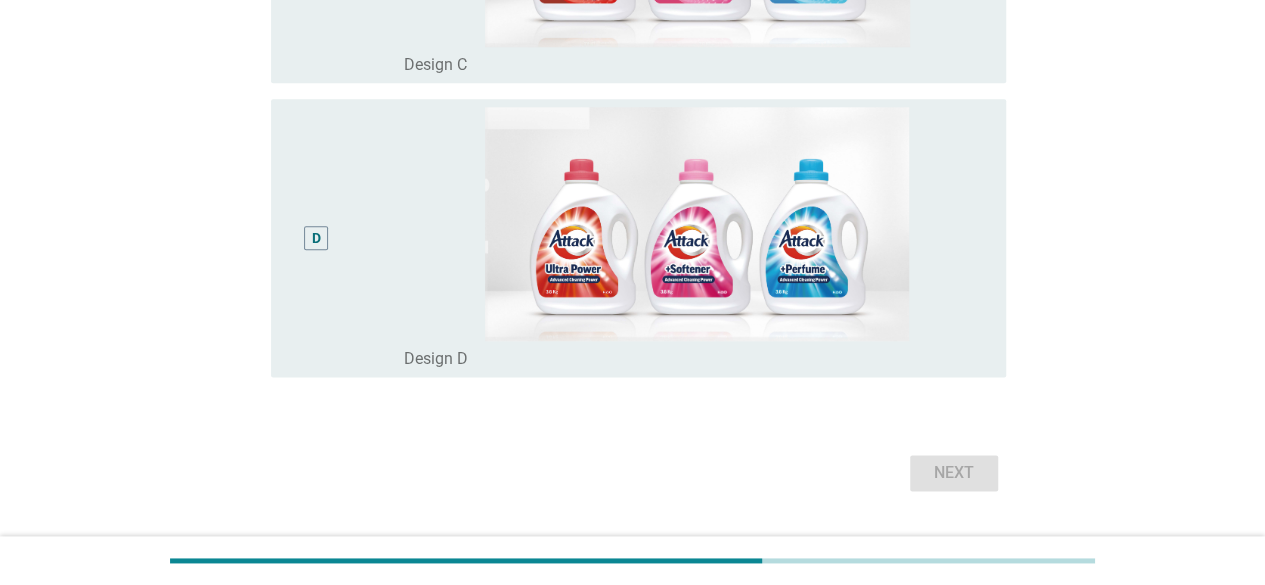 click on "D" at bounding box center (316, 238) 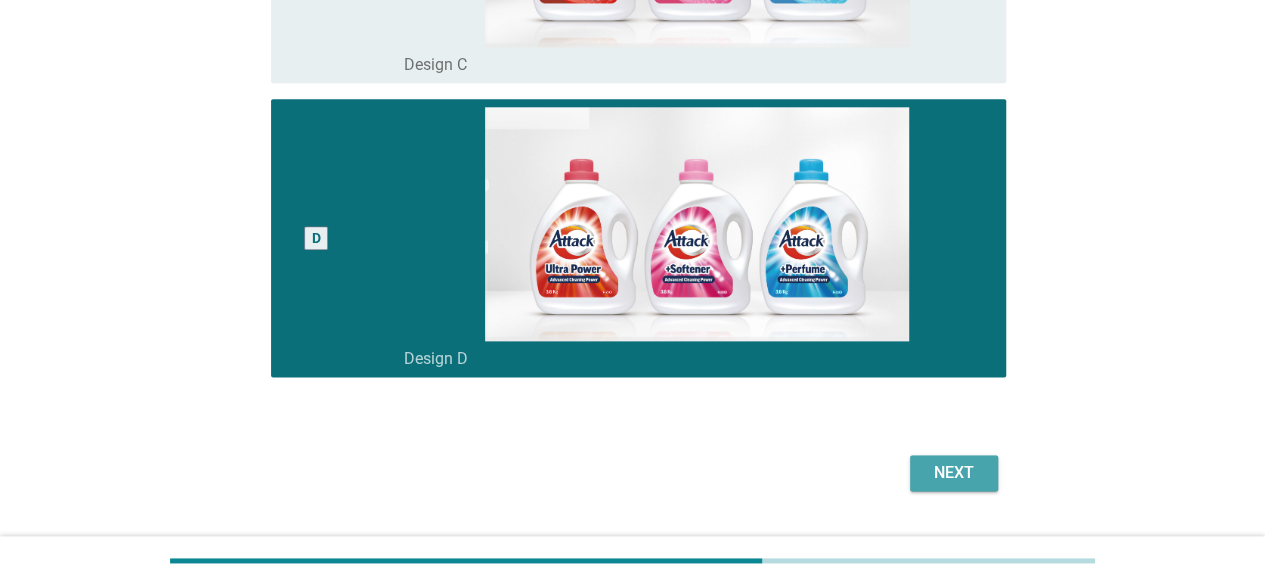click on "Next" at bounding box center (954, 473) 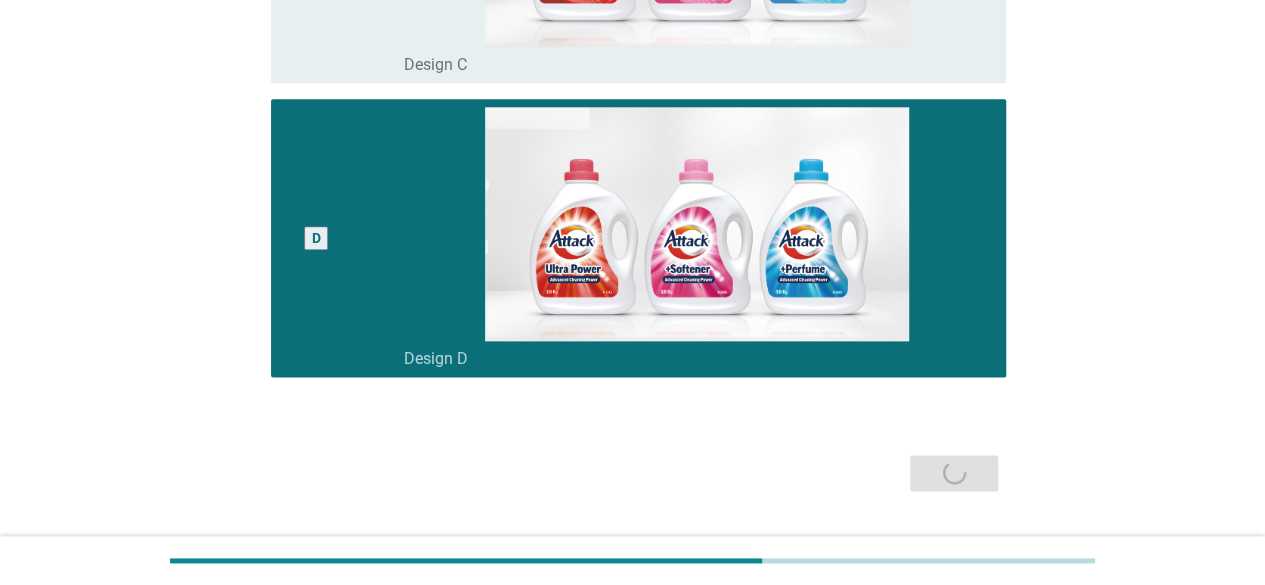 scroll, scrollTop: 0, scrollLeft: 0, axis: both 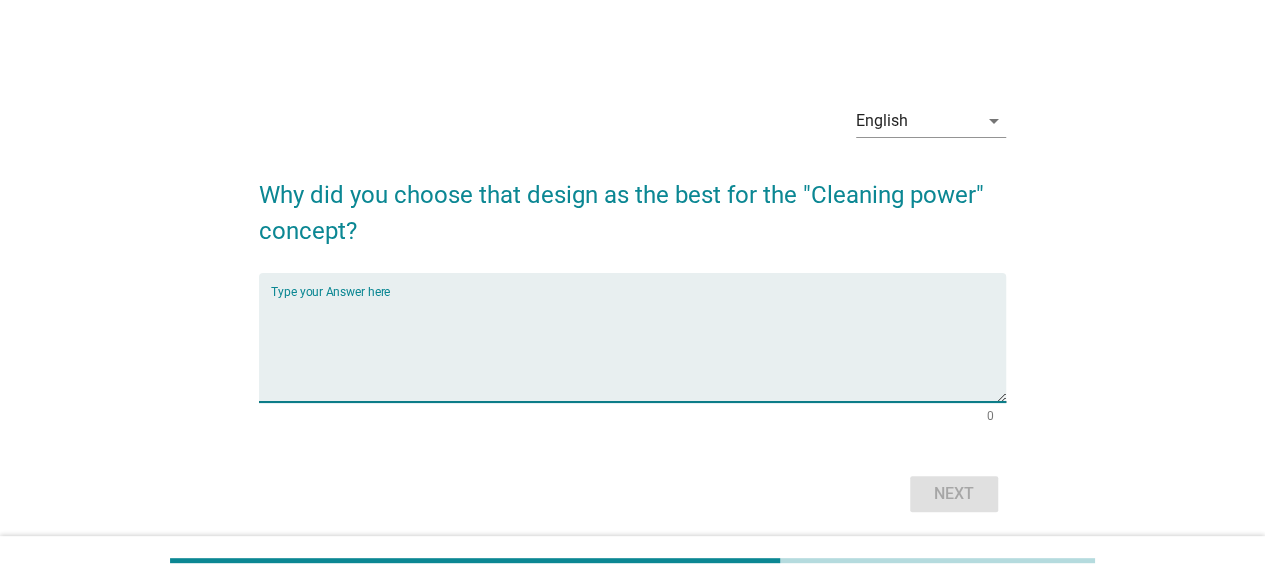 click at bounding box center [638, 349] 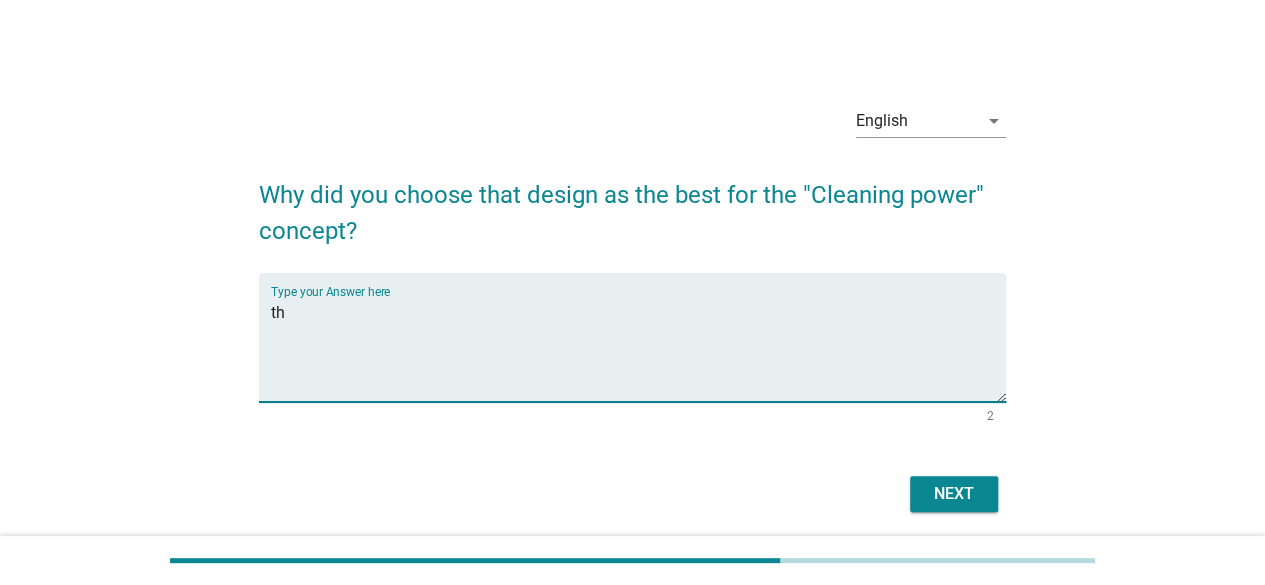 type on "t" 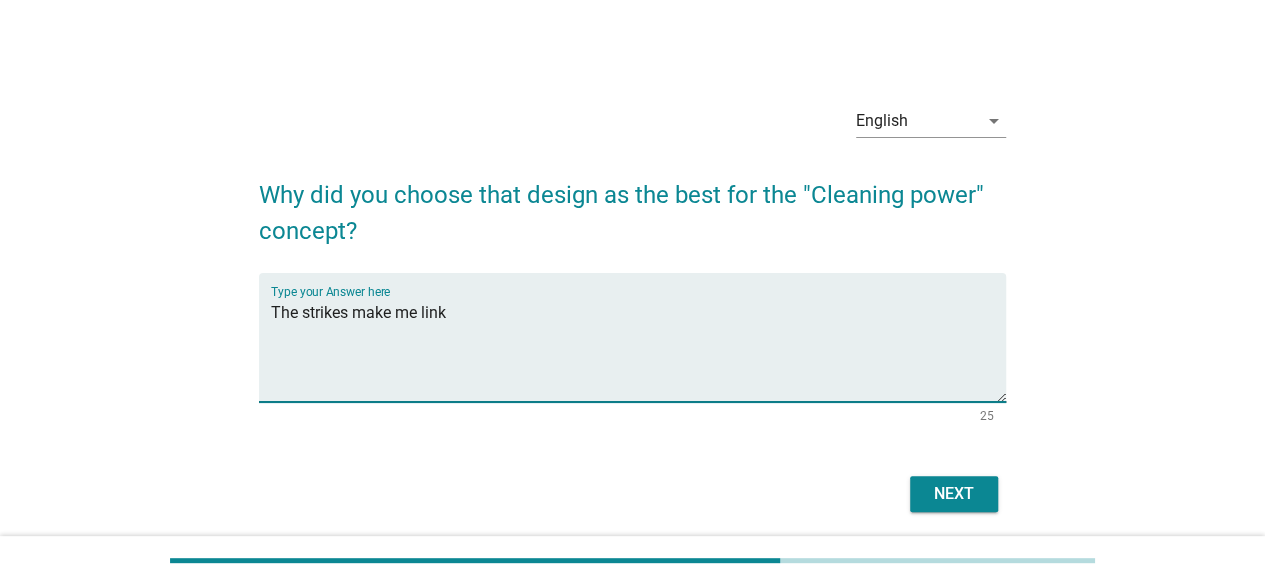 drag, startPoint x: 350, startPoint y: 311, endPoint x: 306, endPoint y: 313, distance: 44.04543 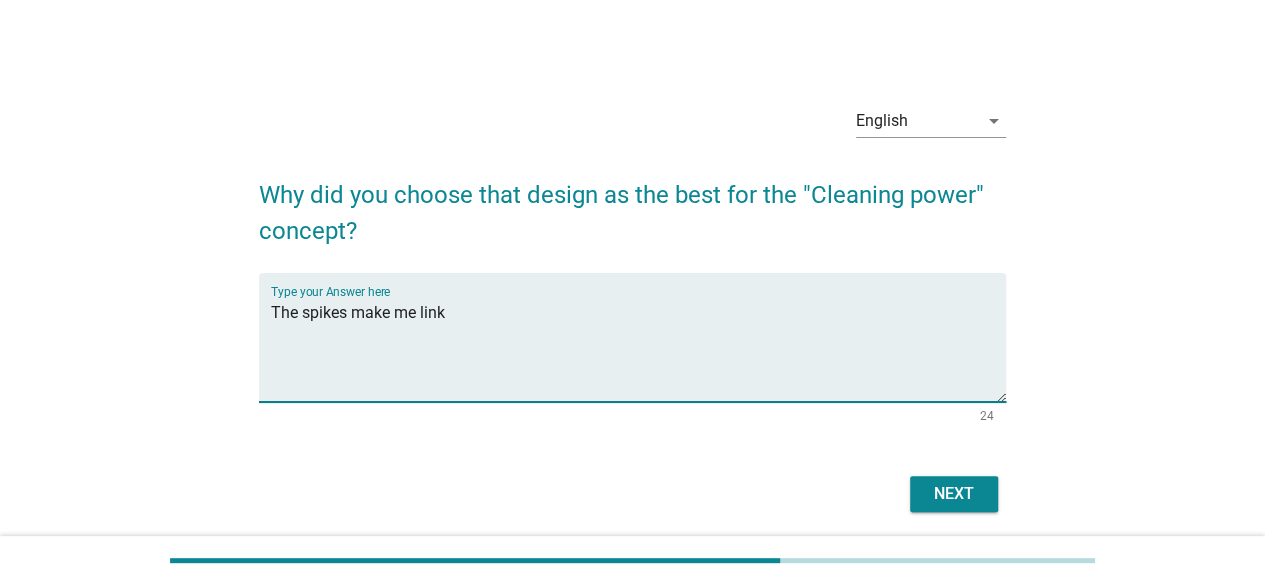 click on "The spikes make me link" at bounding box center (638, 349) 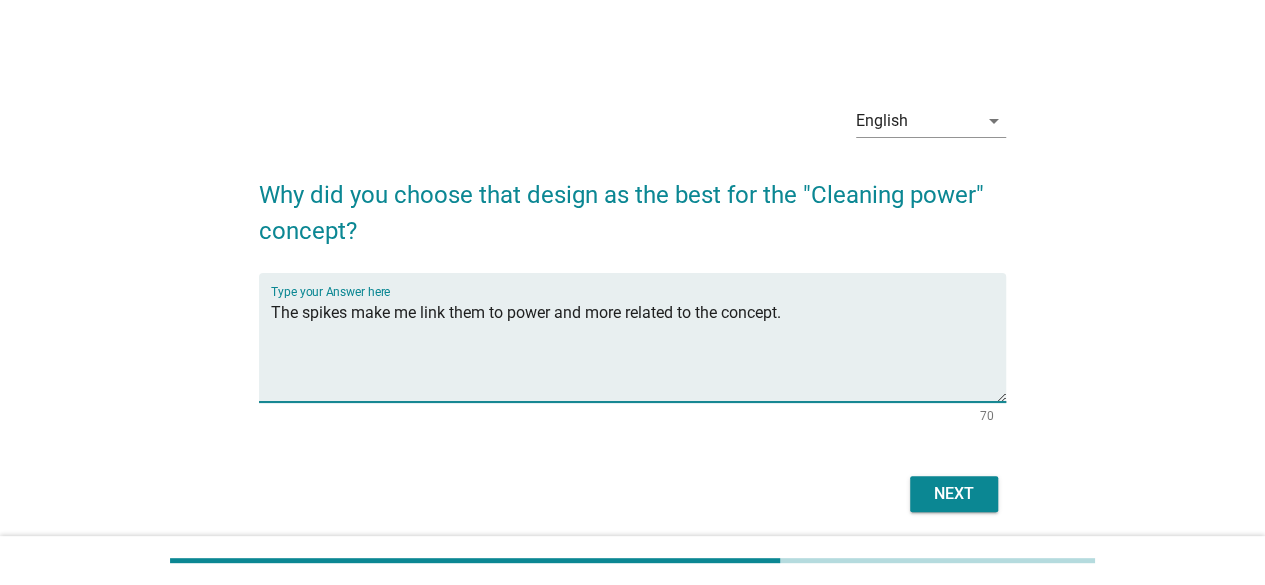 type on "The spikes make me link them to power and more related to the concept." 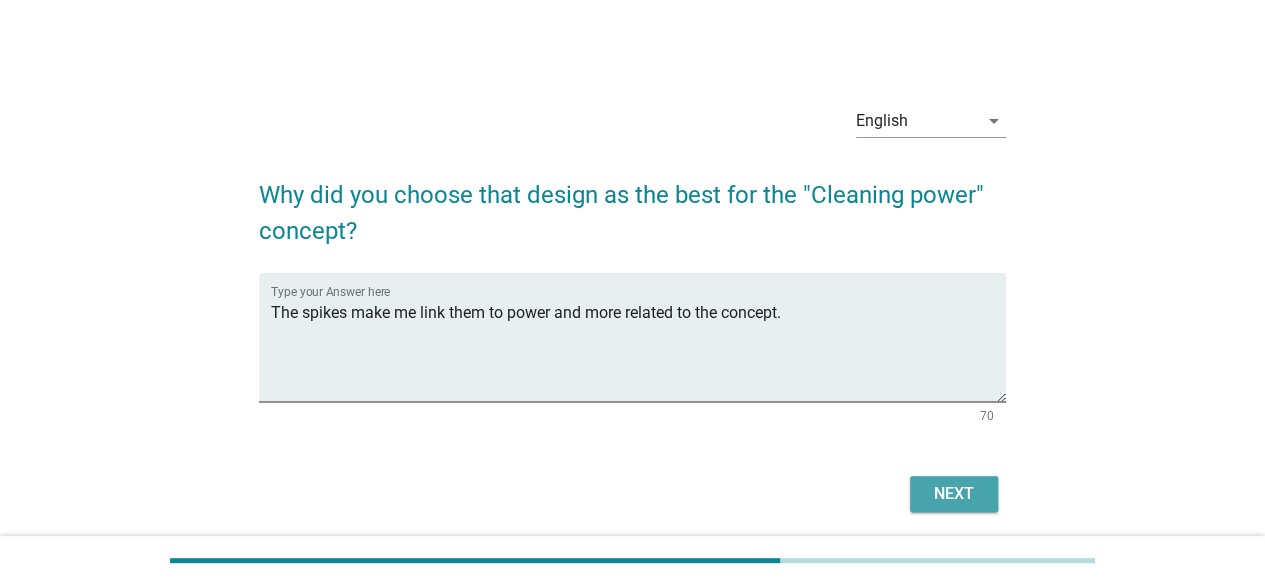 click on "Next" at bounding box center [954, 494] 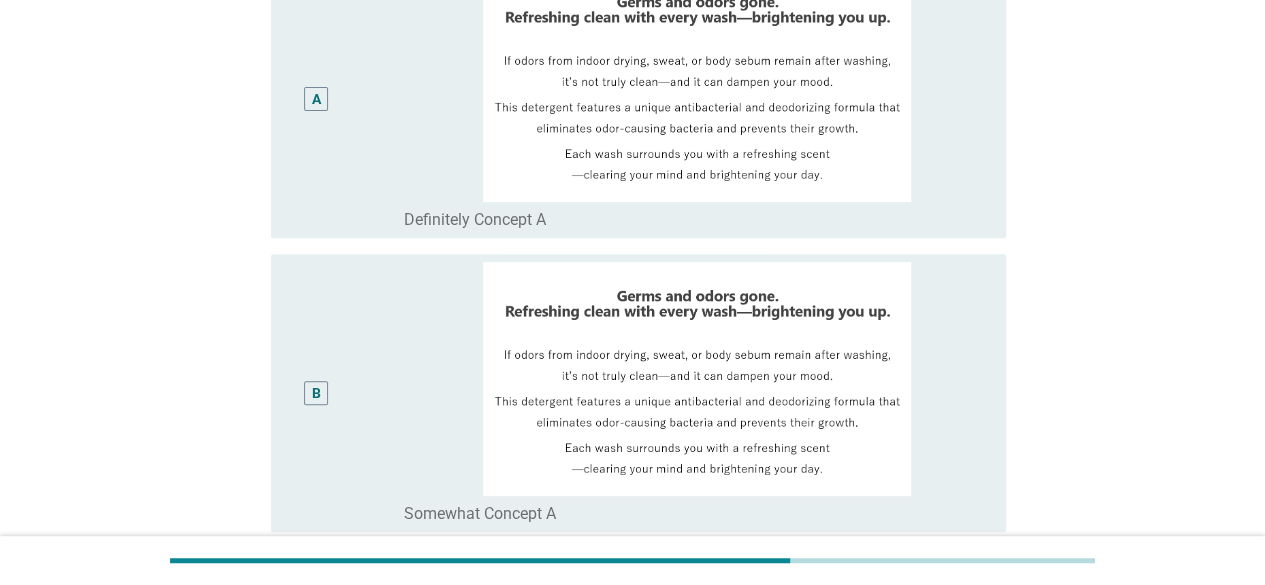 scroll, scrollTop: 300, scrollLeft: 0, axis: vertical 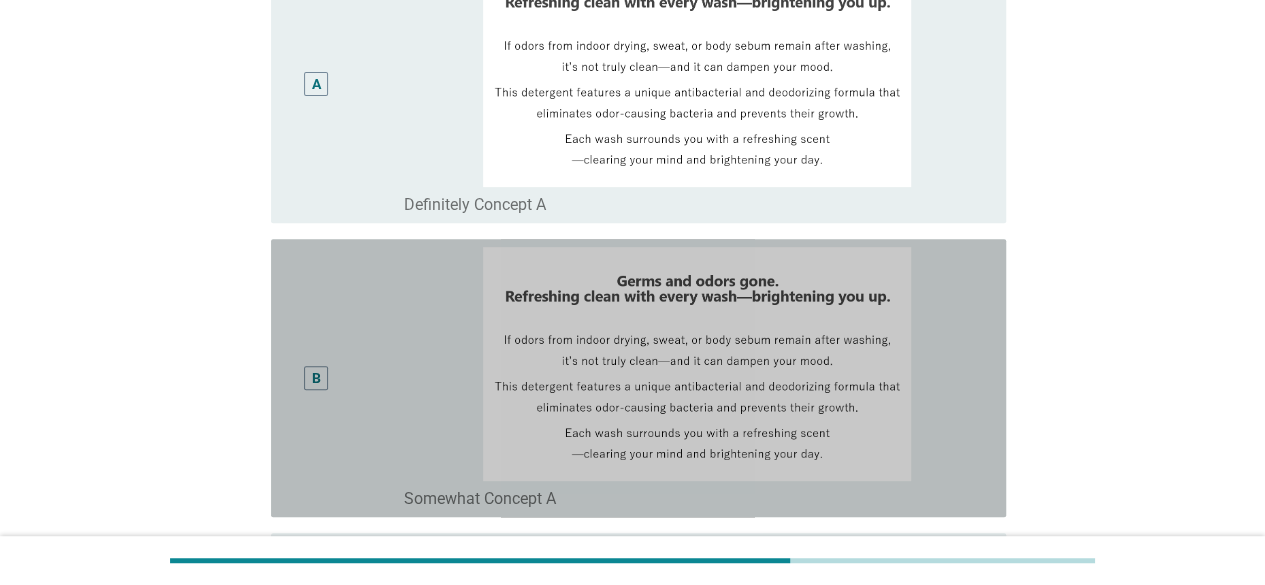 click at bounding box center [697, 364] 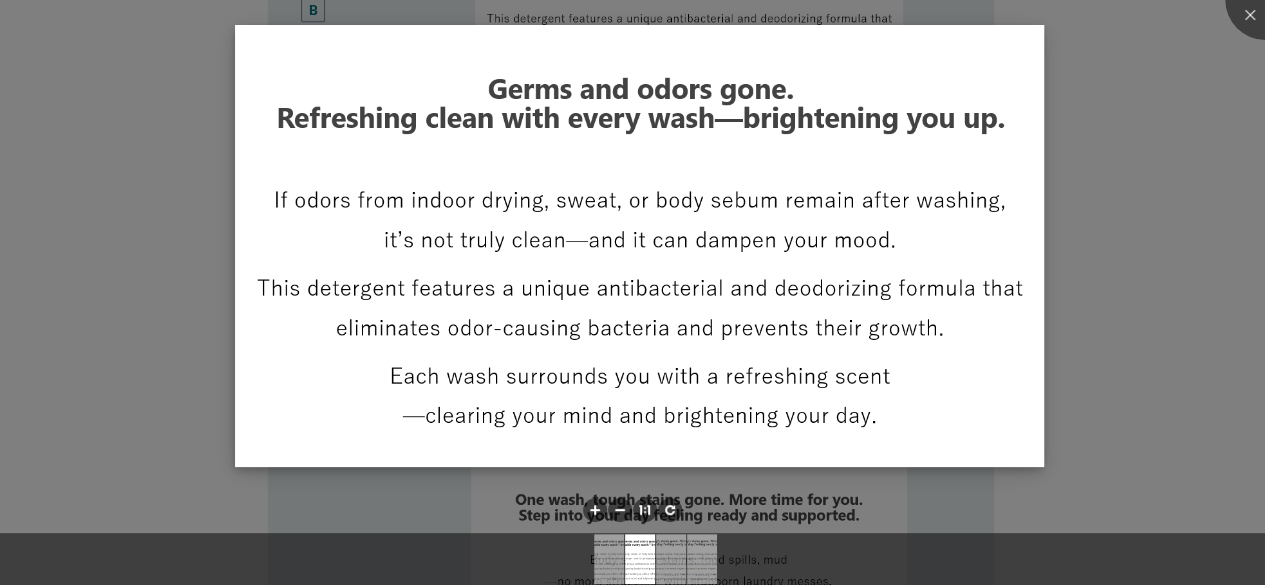 scroll, scrollTop: 700, scrollLeft: 0, axis: vertical 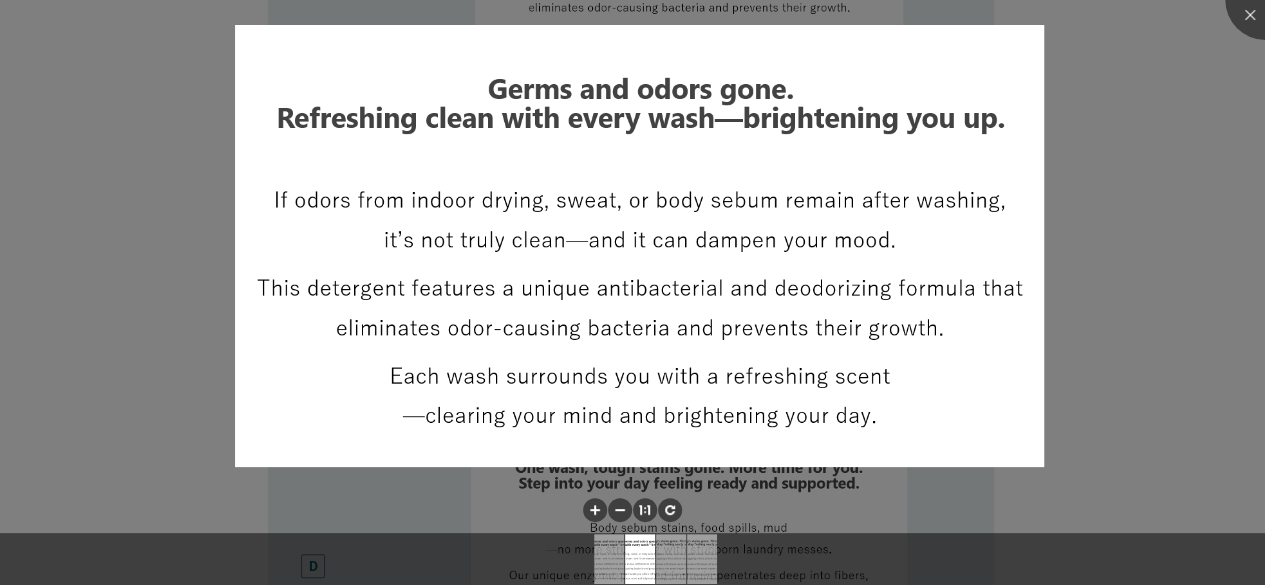 click at bounding box center [632, 292] 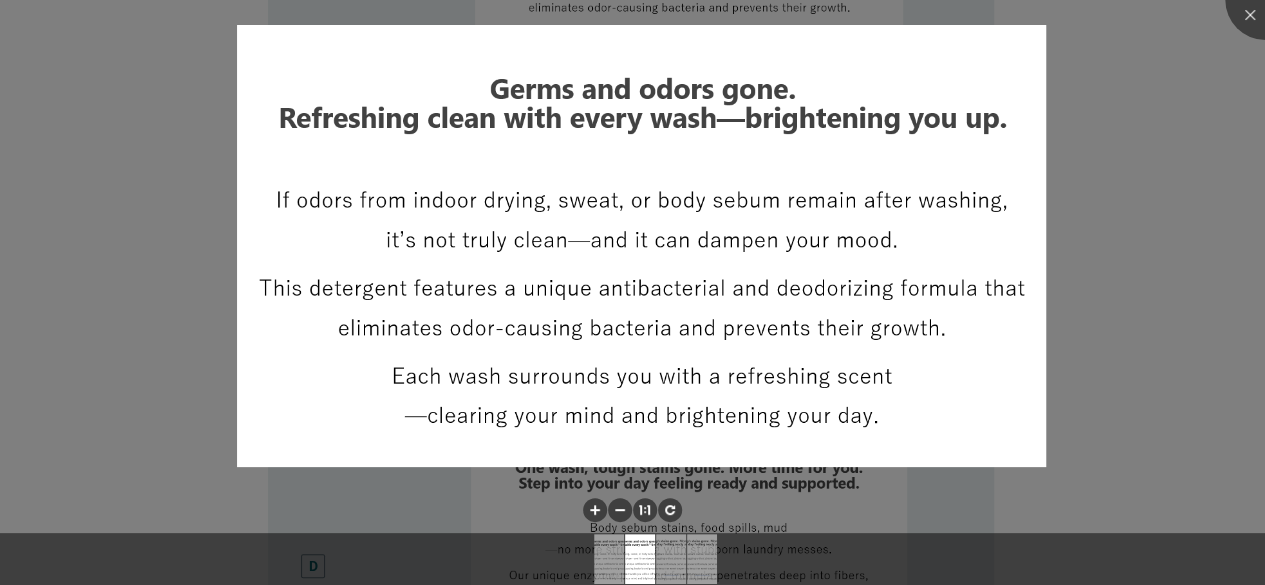 click at bounding box center [632, 292] 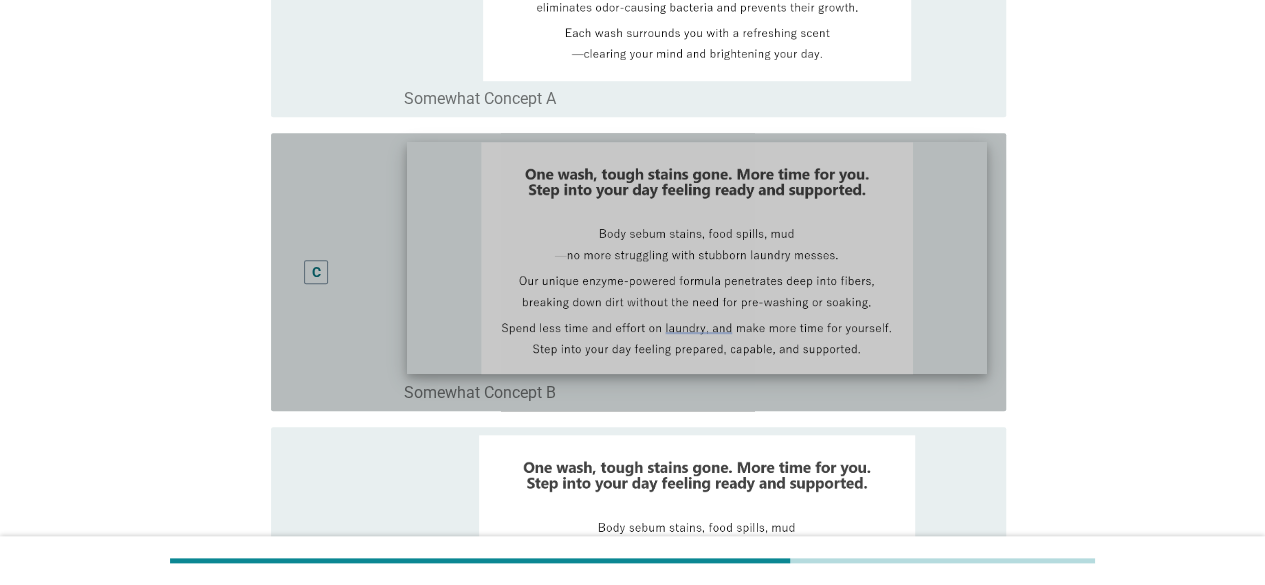 click at bounding box center [697, 258] 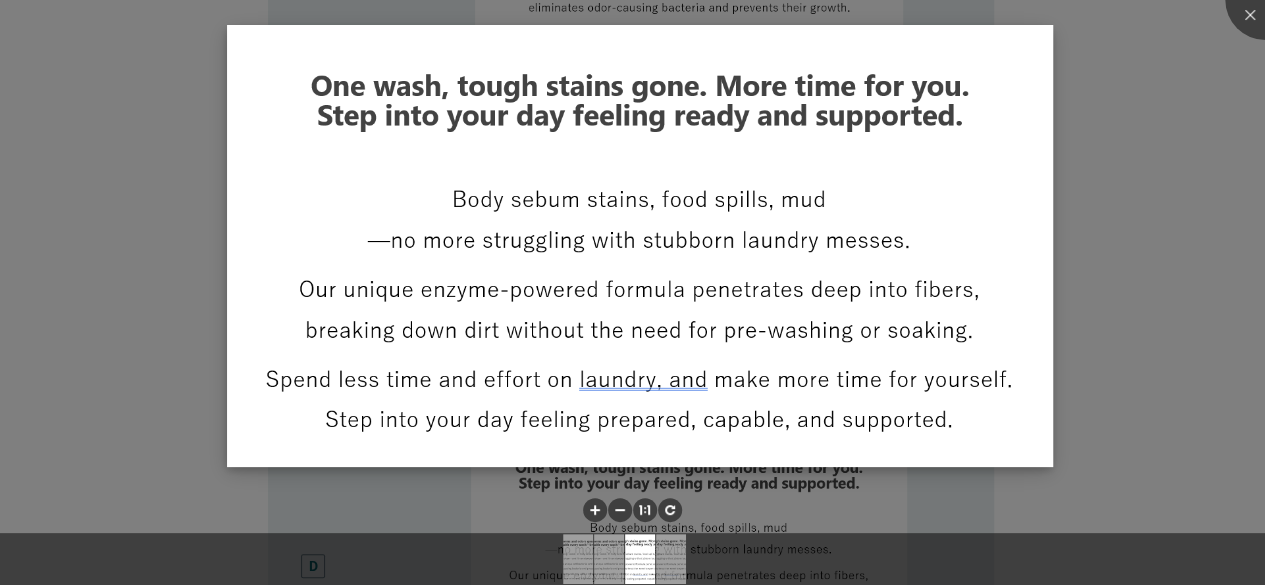 click at bounding box center (640, 246) 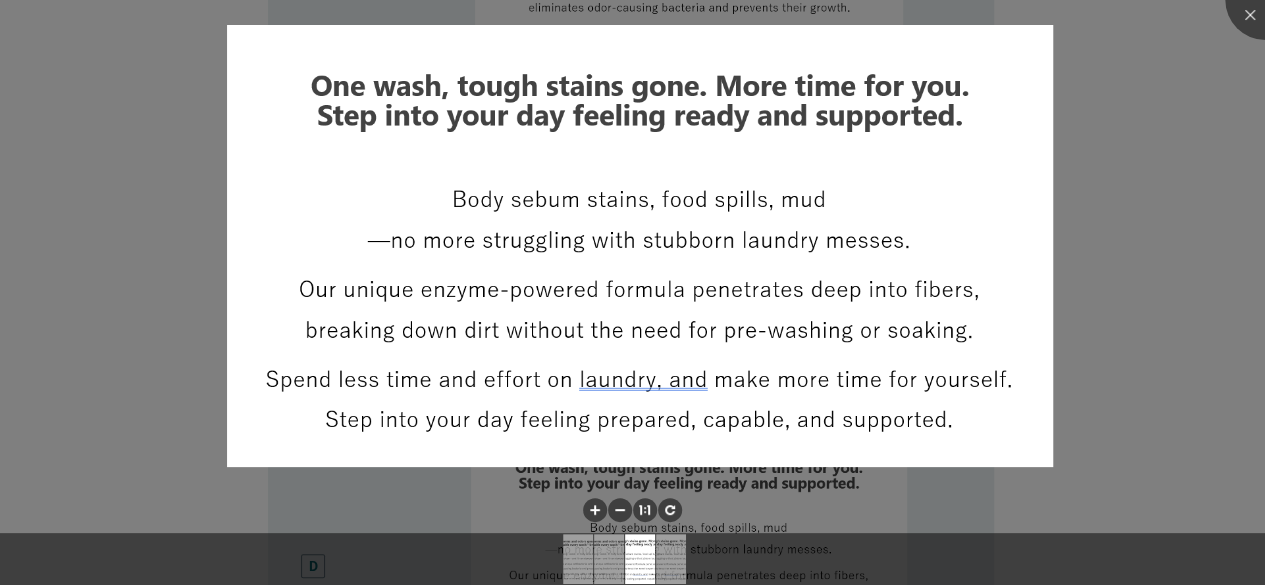 click at bounding box center [632, 292] 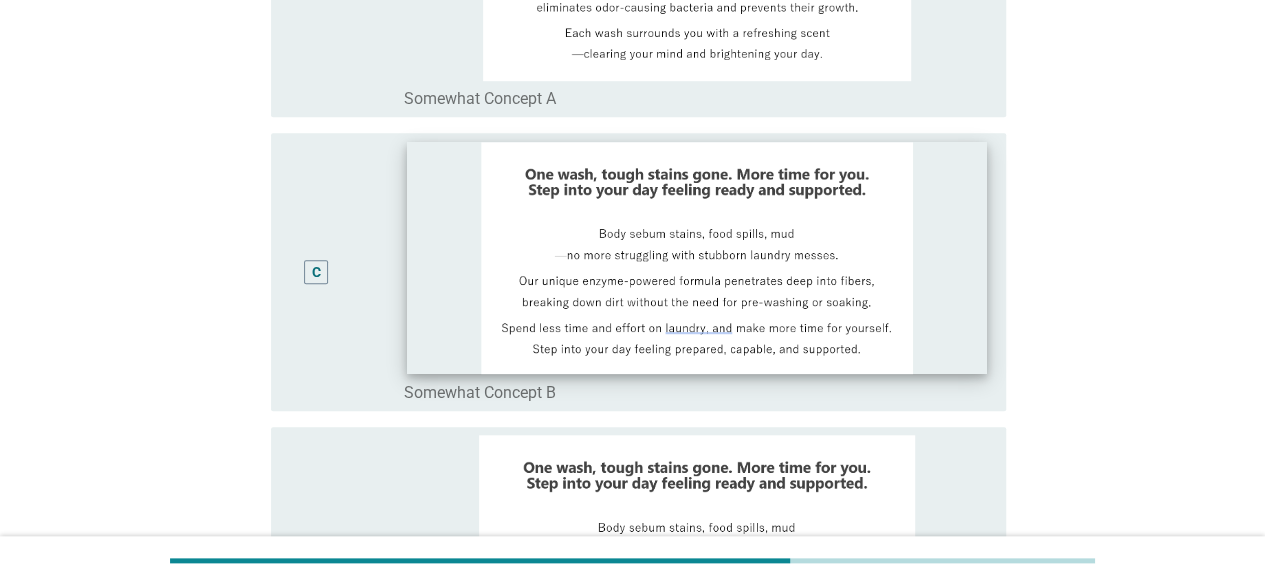 click on "English Bahasa Melayu 中文（简体）   English arrow_drop_down   Which of the two new concepts do you prefer overall?     A     radio_button_unchecked Definitely Concept A   B     radio_button_unchecked Somewhat Concept A   C     radio_button_unchecked Somewhat Concept B   D     radio_button_unchecked Definitely Concept B     Next
483ca50a-ea46-4404-97e9-048eba337dfb-Q40-Design-D-ad.jpg (4482 × 2470) cfec5c9e-3c2f-46ca-b4a5-9101973416ae-Screenshot-2025-07-30-181751.png (1255 × 673)" at bounding box center [632, 106] 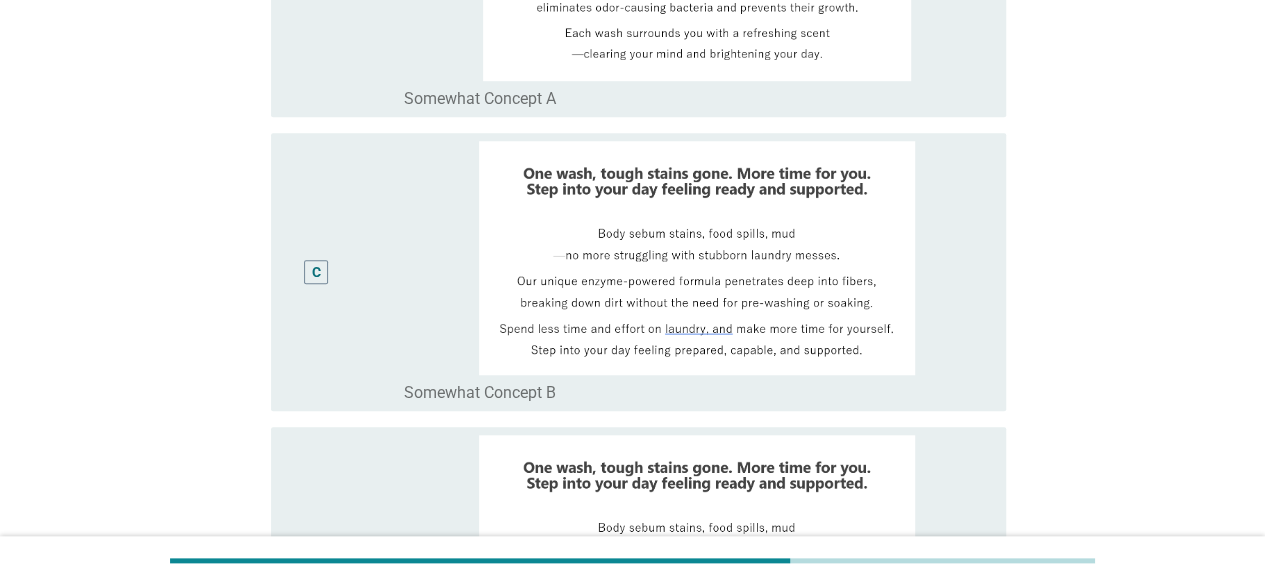 click on "C" at bounding box center [316, 272] 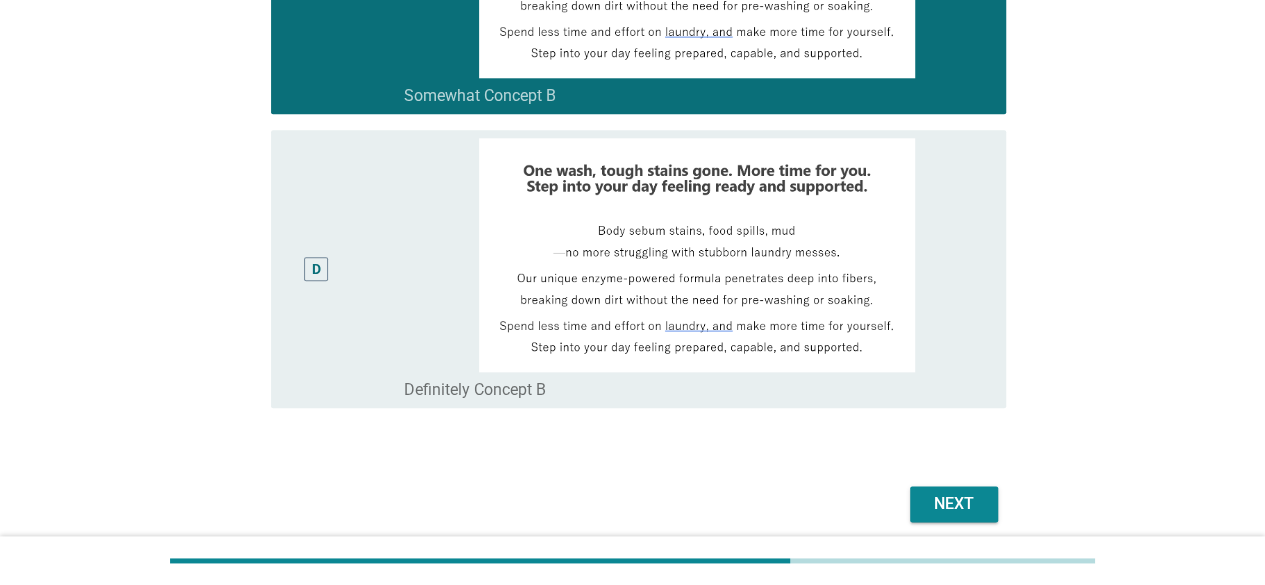scroll, scrollTop: 1077, scrollLeft: 0, axis: vertical 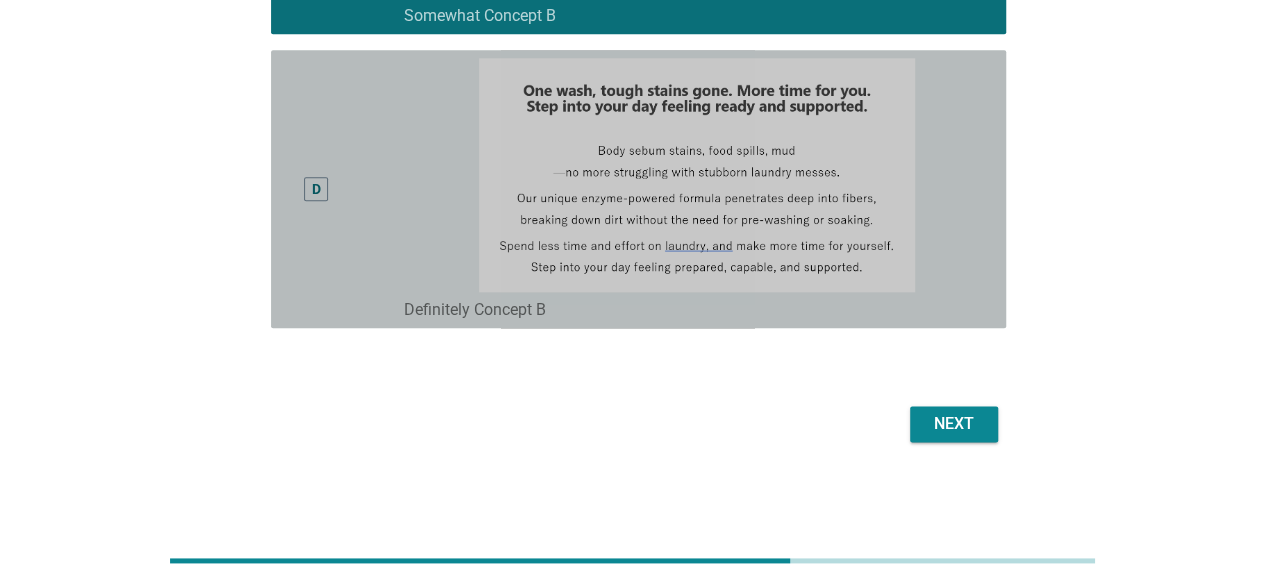click on "D" at bounding box center (316, 189) 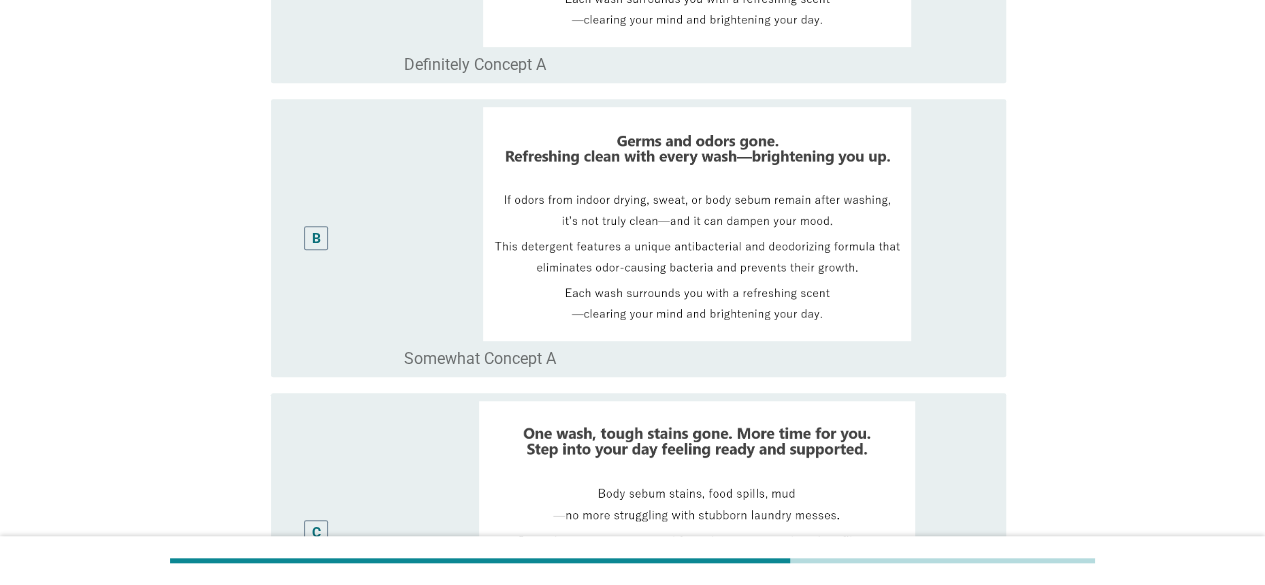 scroll, scrollTop: 377, scrollLeft: 0, axis: vertical 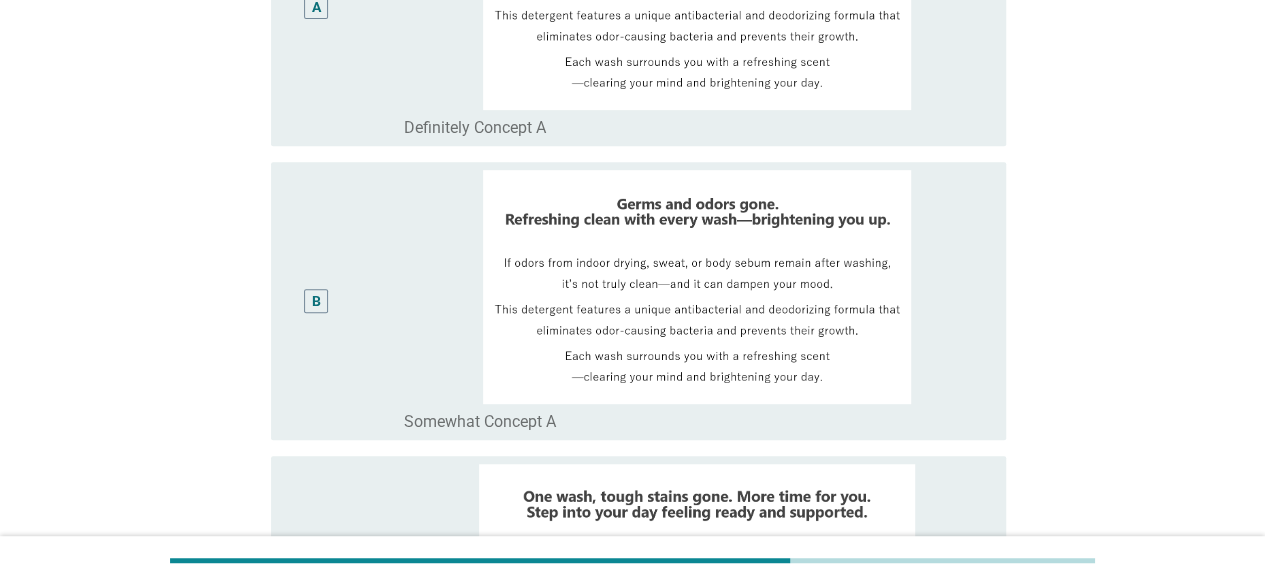 click on "B" at bounding box center (345, 301) 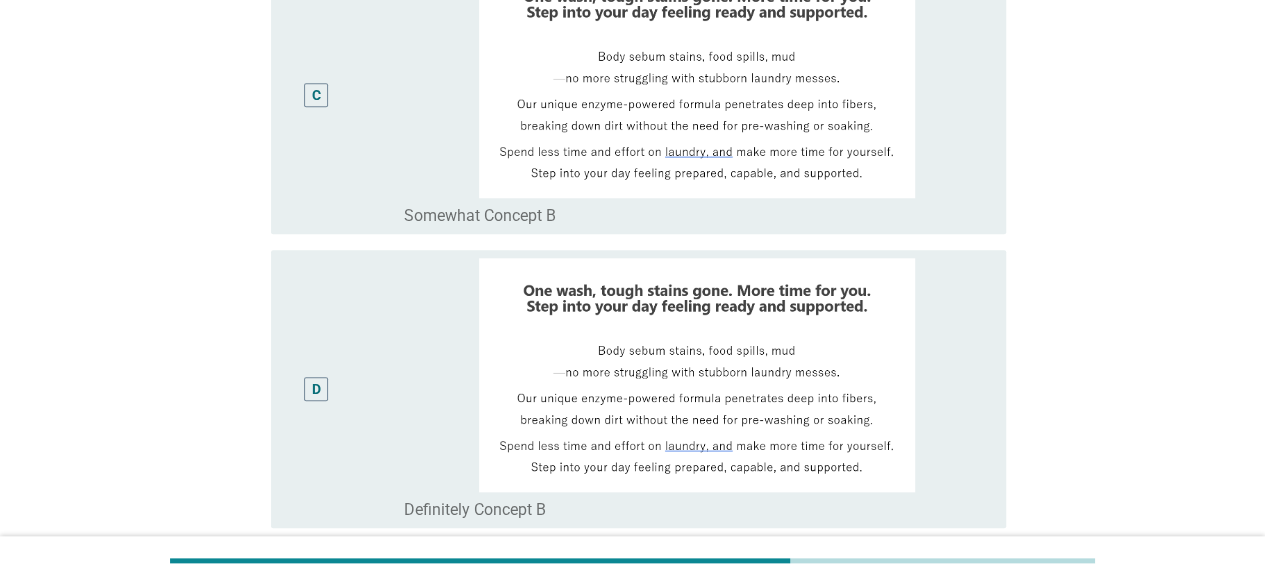 scroll, scrollTop: 1077, scrollLeft: 0, axis: vertical 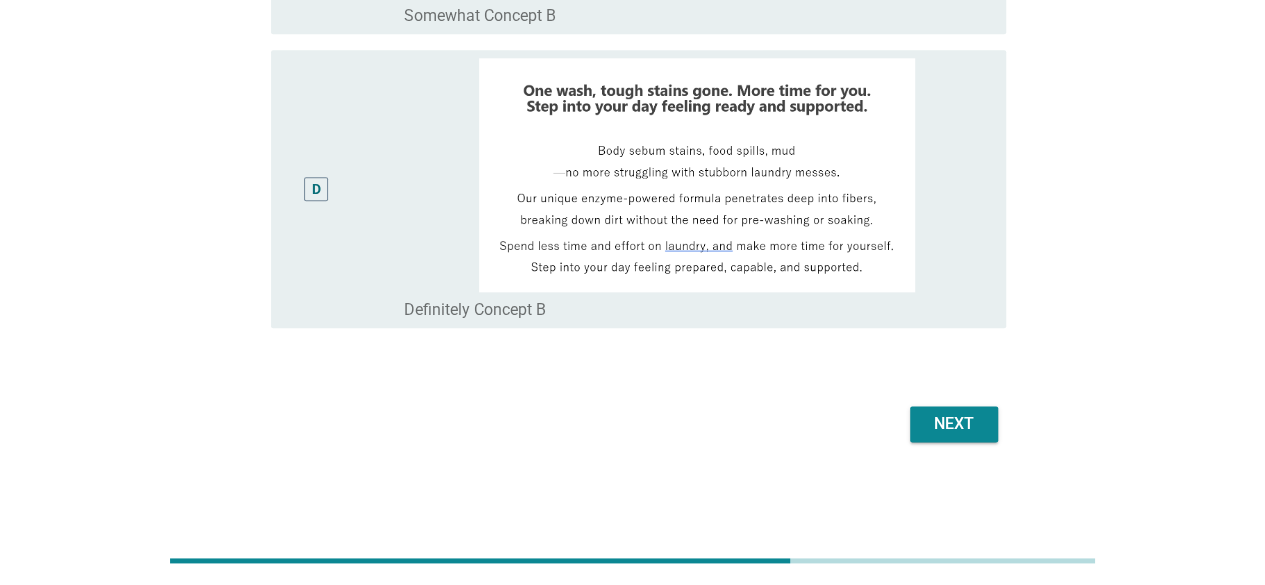 click on "D" at bounding box center (316, 189) 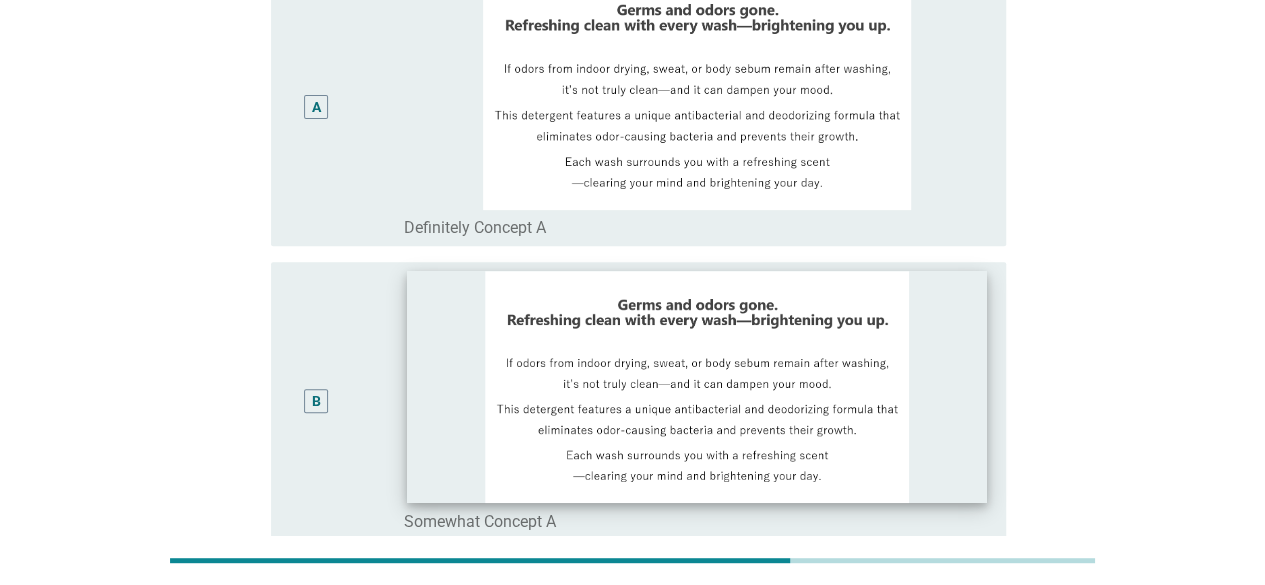 scroll, scrollTop: 0, scrollLeft: 0, axis: both 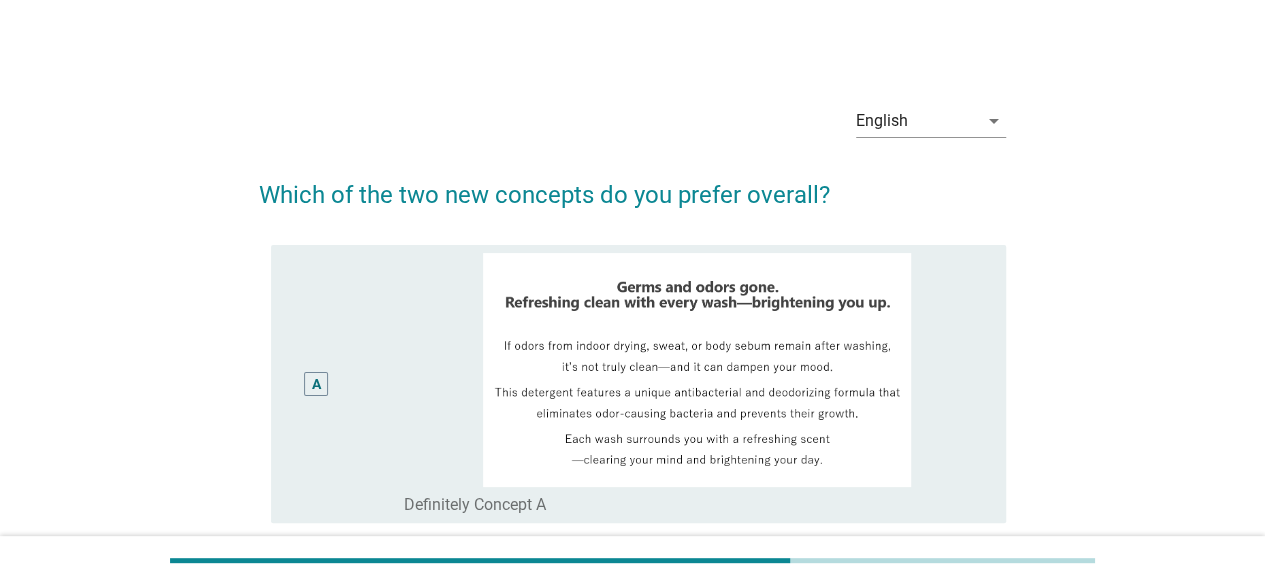 click on "A" at bounding box center [345, 384] 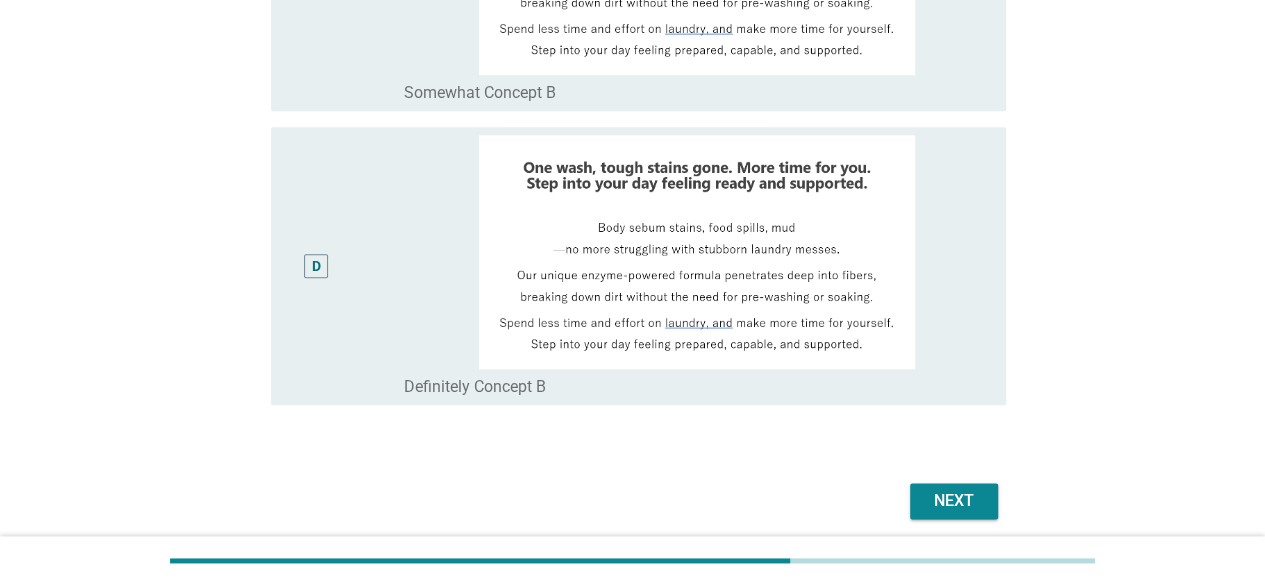 scroll, scrollTop: 1077, scrollLeft: 0, axis: vertical 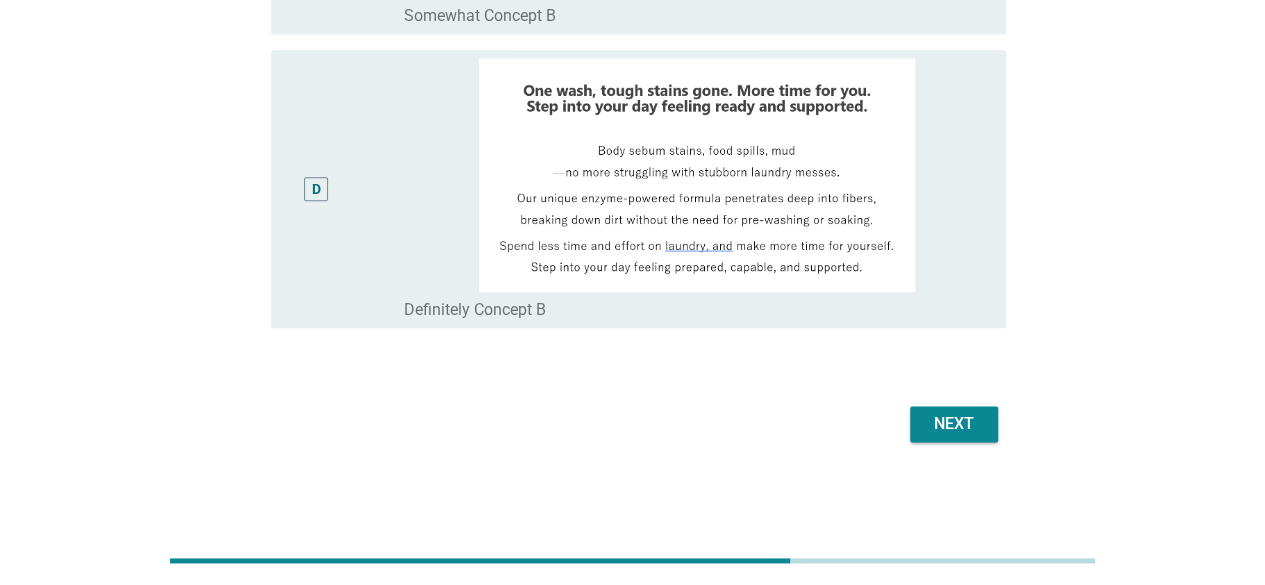 click on "D" at bounding box center (345, 189) 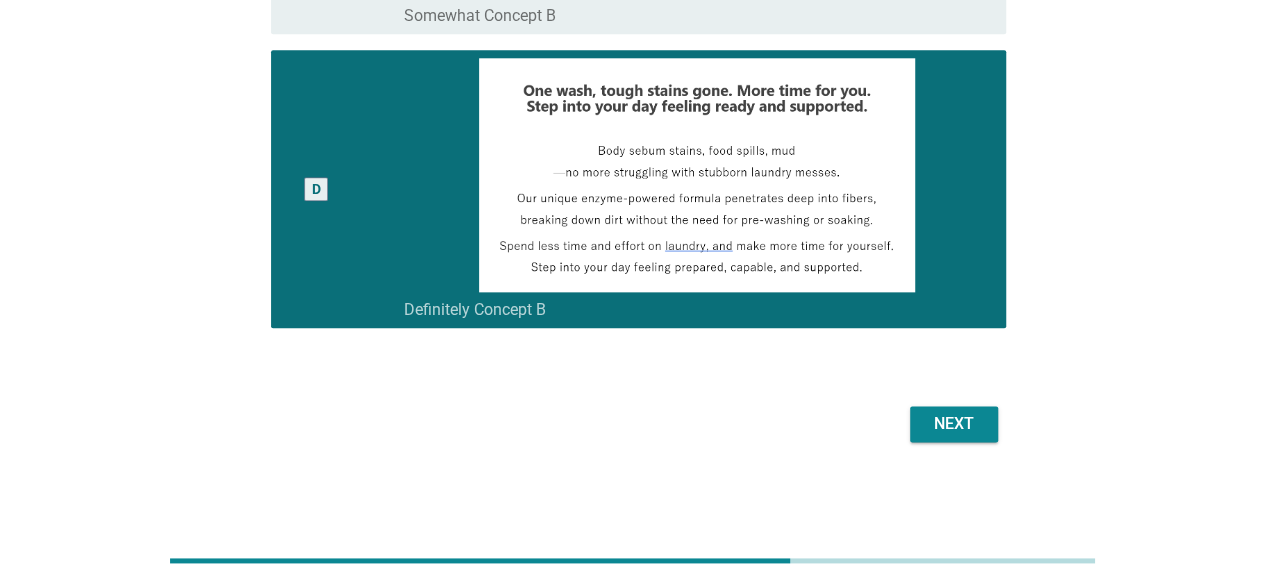 click on "Next" at bounding box center (954, 424) 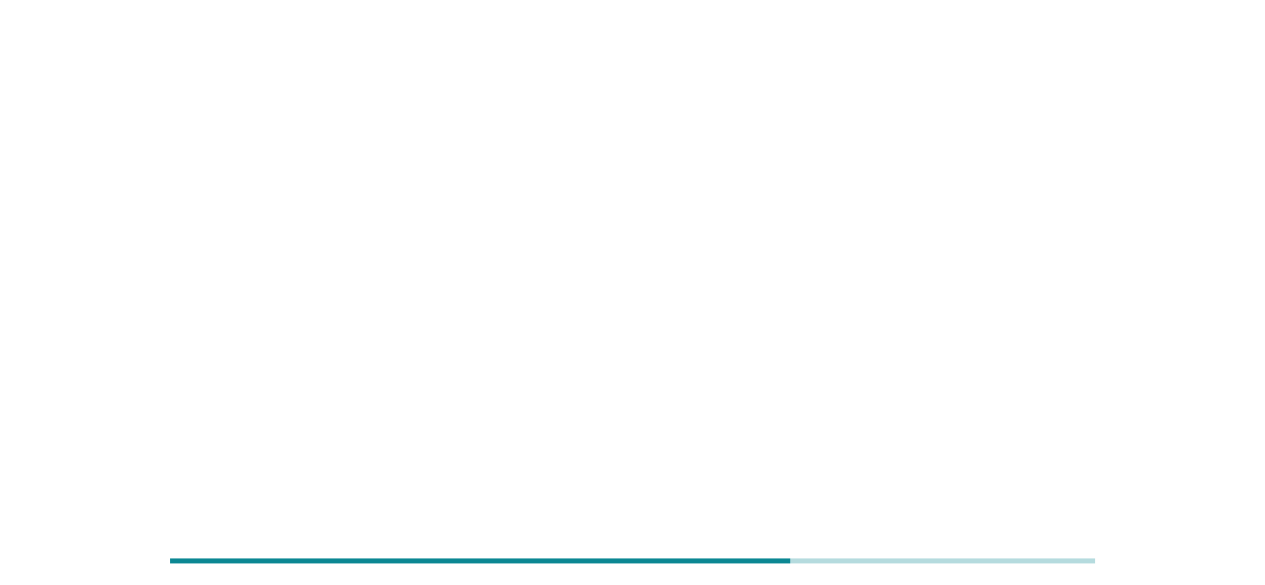 scroll, scrollTop: 0, scrollLeft: 0, axis: both 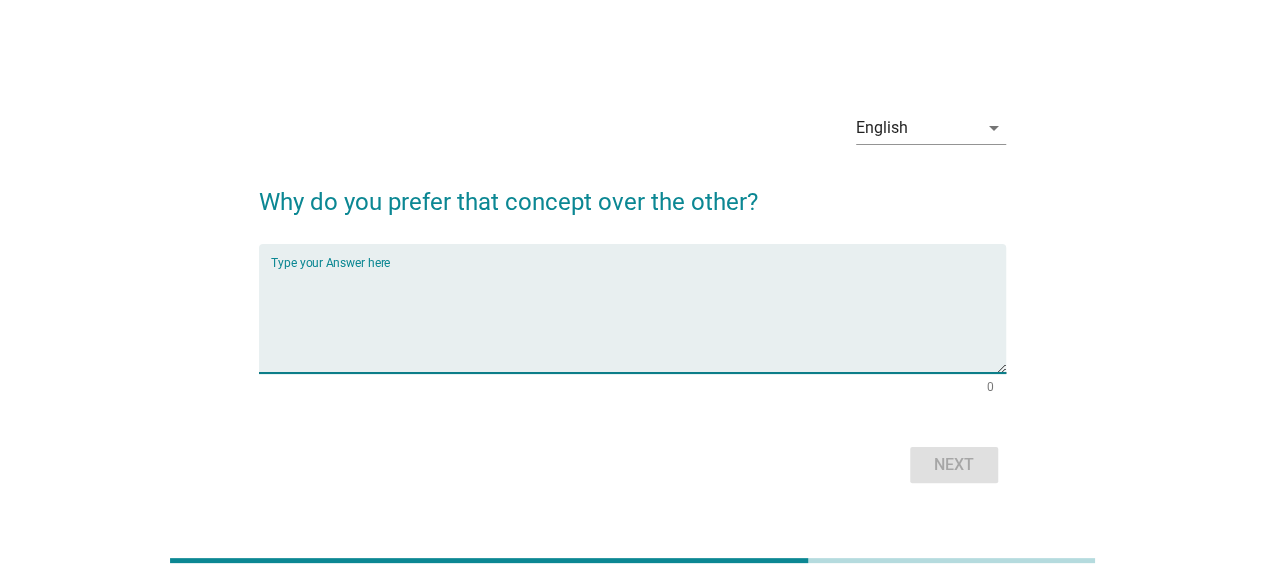 click at bounding box center [638, 320] 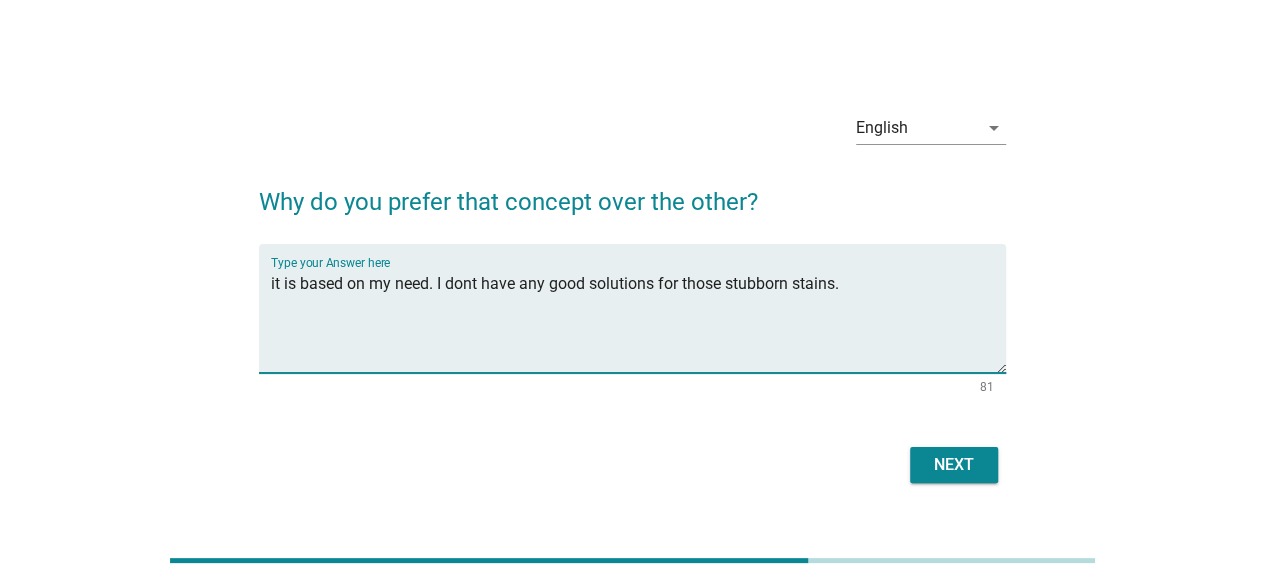 type on "it is based on my need. I dont have any good solutions for those stubborn stains." 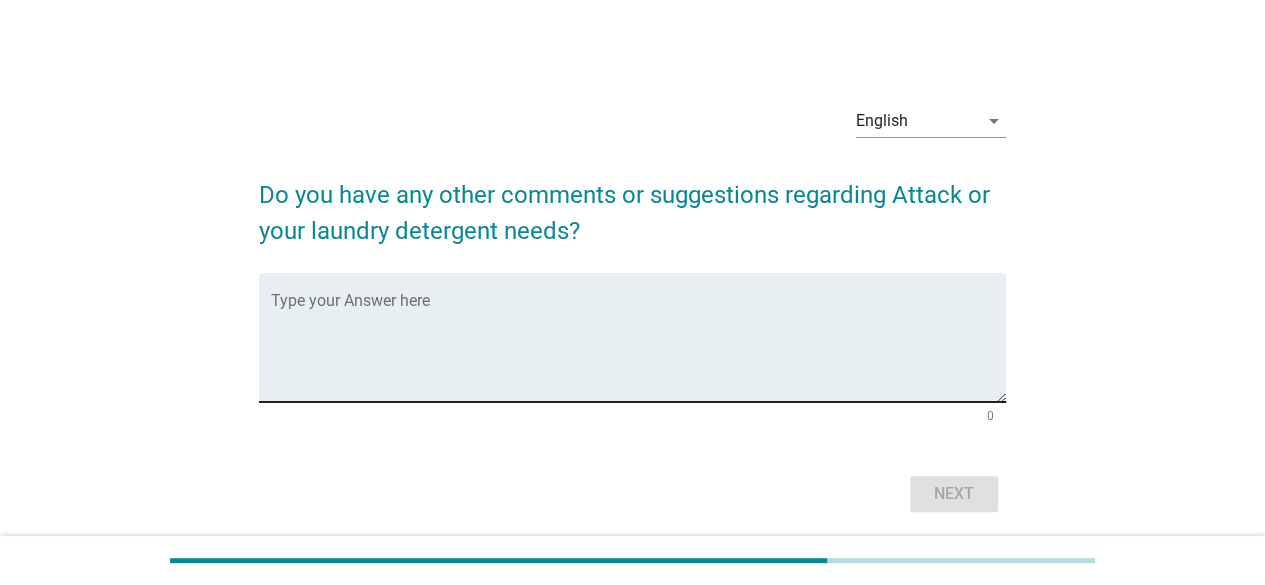 click at bounding box center [638, 349] 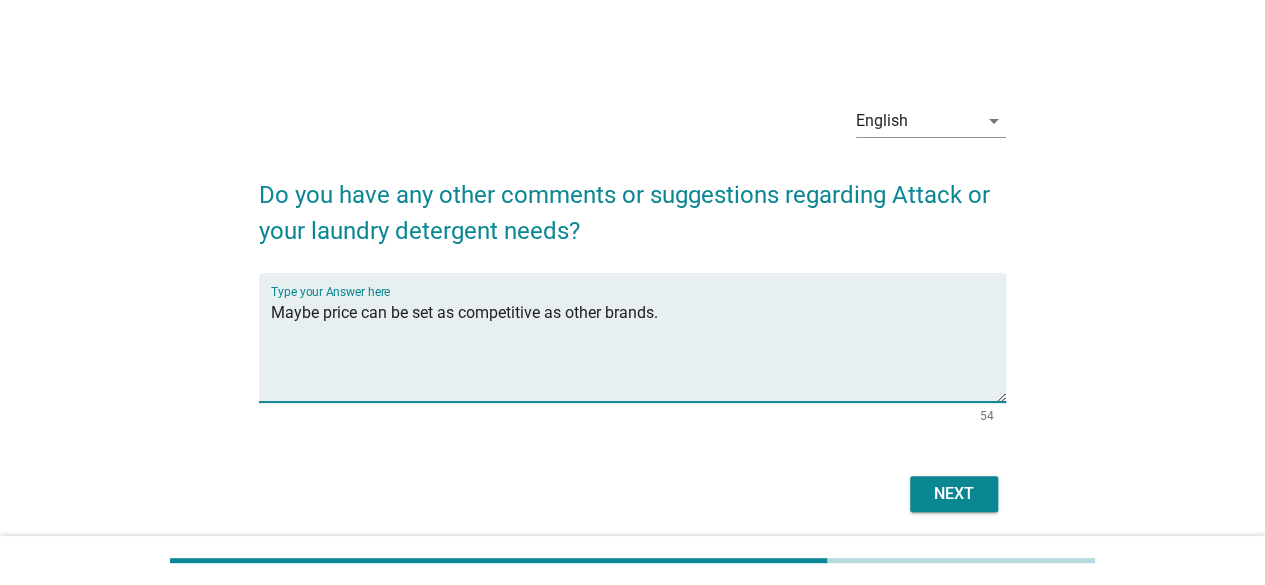 type on "Maybe price can be set as competitive as other brands." 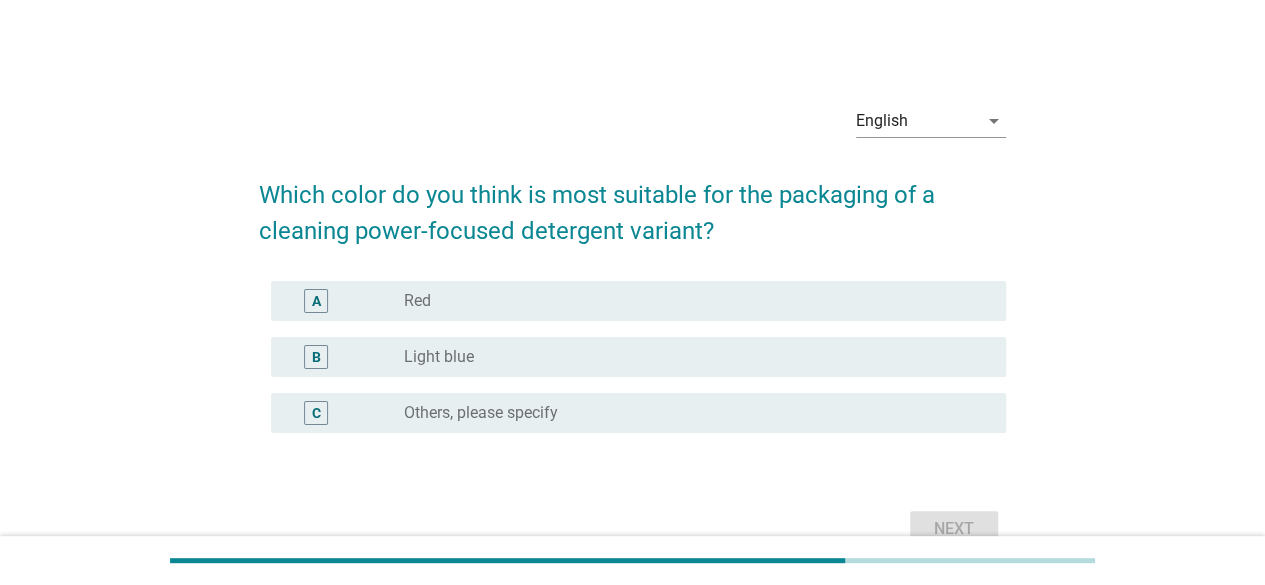 click on "radio_button_unchecked Light blue" at bounding box center [689, 357] 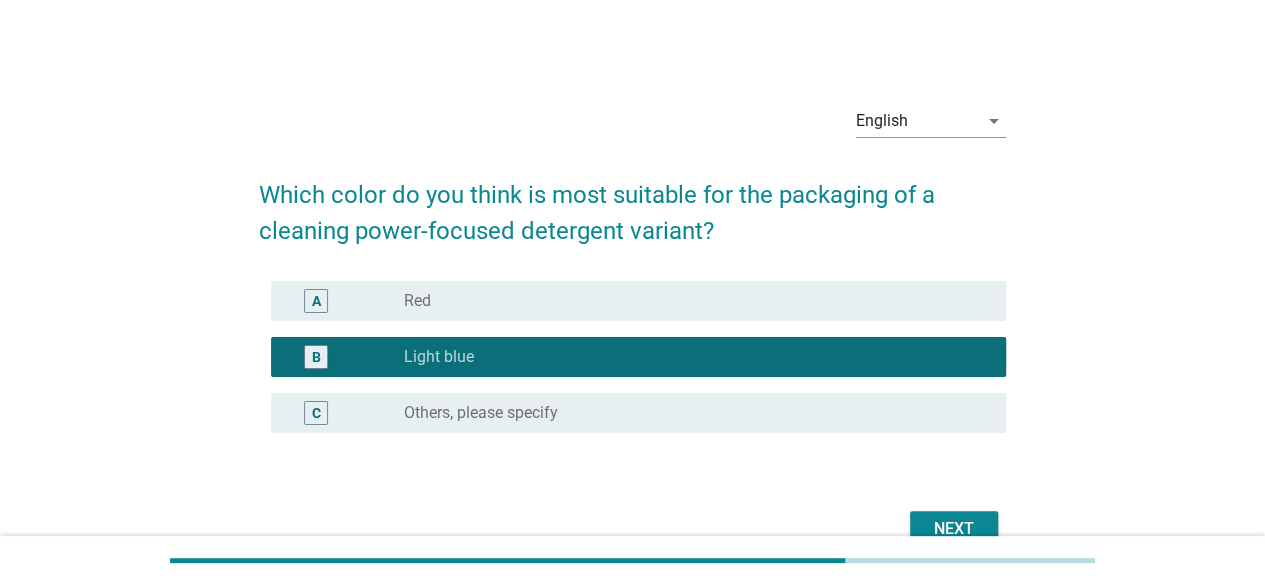 click on "Next" at bounding box center [954, 529] 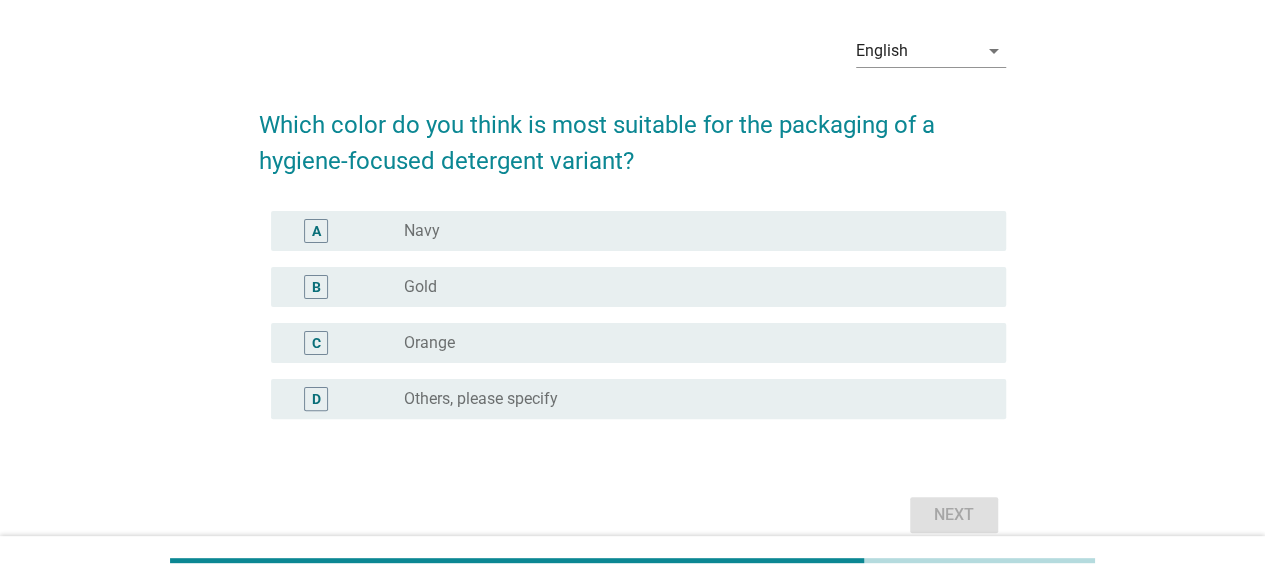 scroll, scrollTop: 100, scrollLeft: 0, axis: vertical 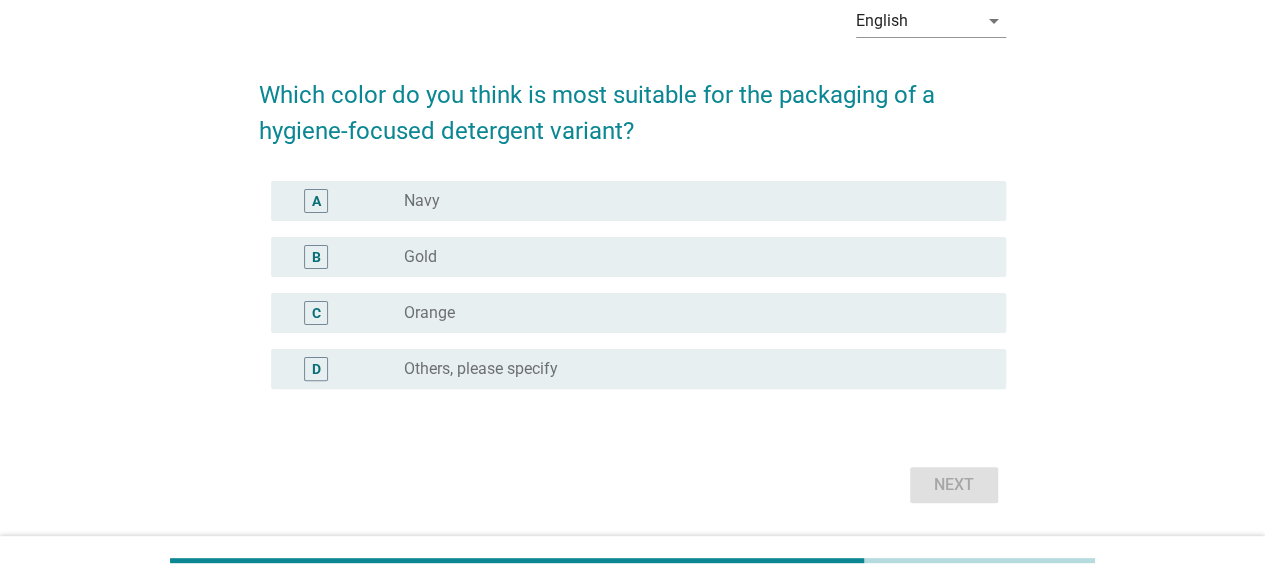 click on "radio_button_unchecked Gold" at bounding box center (689, 257) 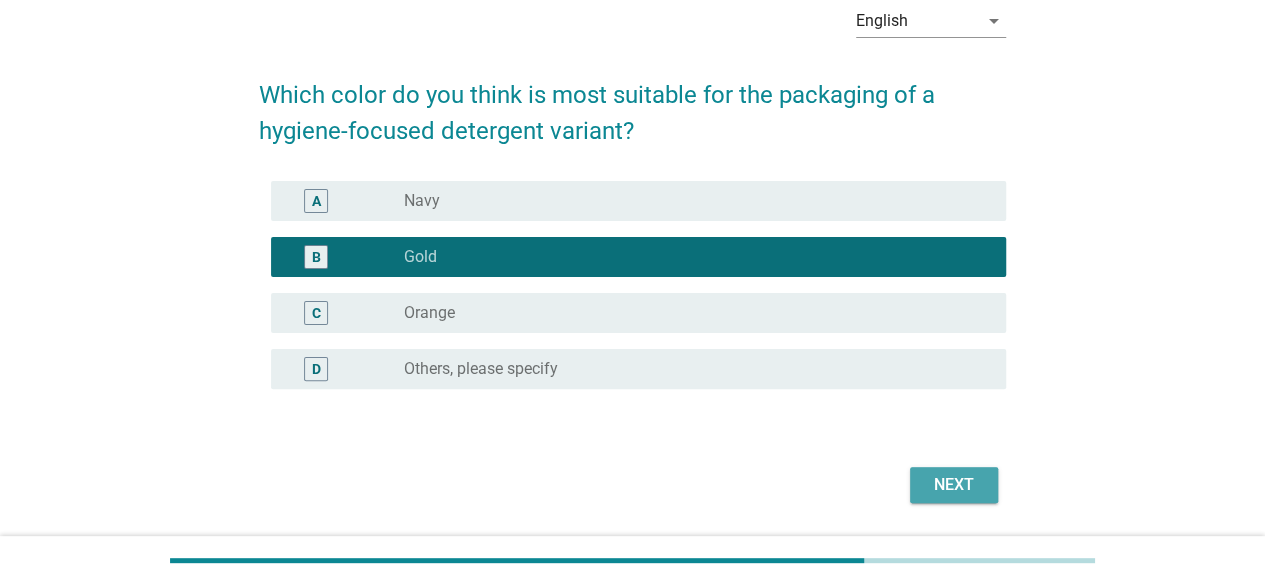 click on "Next" at bounding box center (954, 485) 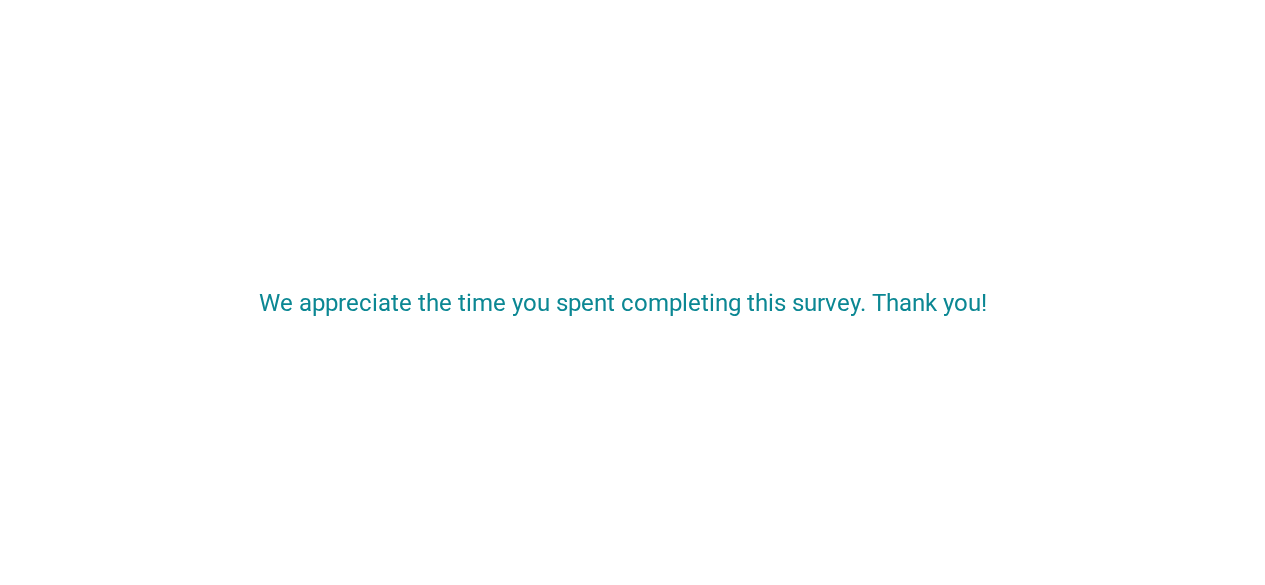 scroll, scrollTop: 0, scrollLeft: 0, axis: both 